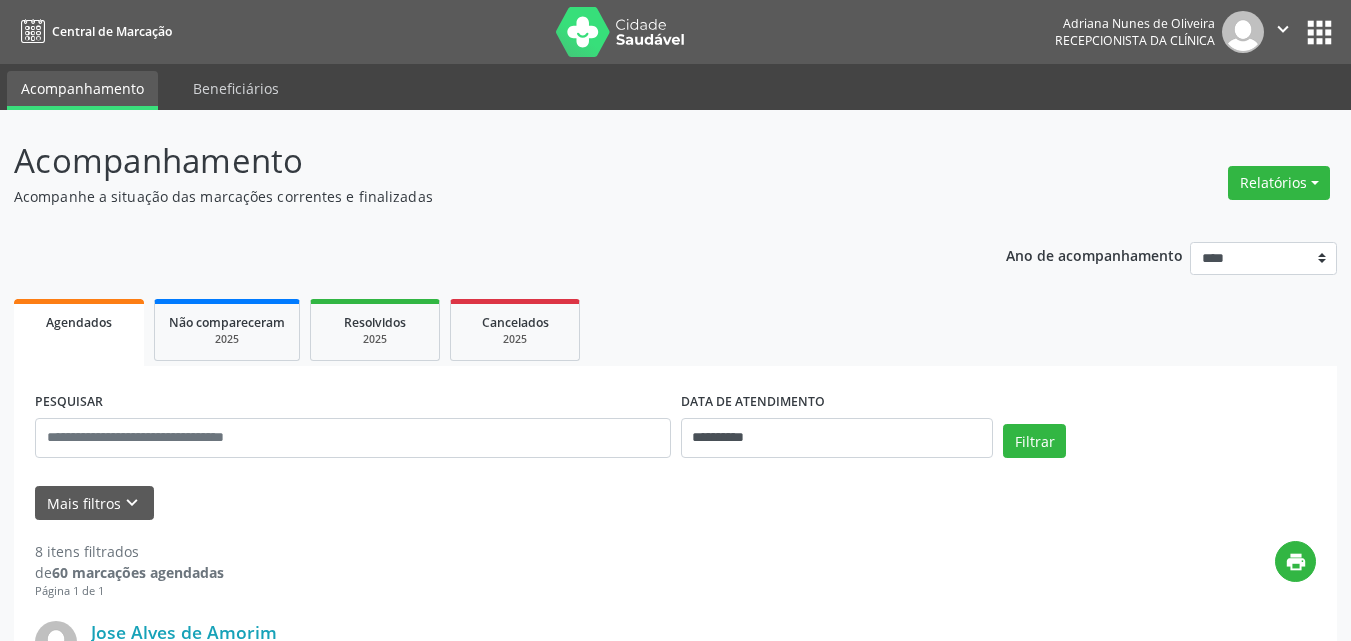 scroll, scrollTop: 1536, scrollLeft: 0, axis: vertical 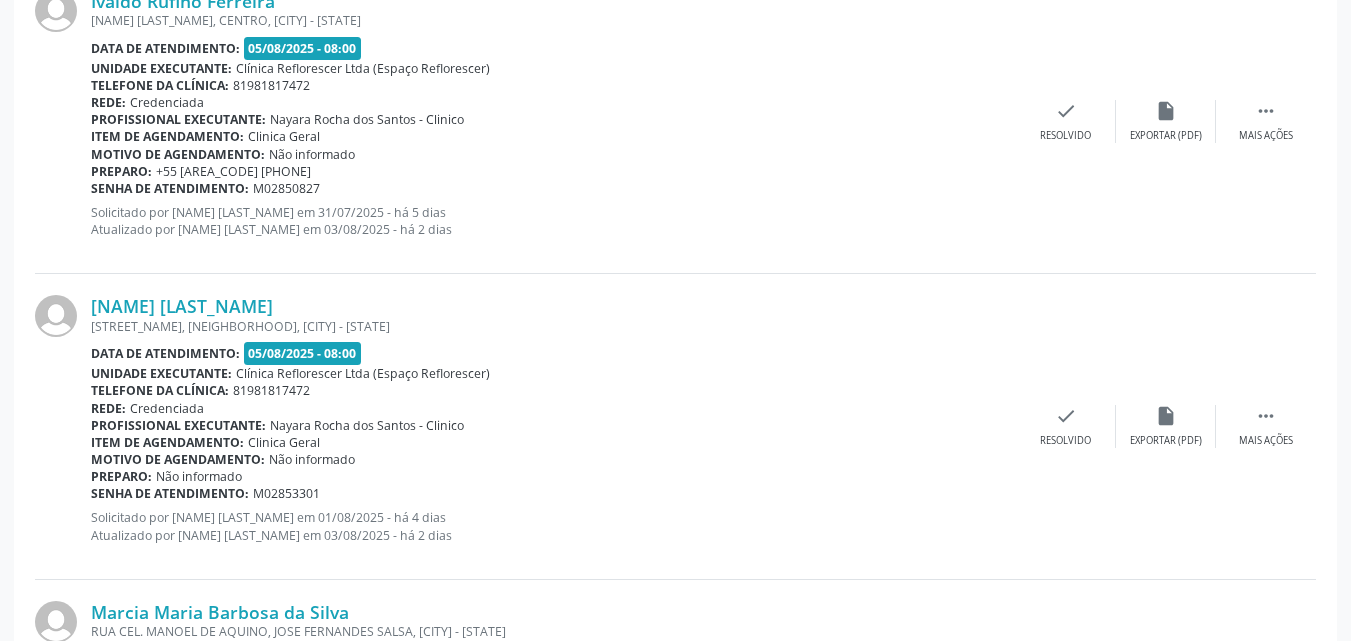 click on "[NAME] [LAST_NAME]
[STREET_NAME], [NEIGHBORHOOD], [CITY] - [STATE]
Data de atendimento:
05/08/2025 - 08:00
Unidade executante:
Clínica Reflorescer Ltda (Espaço Reflorescer)
Telefone da clínica:
[PHONE]
Rede:
Credenciada
Profissional executante:
[NAME] [LAST_NAME] - Clinico
Item de agendamento:
Clinica Geral
Motivo de agendamento:
Não informado
Preparo:
Não informado
Senha de atendimento:
M02853301
Solicitado por [NAME] [LAST_NAME] em 01/08/2025 - há 4 dias
Atualizado por [NAME] [LAST_NAME] em 03/08/2025 - há 2 dias

Mais ações
insert_drive_file
Exportar (PDF)
check
Resolvido" at bounding box center [675, 426] 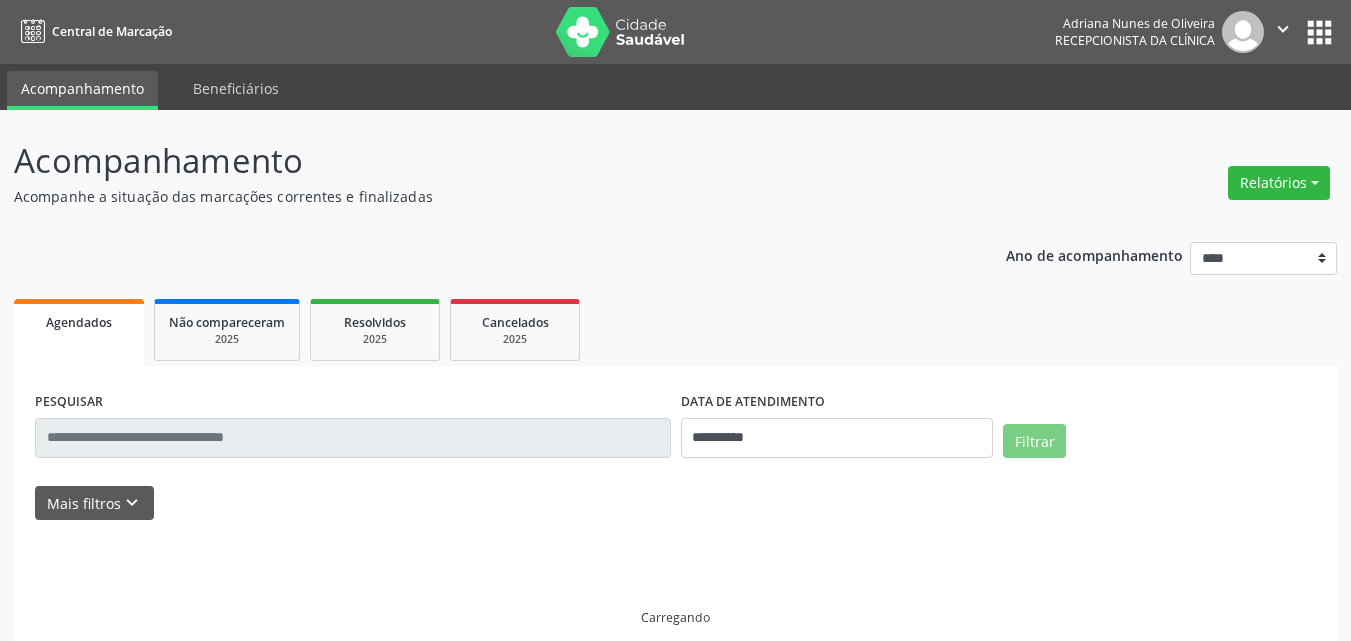 scroll, scrollTop: 0, scrollLeft: 0, axis: both 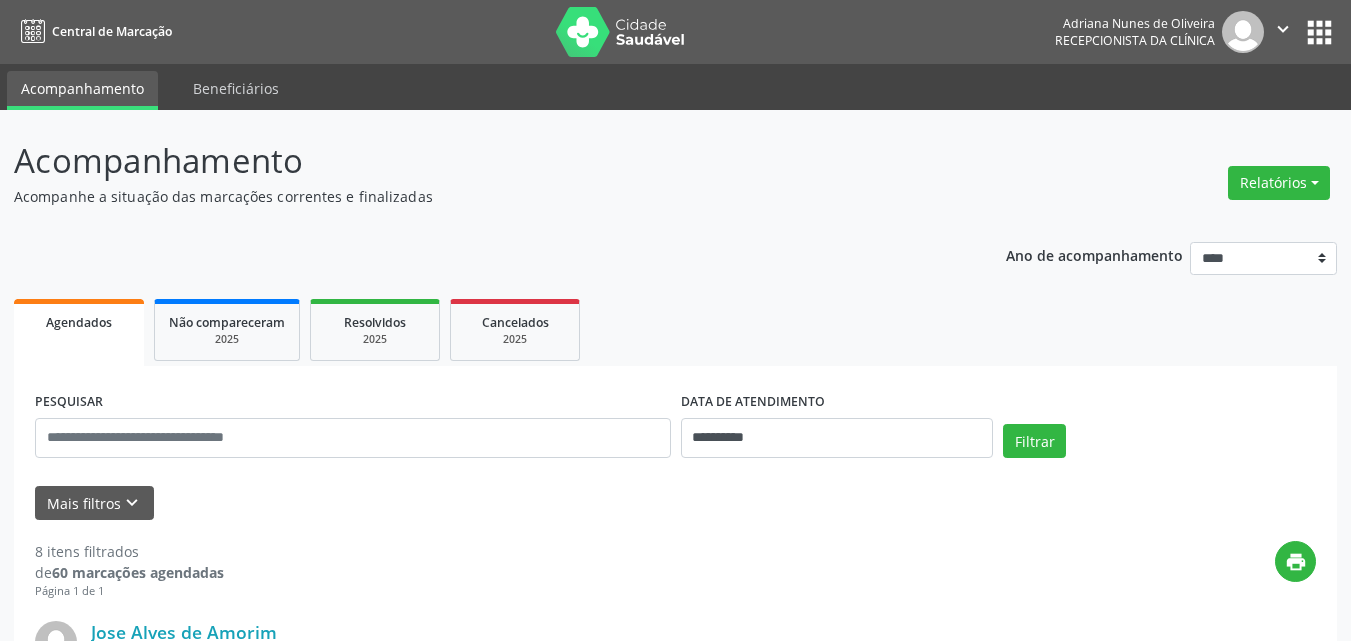 click on "**********" at bounding box center [675, 1599] 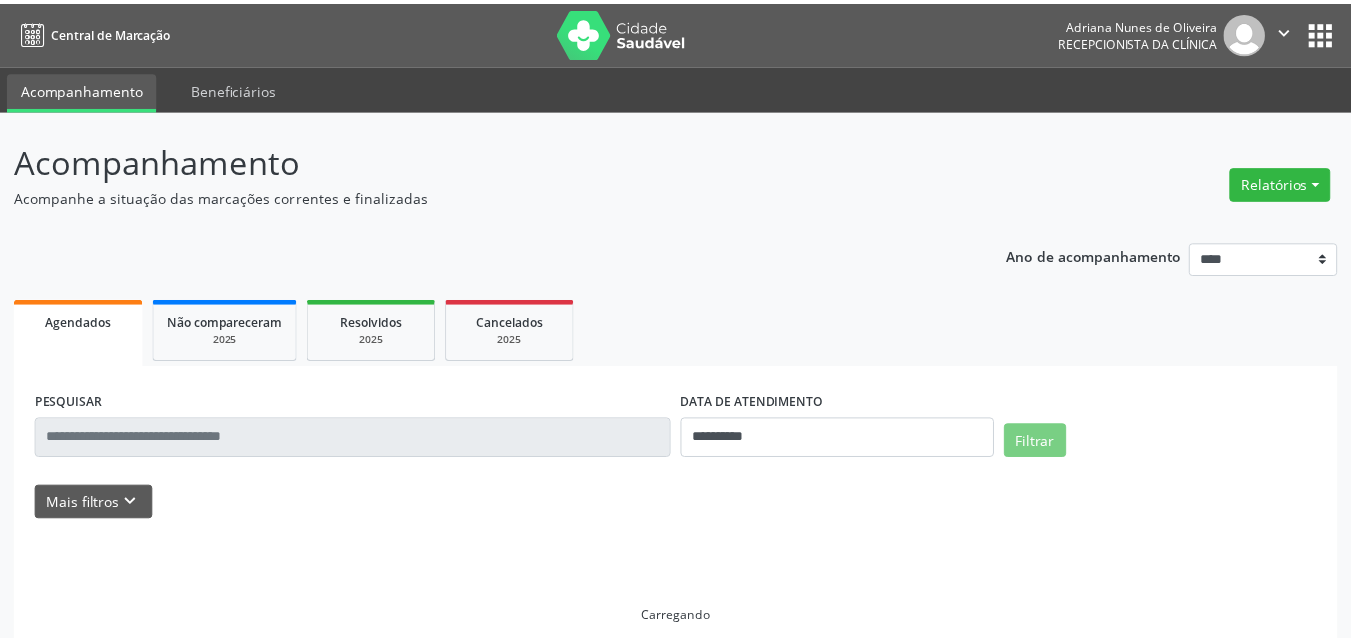 scroll, scrollTop: 0, scrollLeft: 0, axis: both 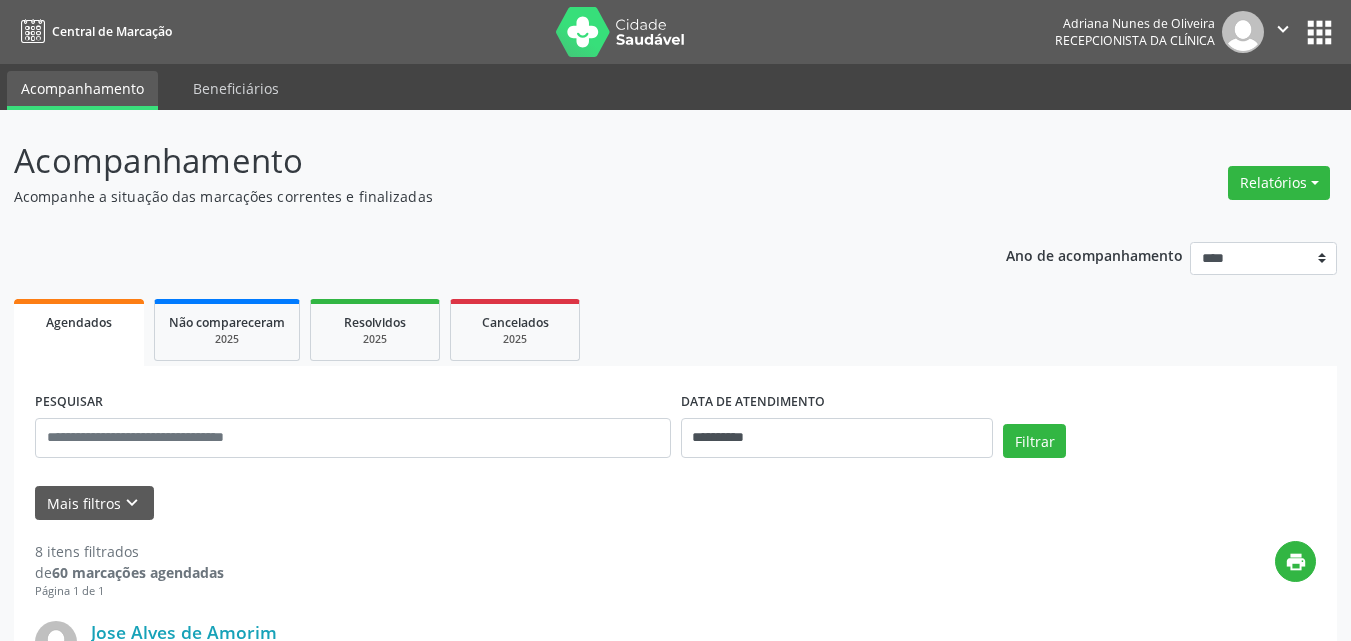 click on "**********" at bounding box center [675, 1599] 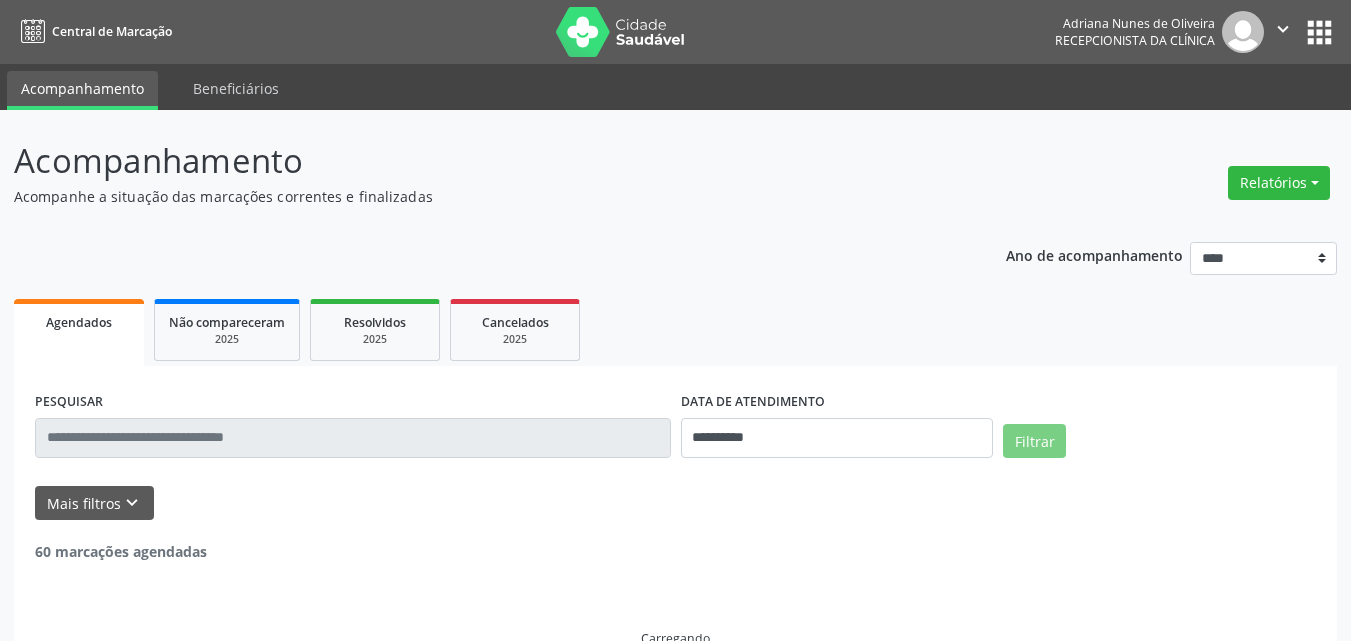 scroll, scrollTop: 0, scrollLeft: 0, axis: both 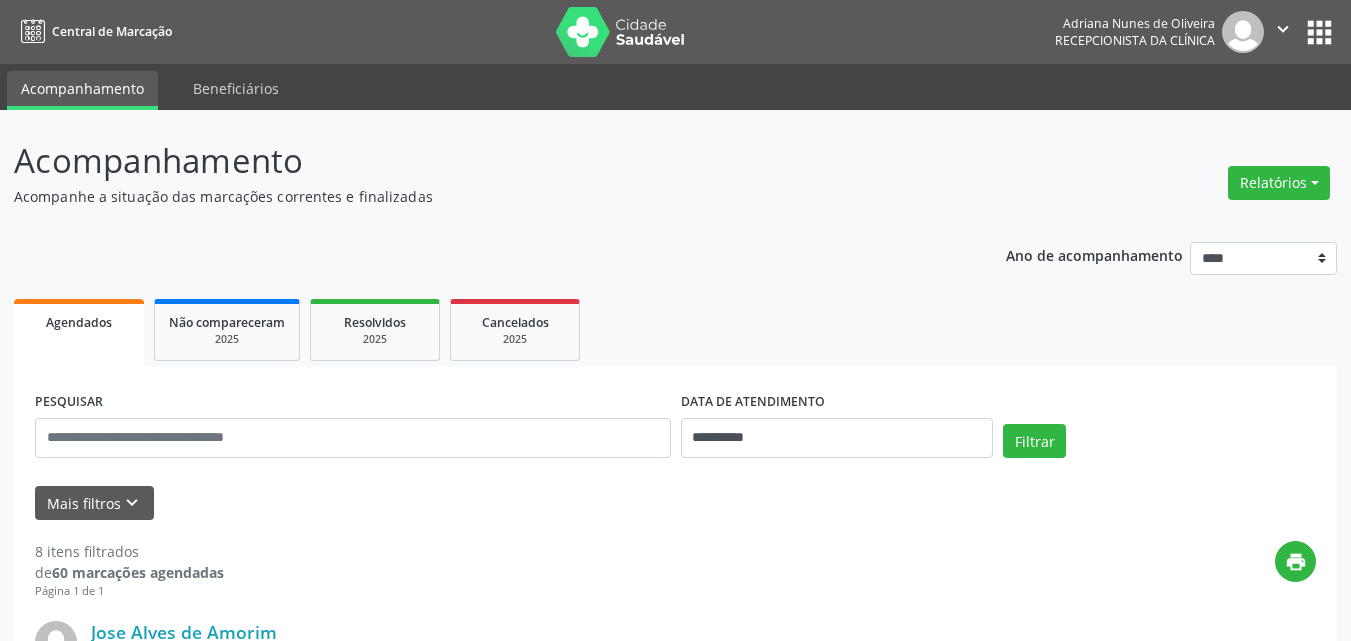 click on "**********" at bounding box center (675, 1646) 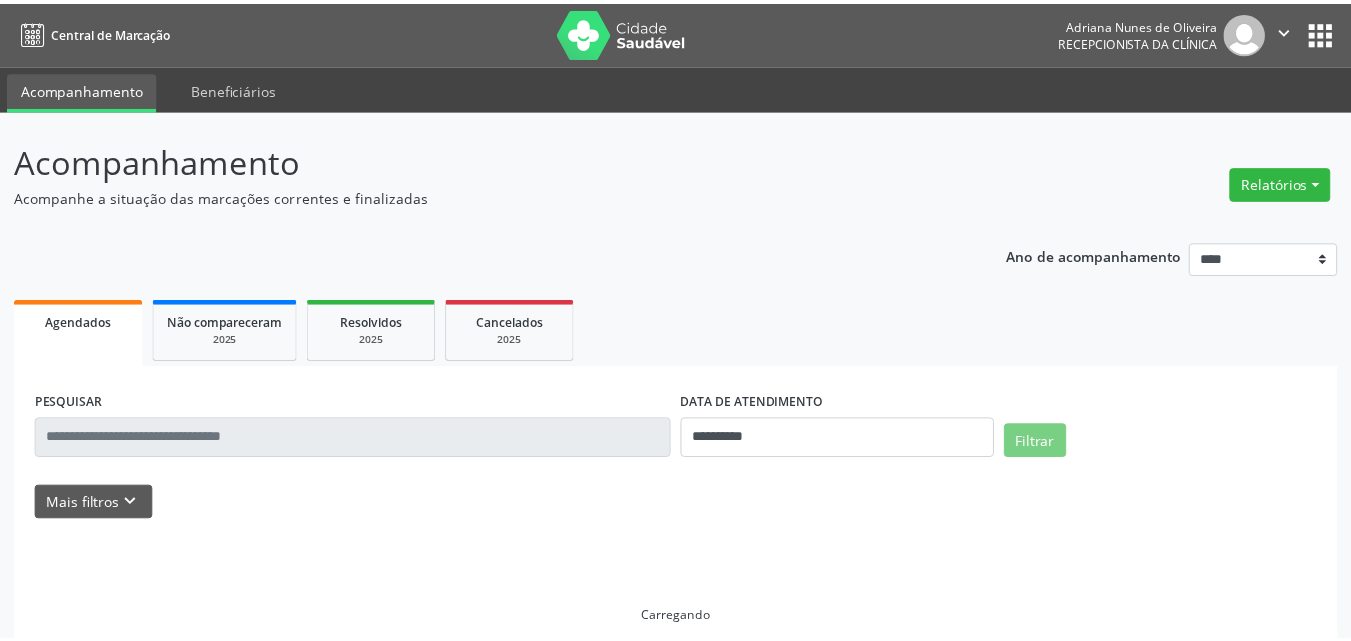 scroll, scrollTop: 0, scrollLeft: 0, axis: both 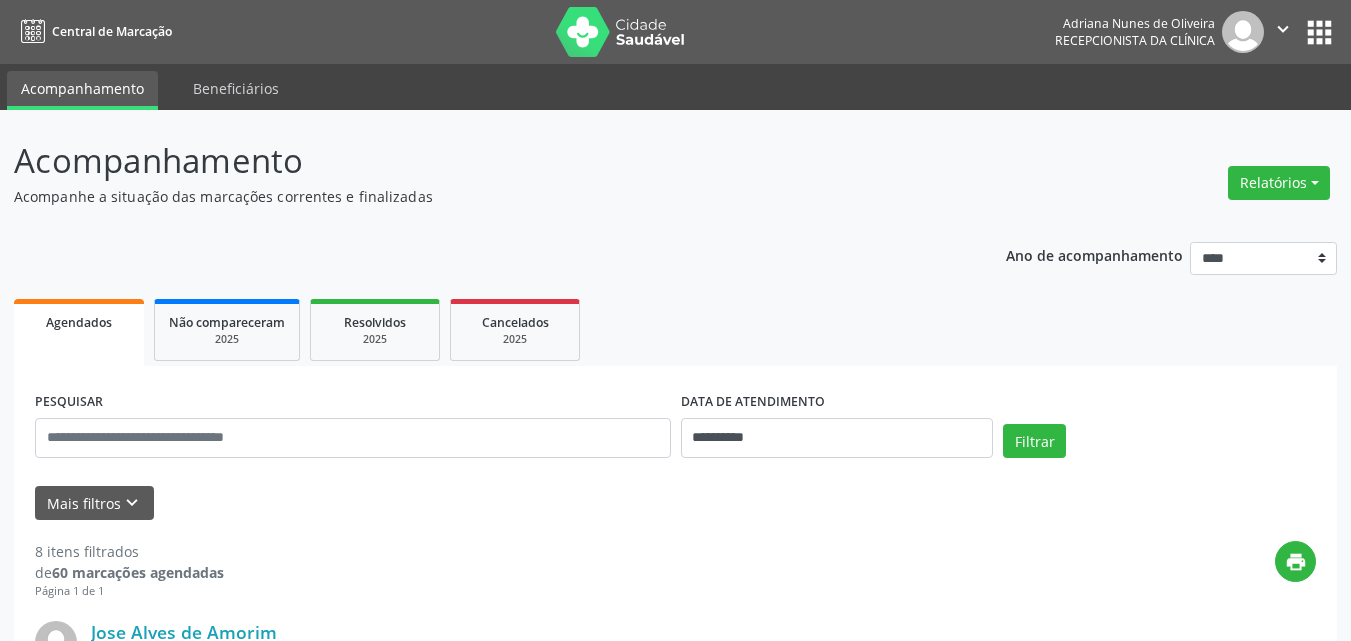drag, startPoint x: 685, startPoint y: 267, endPoint x: 695, endPoint y: 259, distance: 12.806249 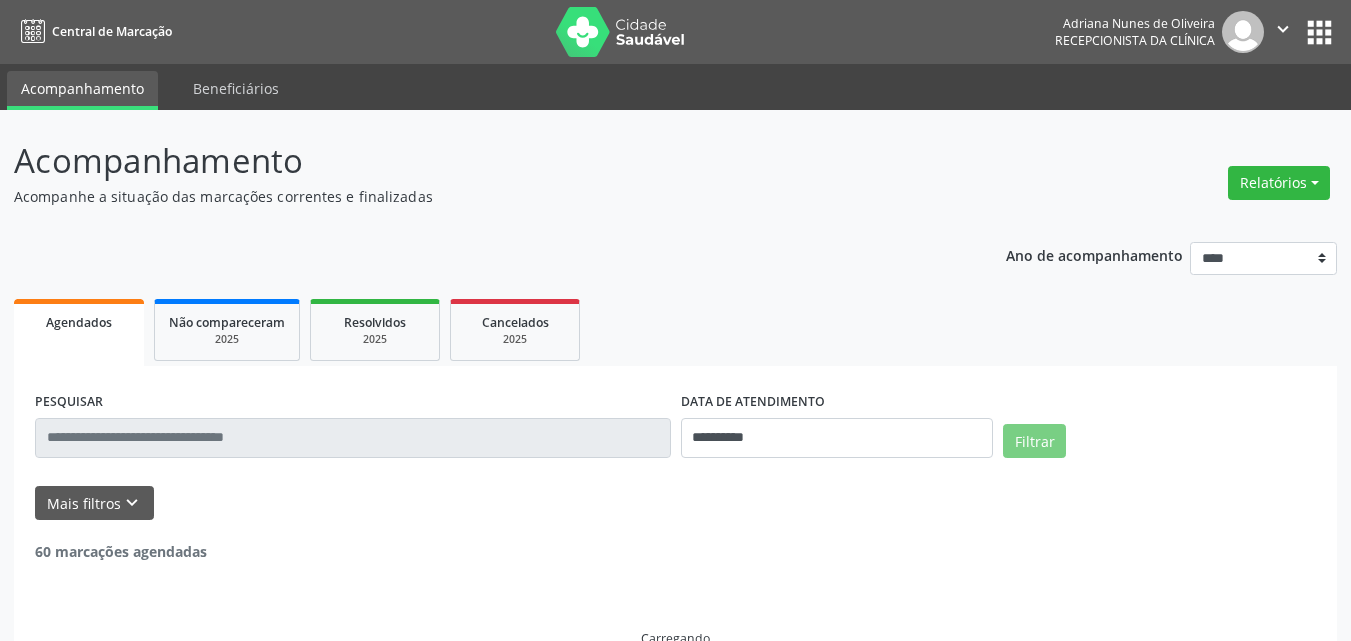scroll, scrollTop: 0, scrollLeft: 0, axis: both 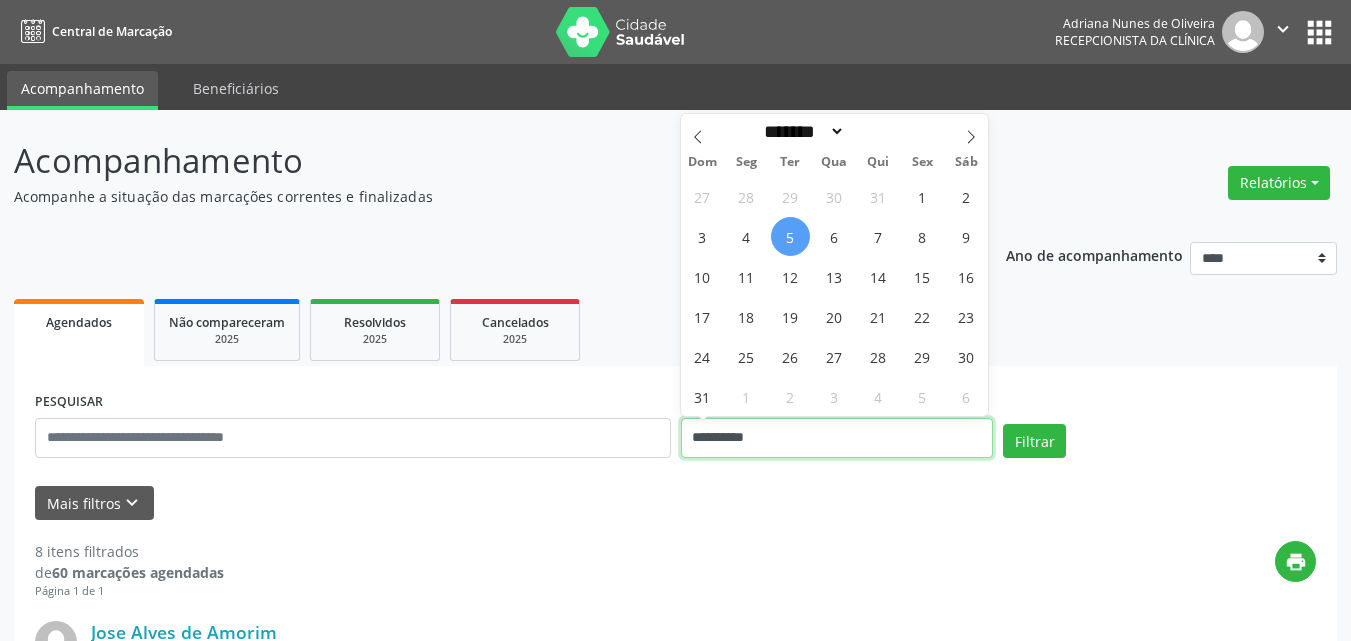 click on "**********" at bounding box center (837, 438) 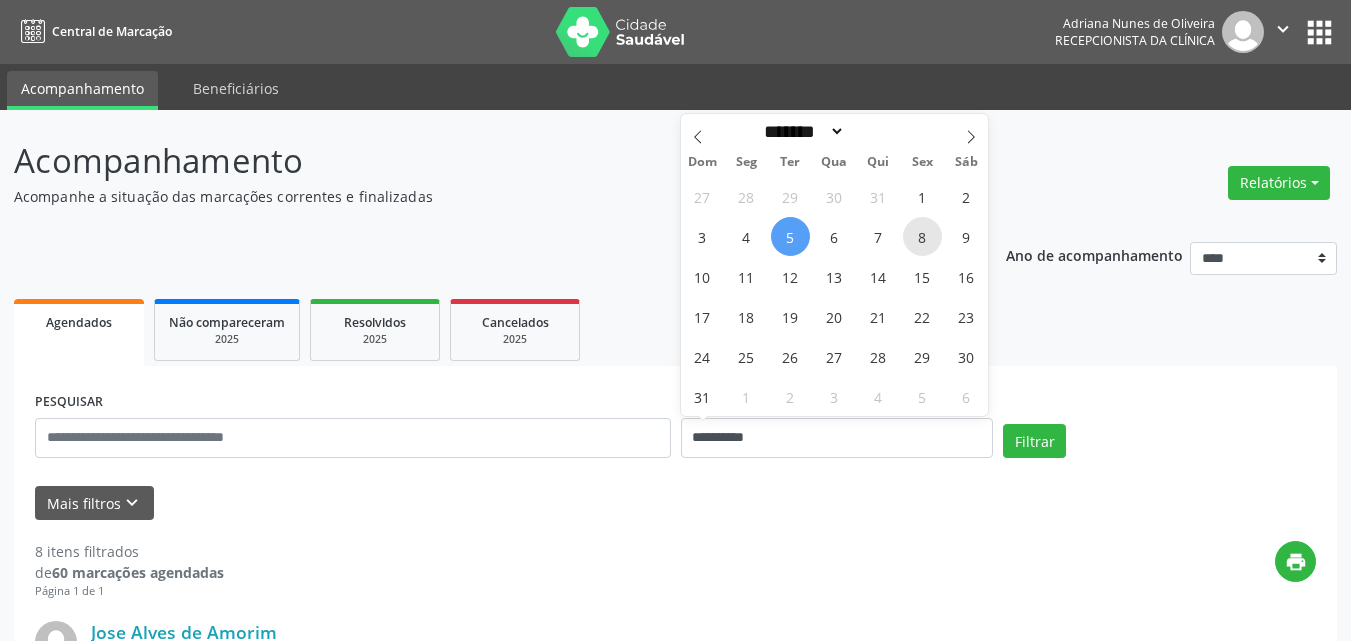 click on "8" at bounding box center [922, 236] 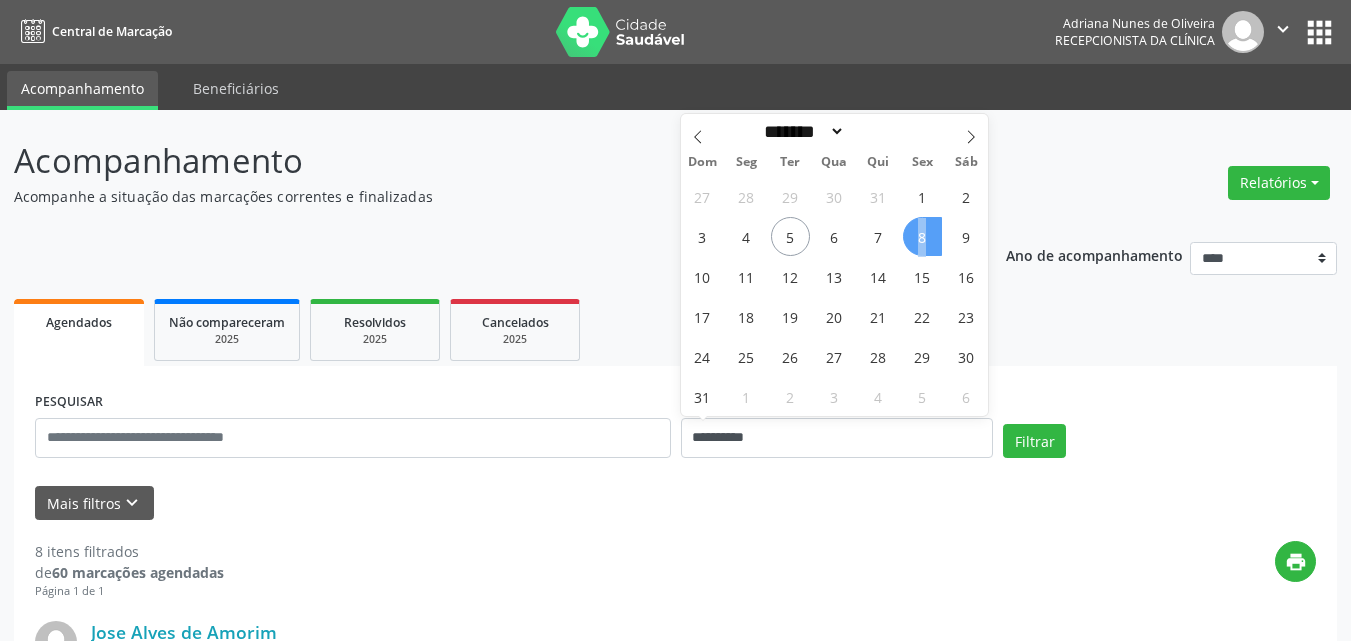 click on "8" at bounding box center (922, 236) 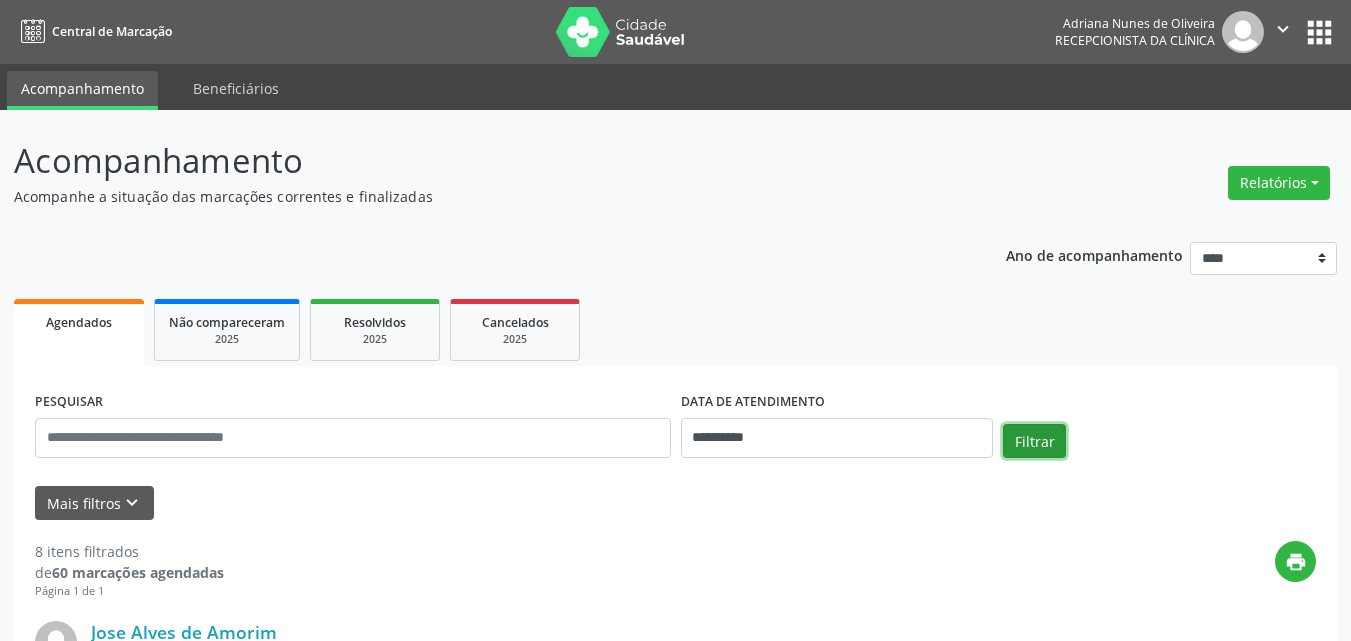 click on "Filtrar" at bounding box center [1034, 441] 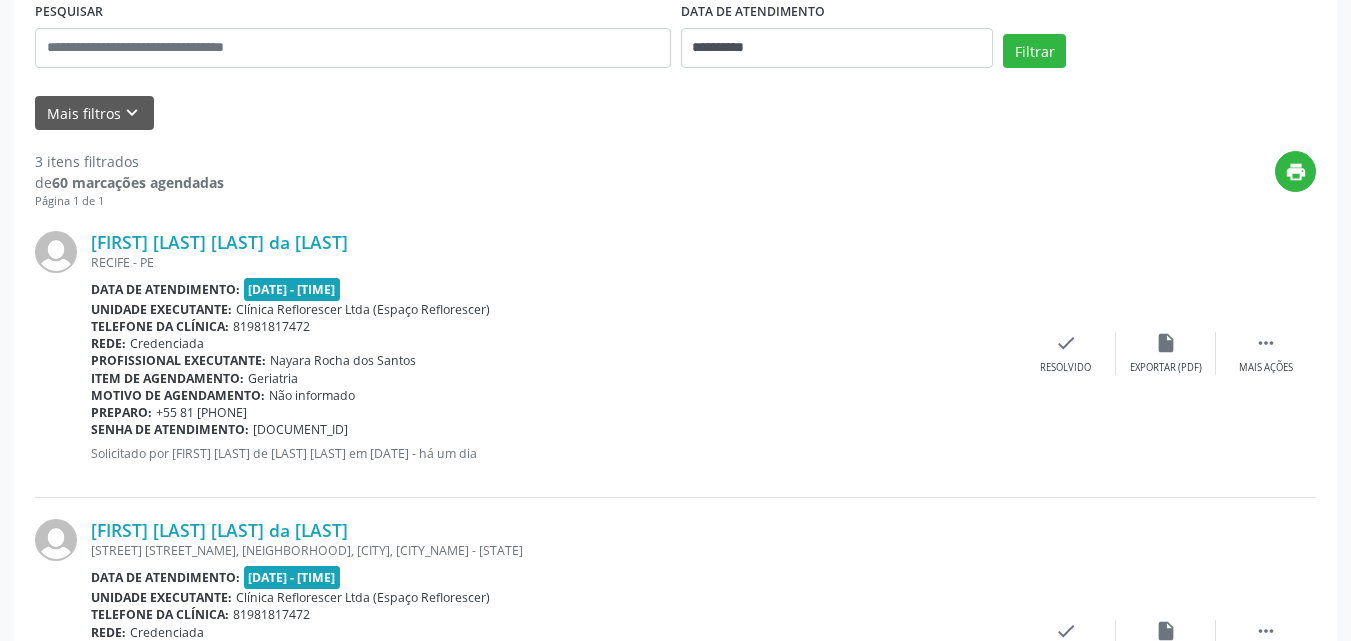 scroll, scrollTop: 358, scrollLeft: 0, axis: vertical 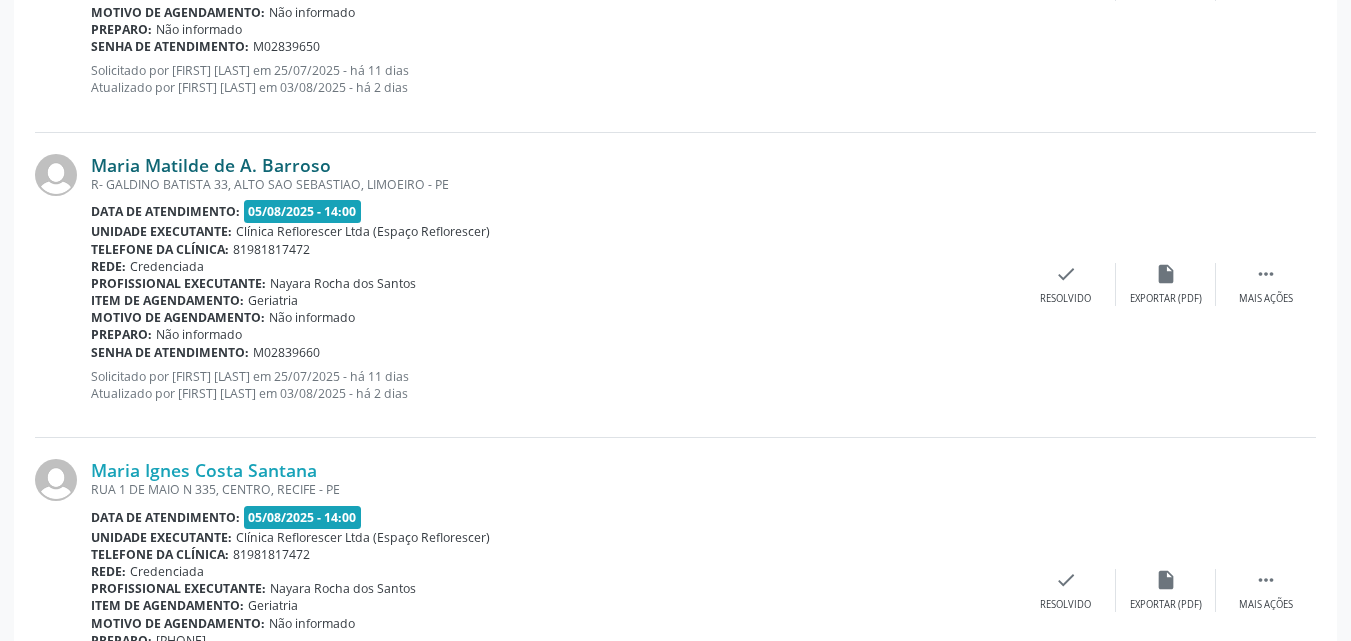 click on "Maria Matilde de A. Barroso" at bounding box center [211, 165] 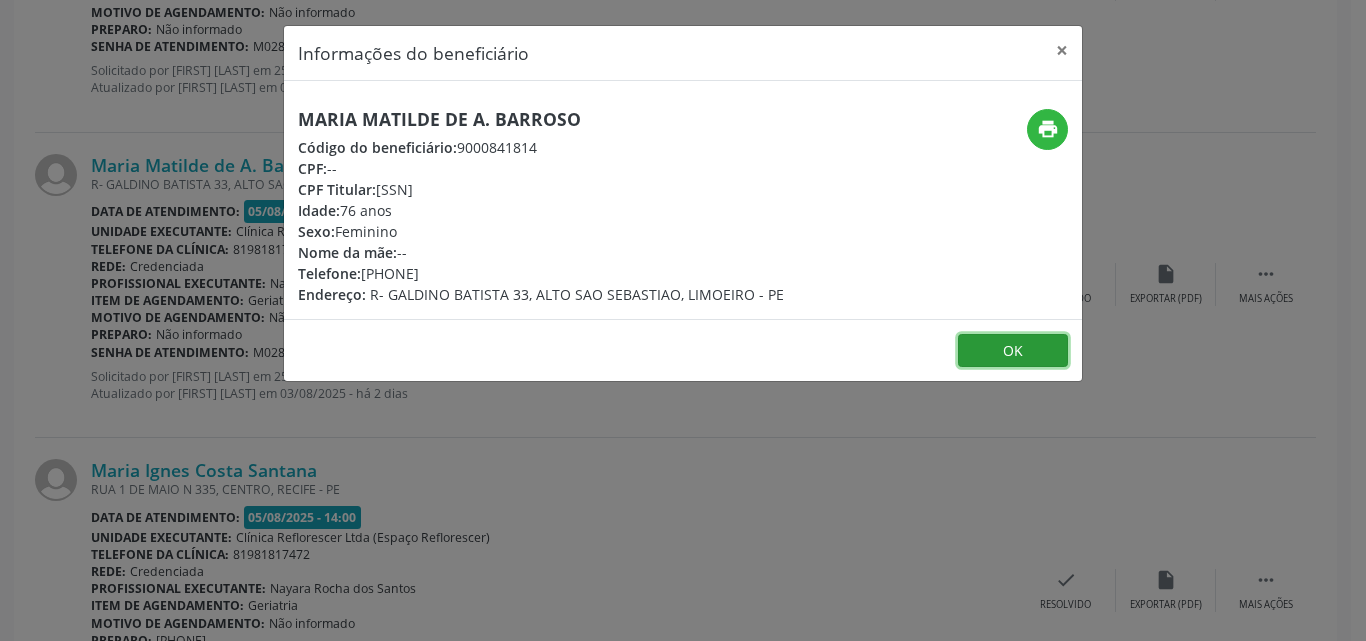 click on "OK" at bounding box center (1013, 351) 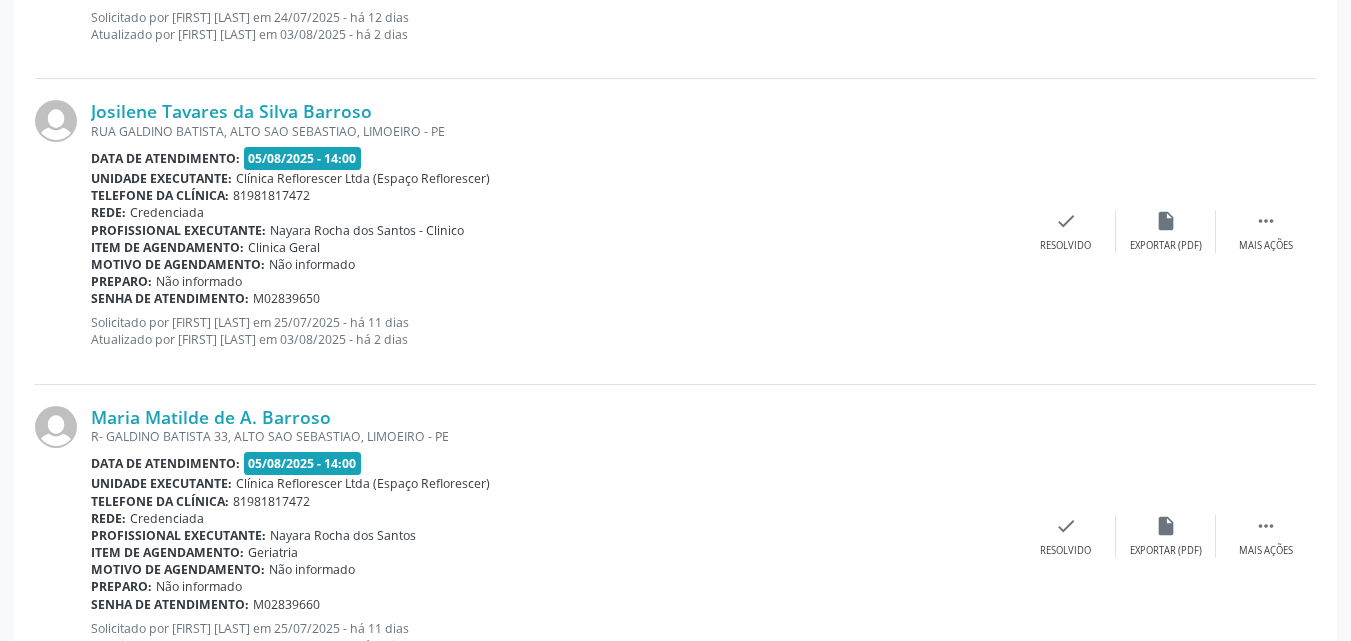 scroll, scrollTop: 1936, scrollLeft: 0, axis: vertical 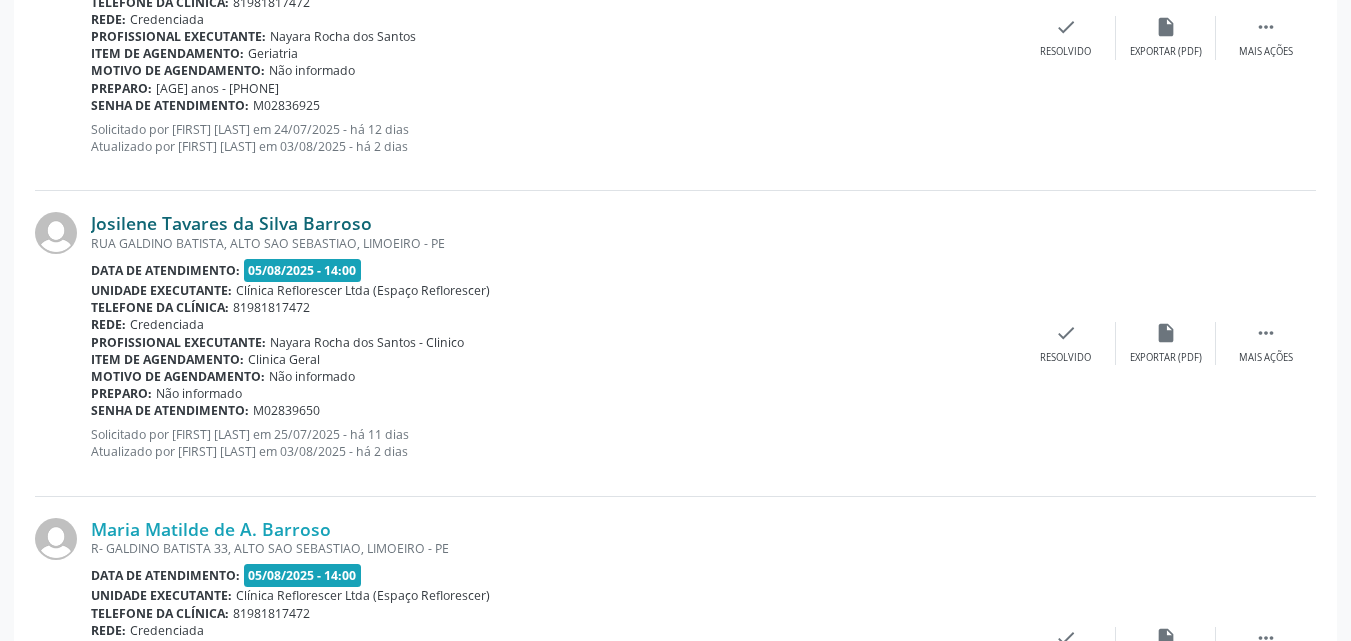 click on "Josilene Tavares da Silva Barroso" at bounding box center (231, 223) 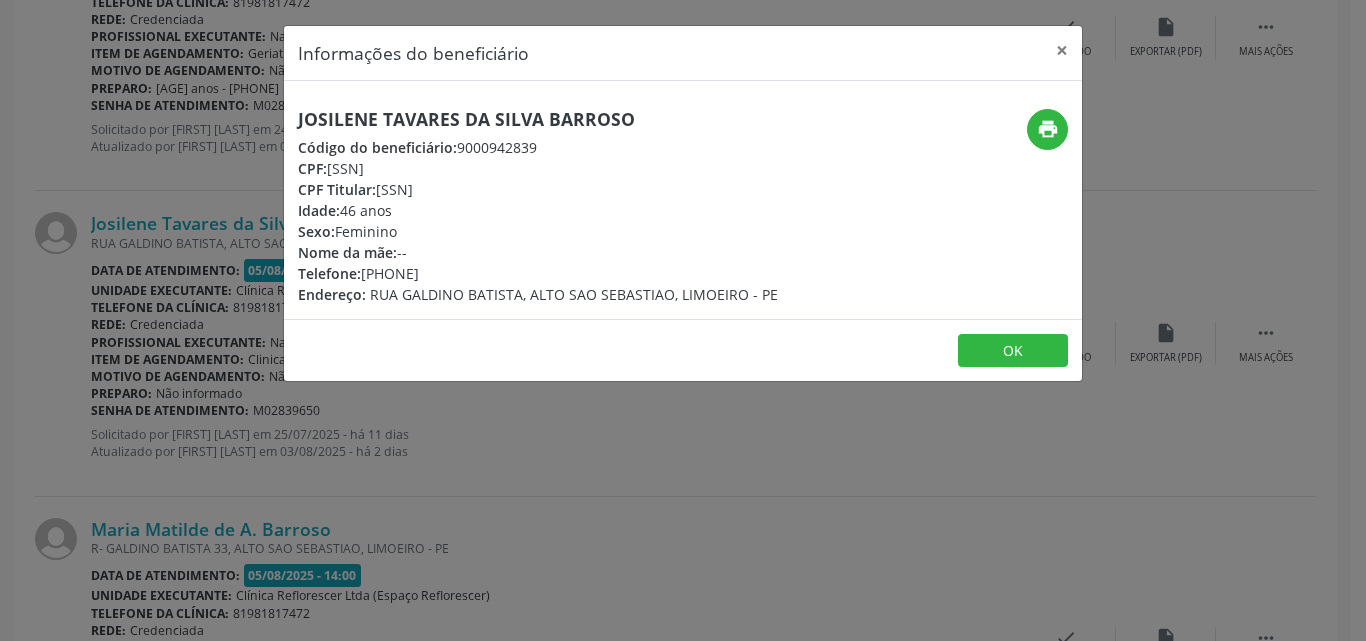 drag, startPoint x: 329, startPoint y: 164, endPoint x: 452, endPoint y: 164, distance: 123 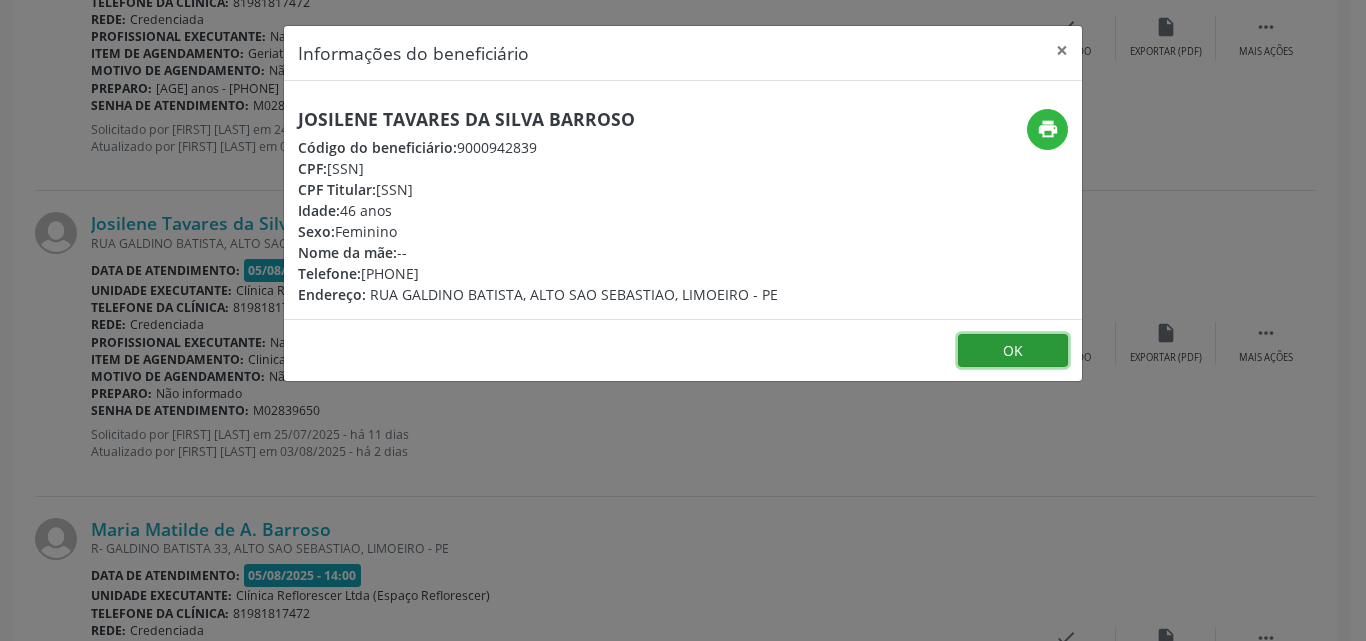 click on "OK" at bounding box center [1013, 351] 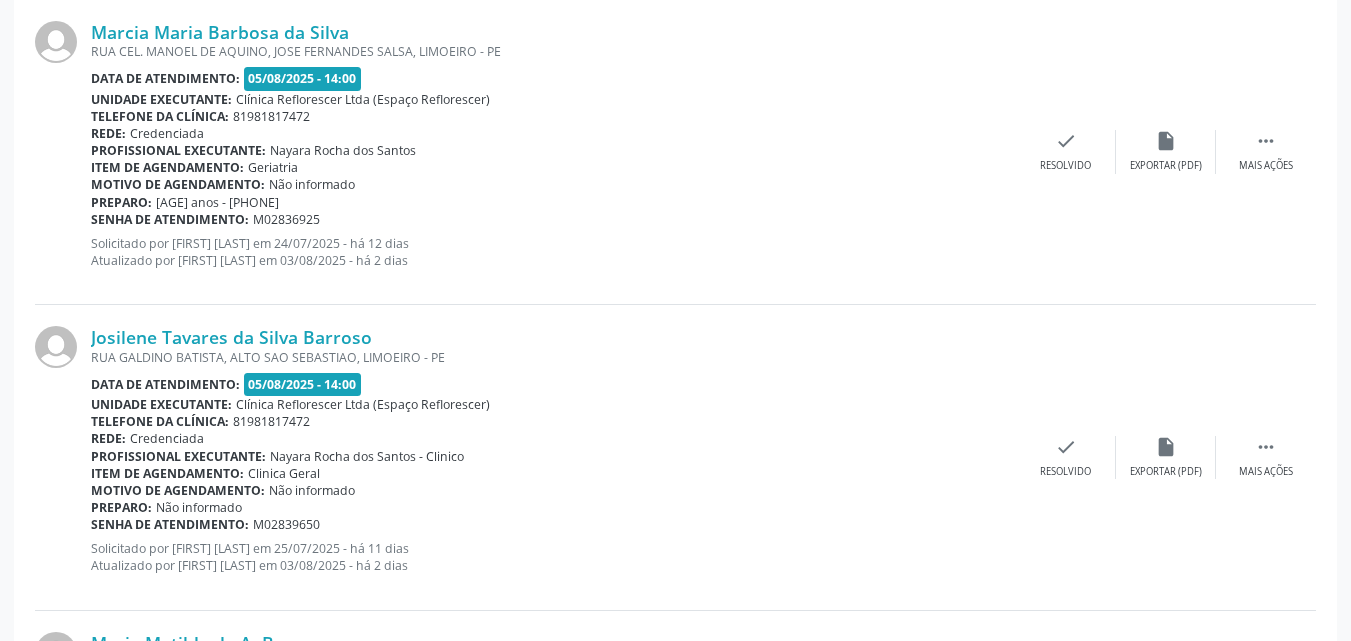 scroll, scrollTop: 1736, scrollLeft: 0, axis: vertical 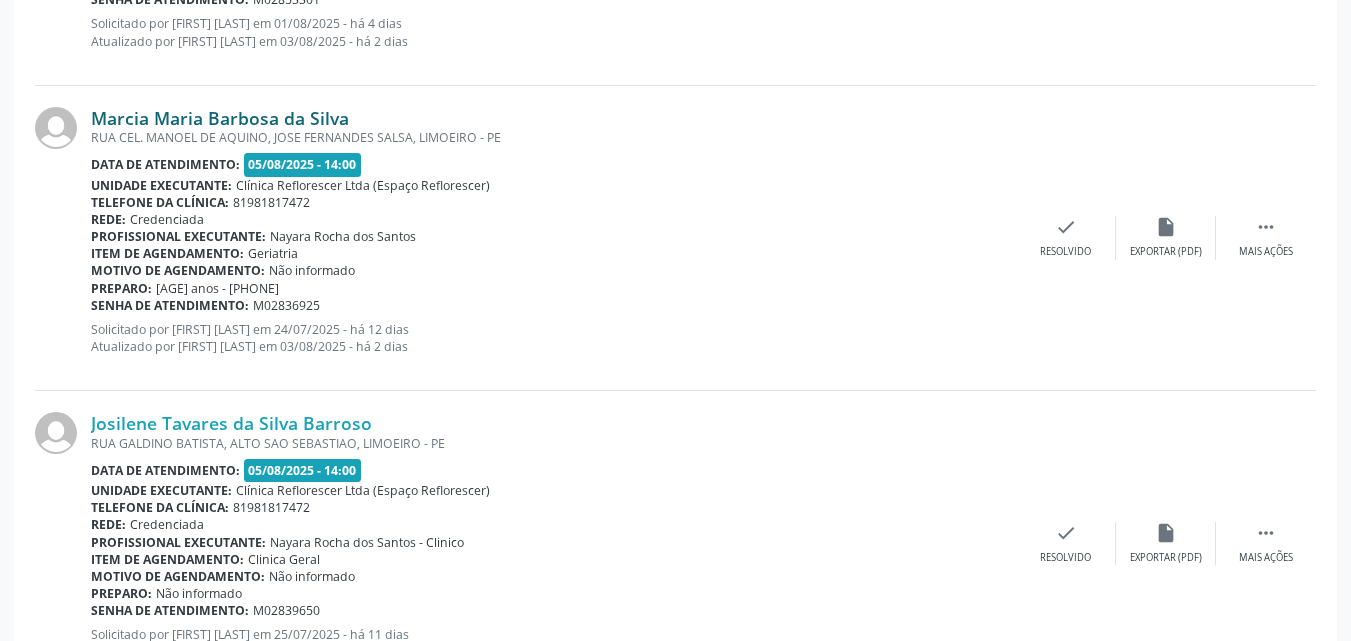 click on "Marcia Maria Barbosa da Silva" at bounding box center (220, 118) 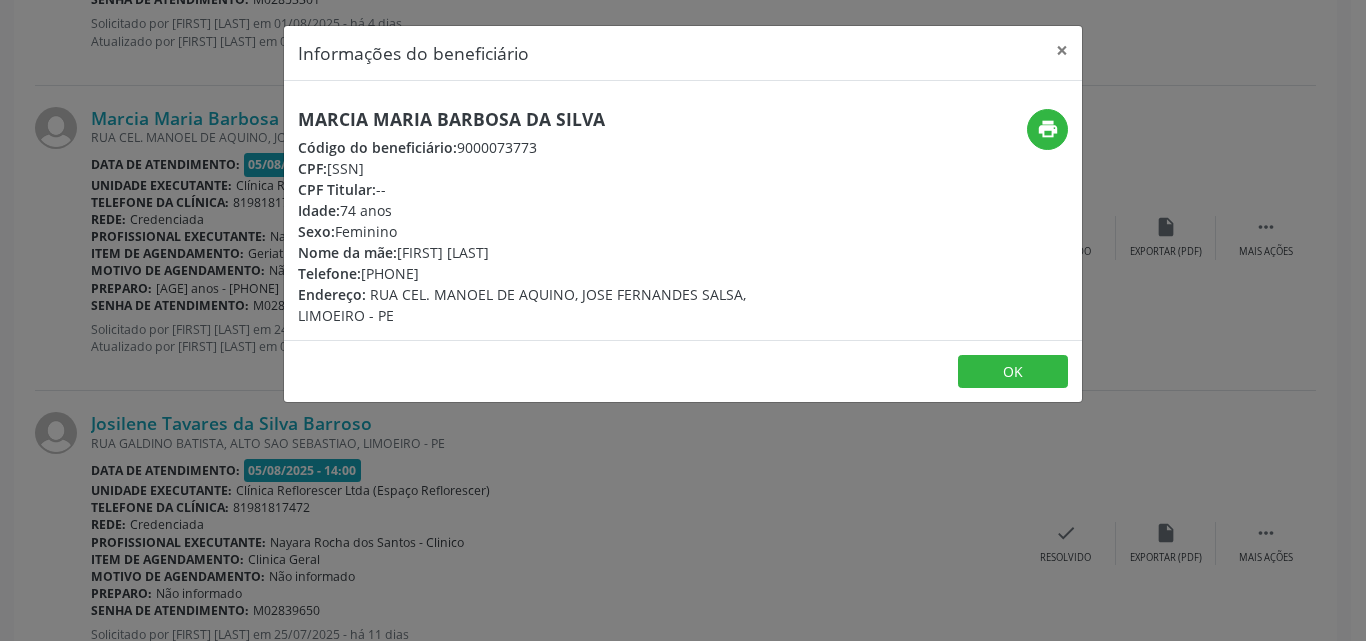 drag, startPoint x: 333, startPoint y: 171, endPoint x: 445, endPoint y: 171, distance: 112 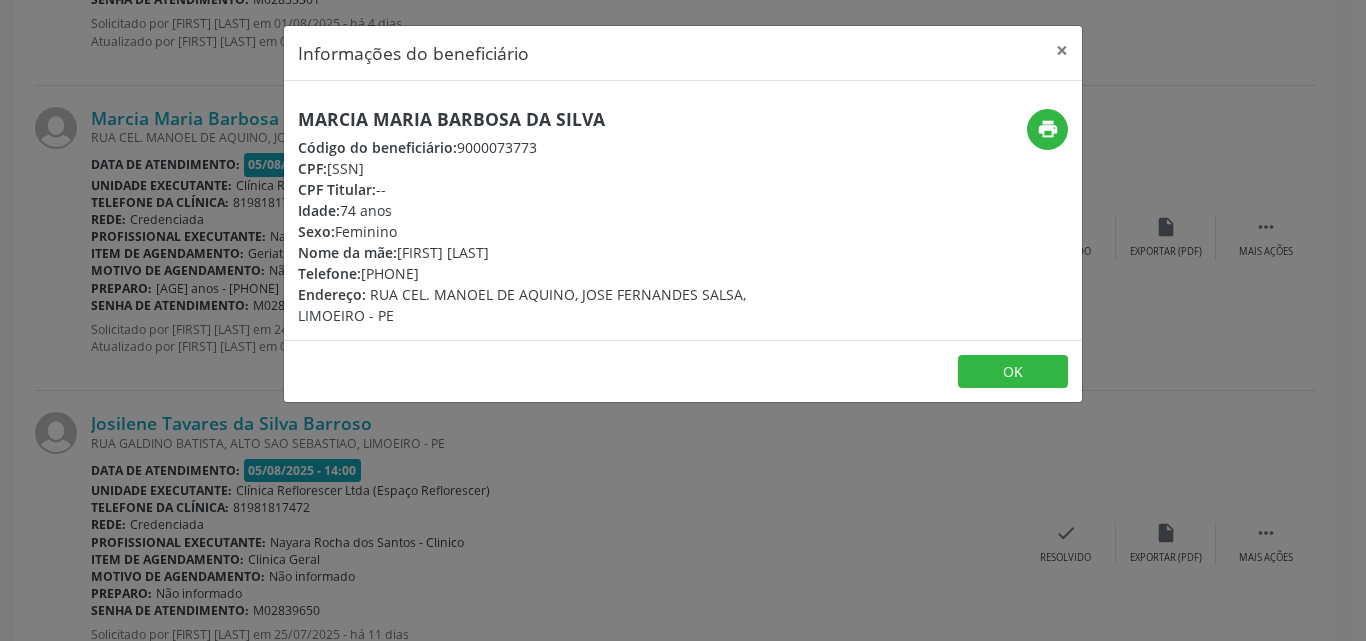 copy on "081.797.944-15" 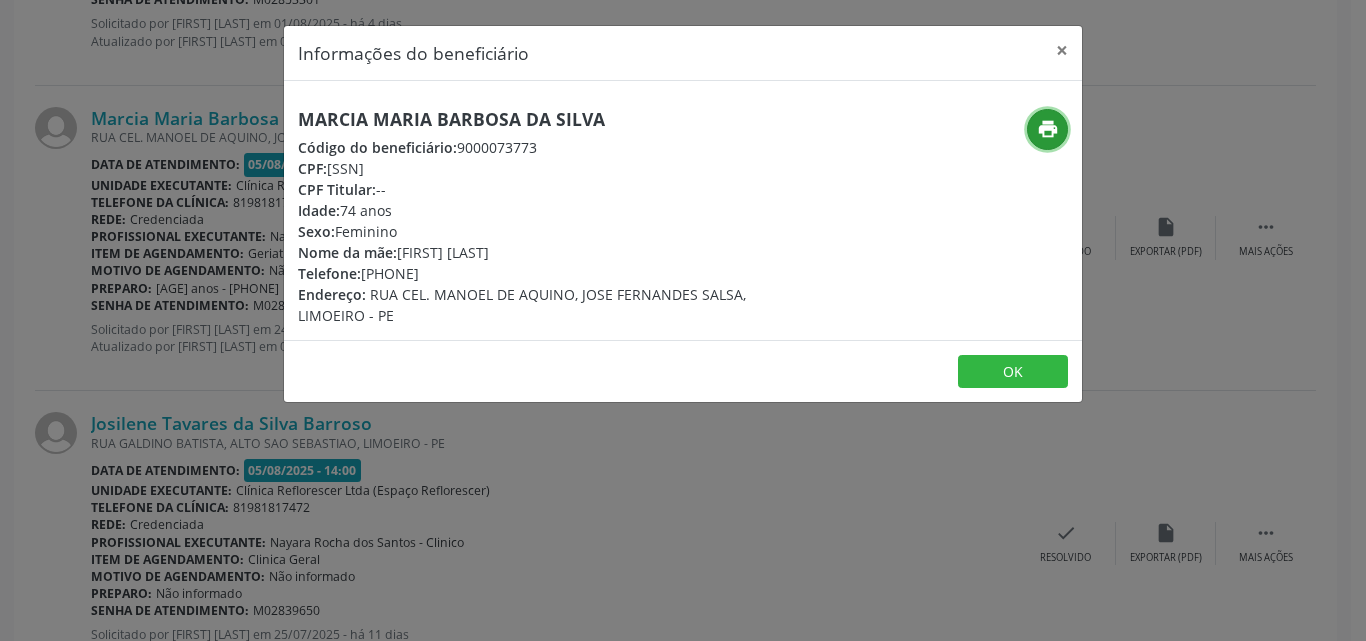 click on "print" at bounding box center (1048, 129) 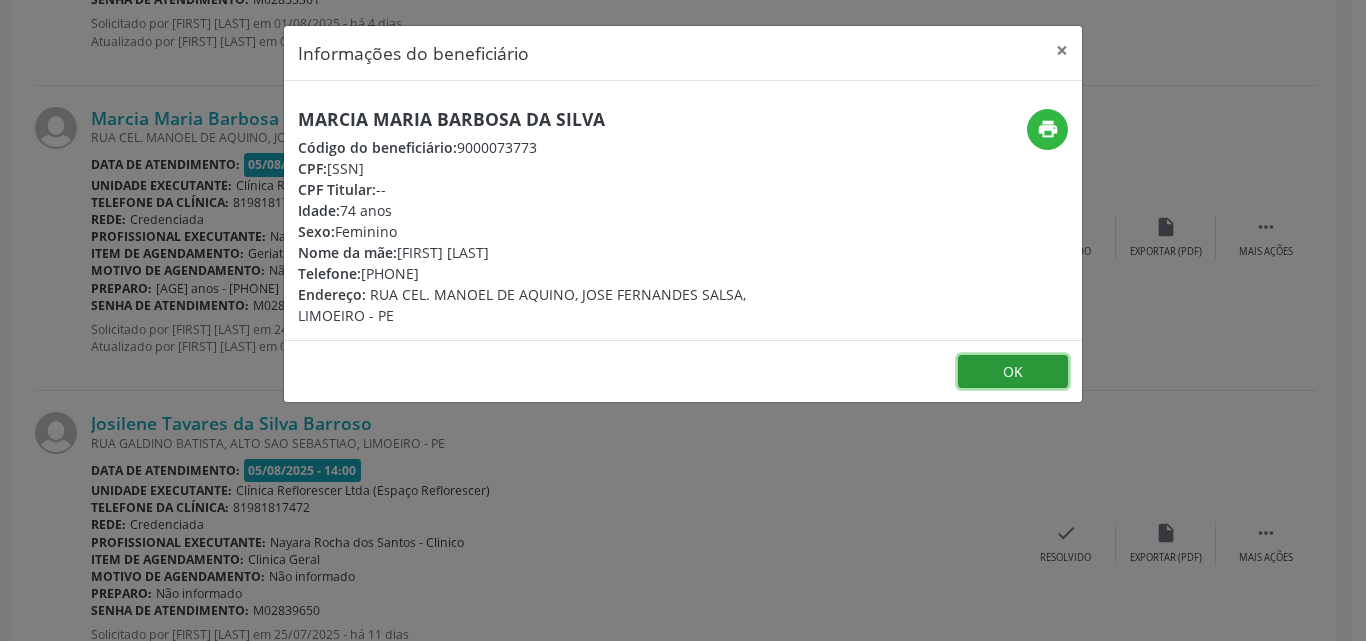 click on "OK" at bounding box center (1013, 372) 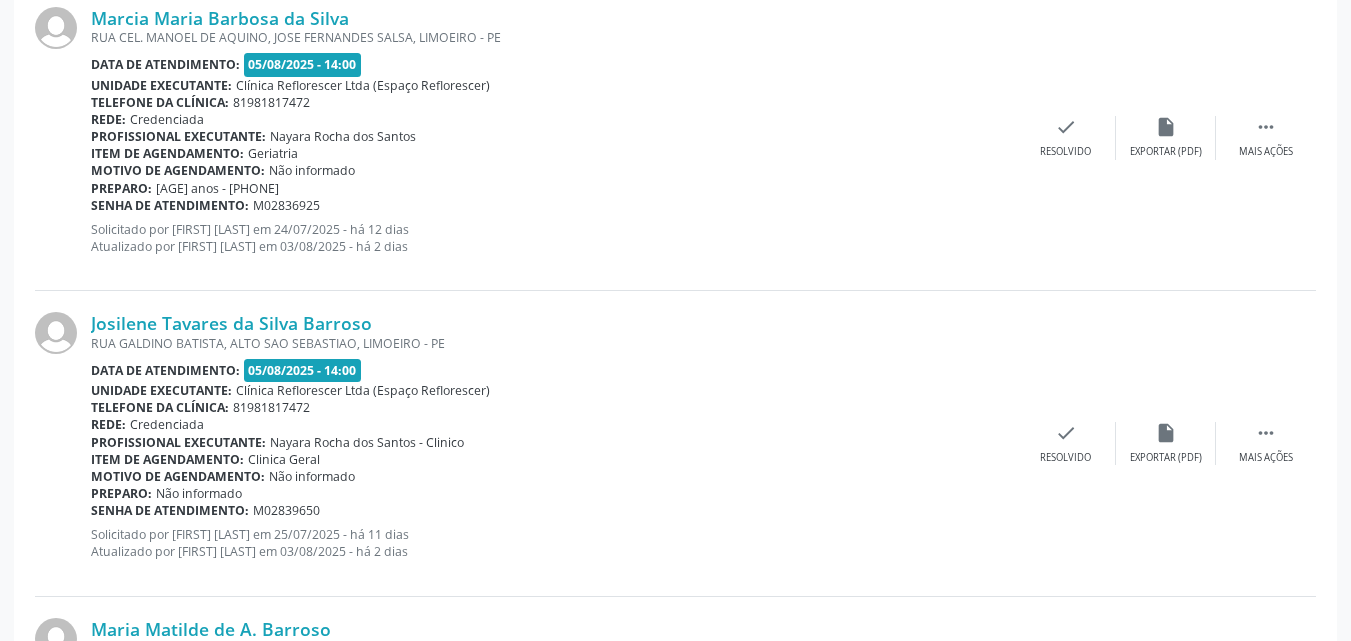 scroll, scrollTop: 2436, scrollLeft: 0, axis: vertical 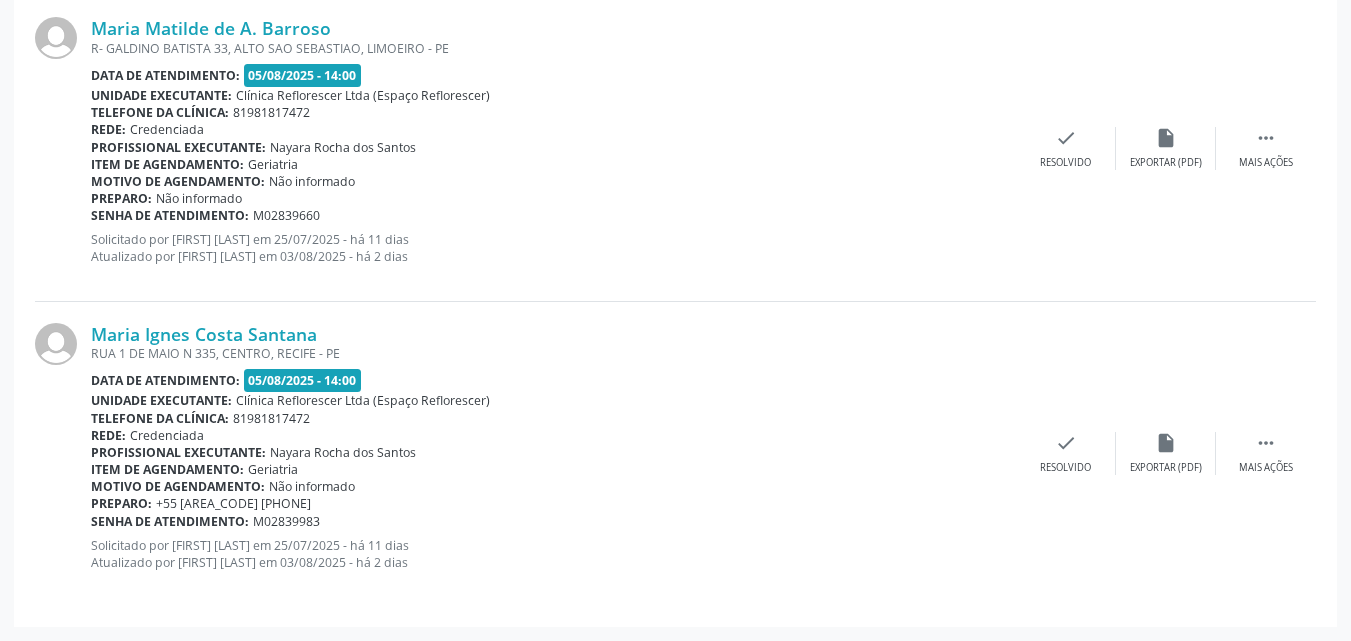 click on "Maria Ignes Costa Santana
RUA 1  DE MAIO N 335, CENTRO, RECIFE - PE
Data de atendimento:
05/08/2025 - 14:00
Unidade executante:
Clínica Reflorescer Ltda (Espaço Reflorescer)
Telefone da clínica:
81981817472
Rede:
Credenciada
Profissional executante:
Nayara Rocha dos Santos
Item de agendamento:
Geriatria
Motivo de agendamento:
Não informado
Preparo:
+55 81 99784-4825
Senha de atendimento:
M02839983
Solicitado por Juliano Jose Alves de Sousa em 25/07/2025 - há 11 dias
Atualizado por Juliano Jose Alves de Sousa em 03/08/2025 - há 2 dias

Mais ações
insert_drive_file
Exportar (PDF)
check
Resolvido" at bounding box center (675, 454) 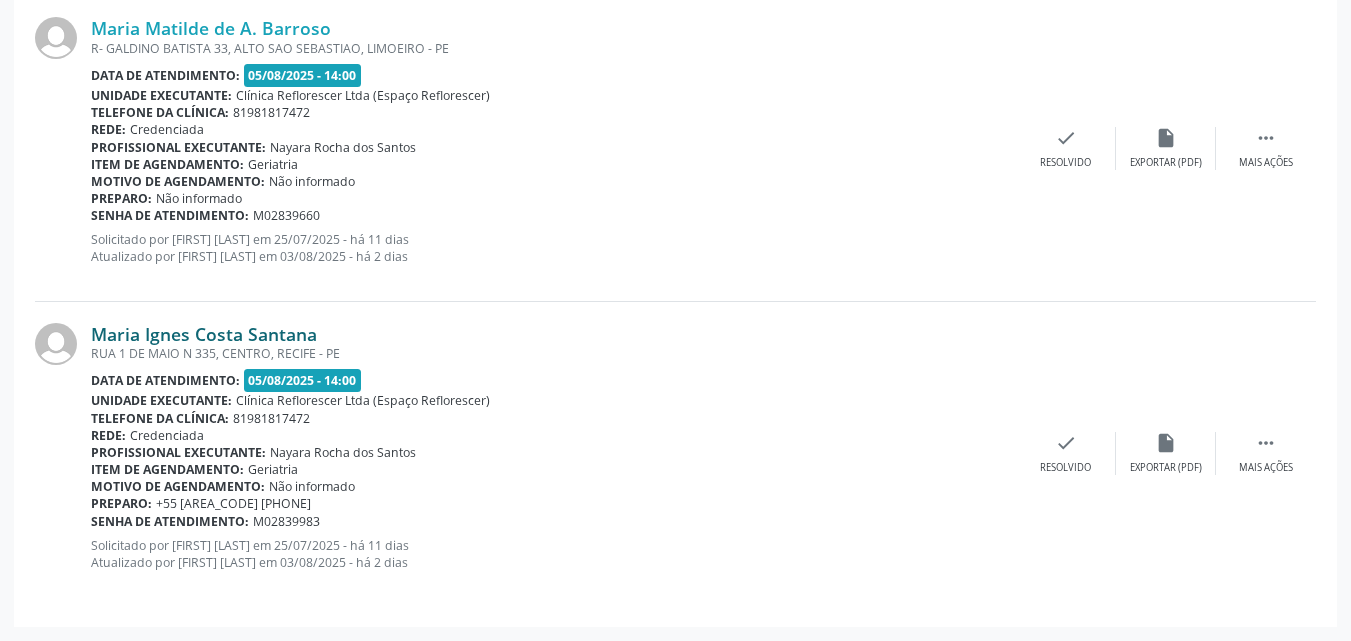 click on "Maria Ignes Costa Santana" at bounding box center [204, 334] 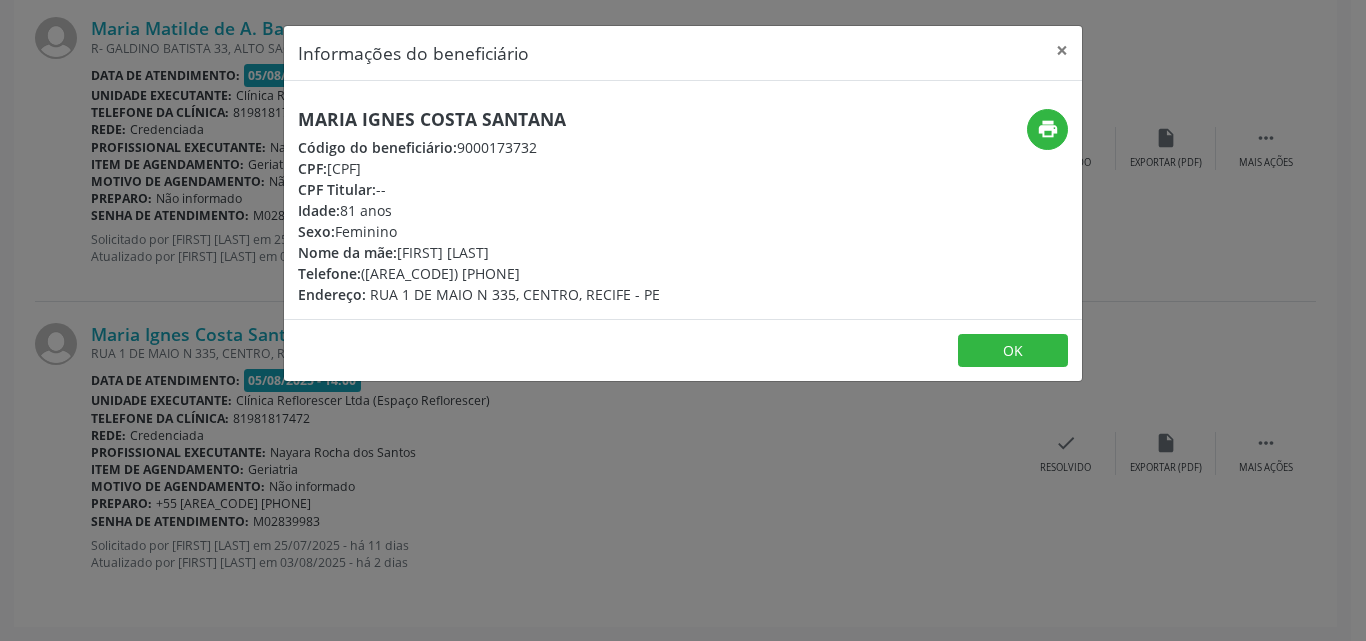 drag, startPoint x: 332, startPoint y: 166, endPoint x: 453, endPoint y: 167, distance: 121.004135 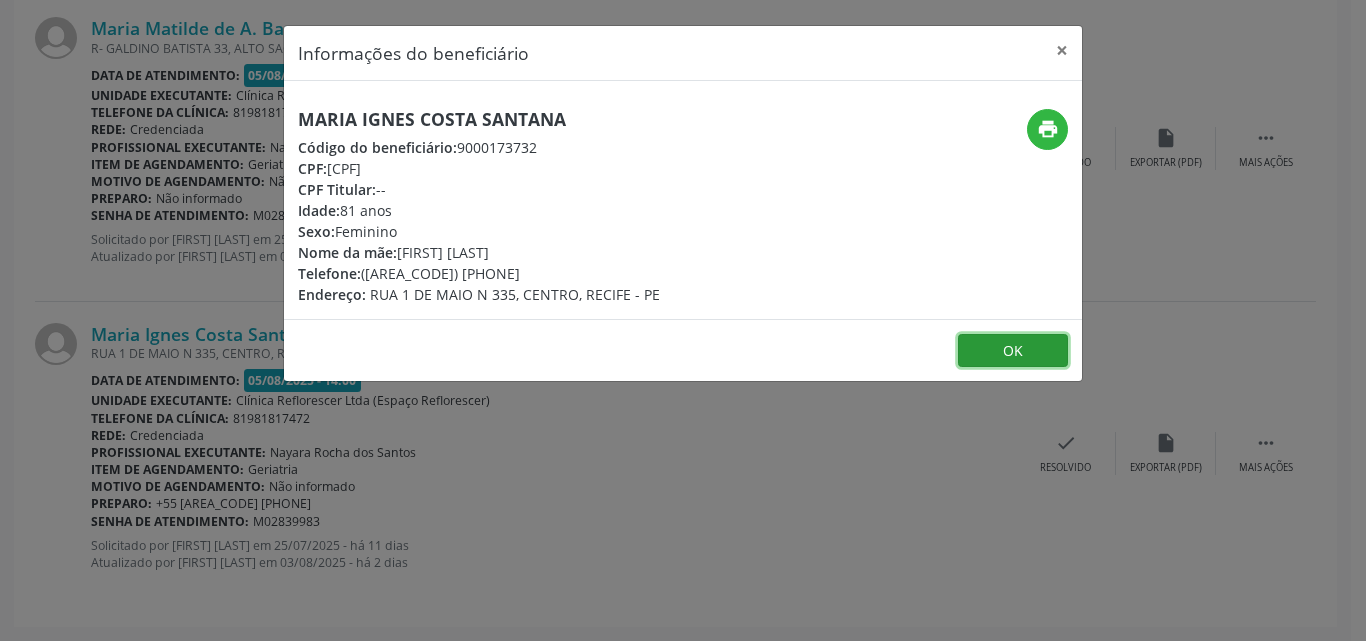 click on "OK" at bounding box center [1013, 351] 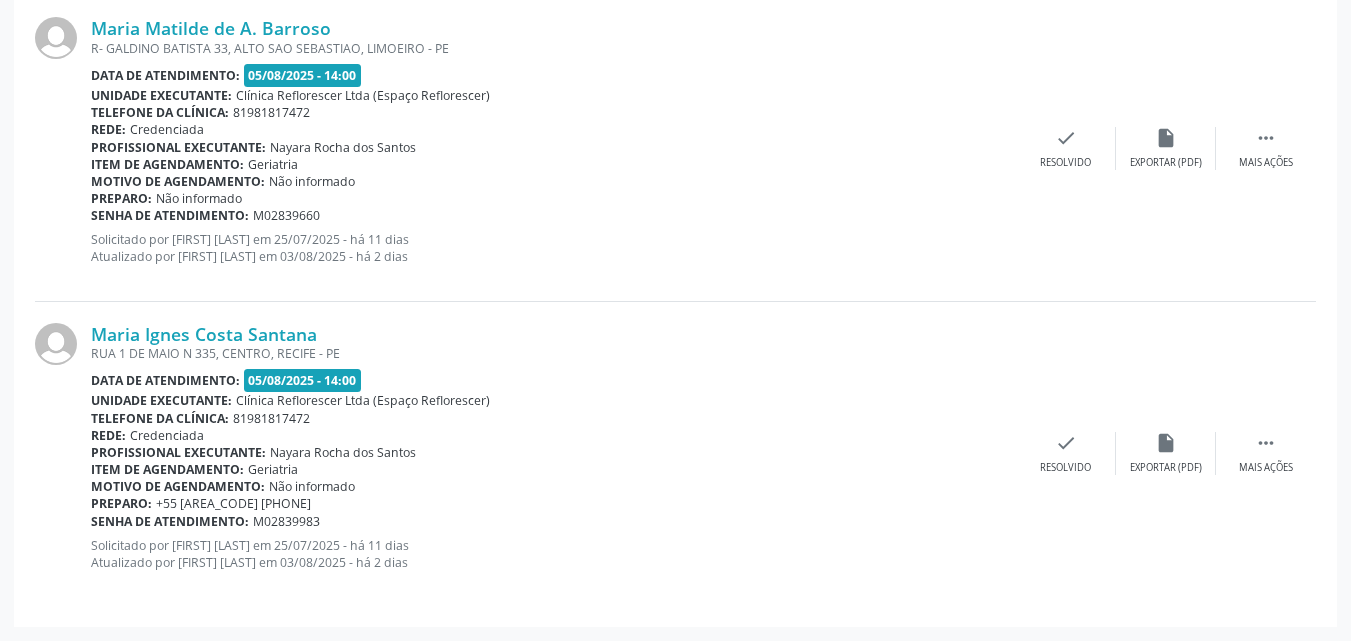 click on "Preparo:
Não informado" at bounding box center [553, 198] 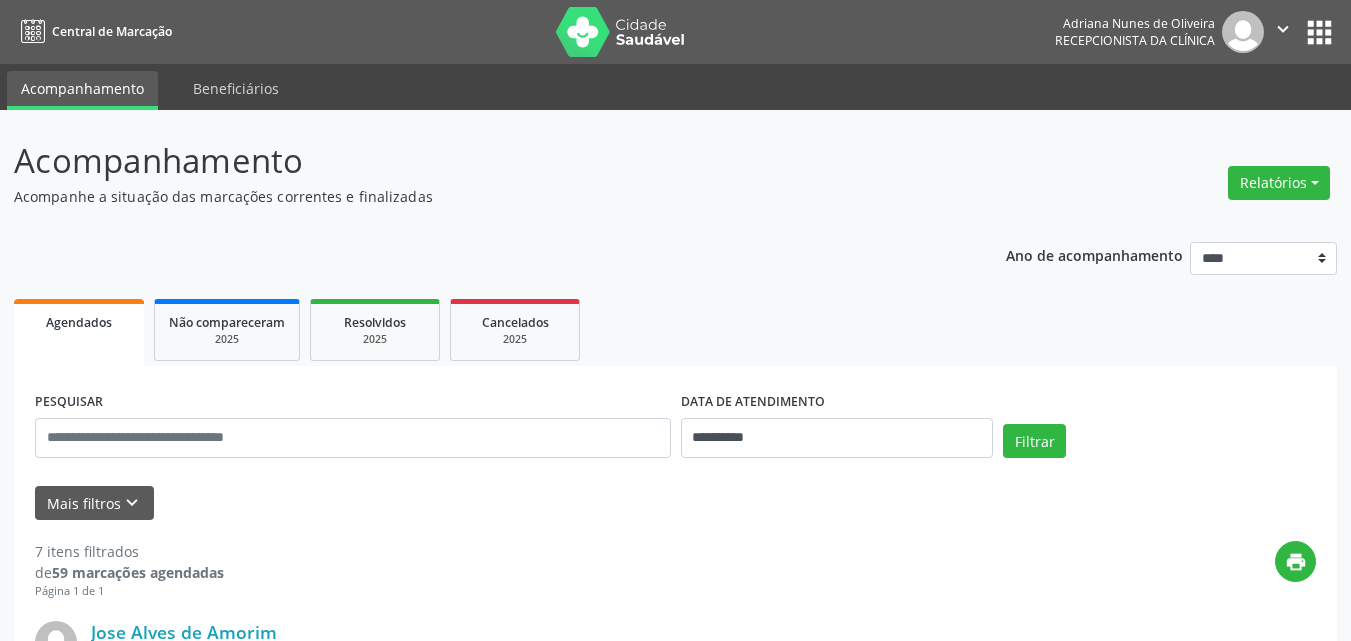 scroll, scrollTop: 0, scrollLeft: 0, axis: both 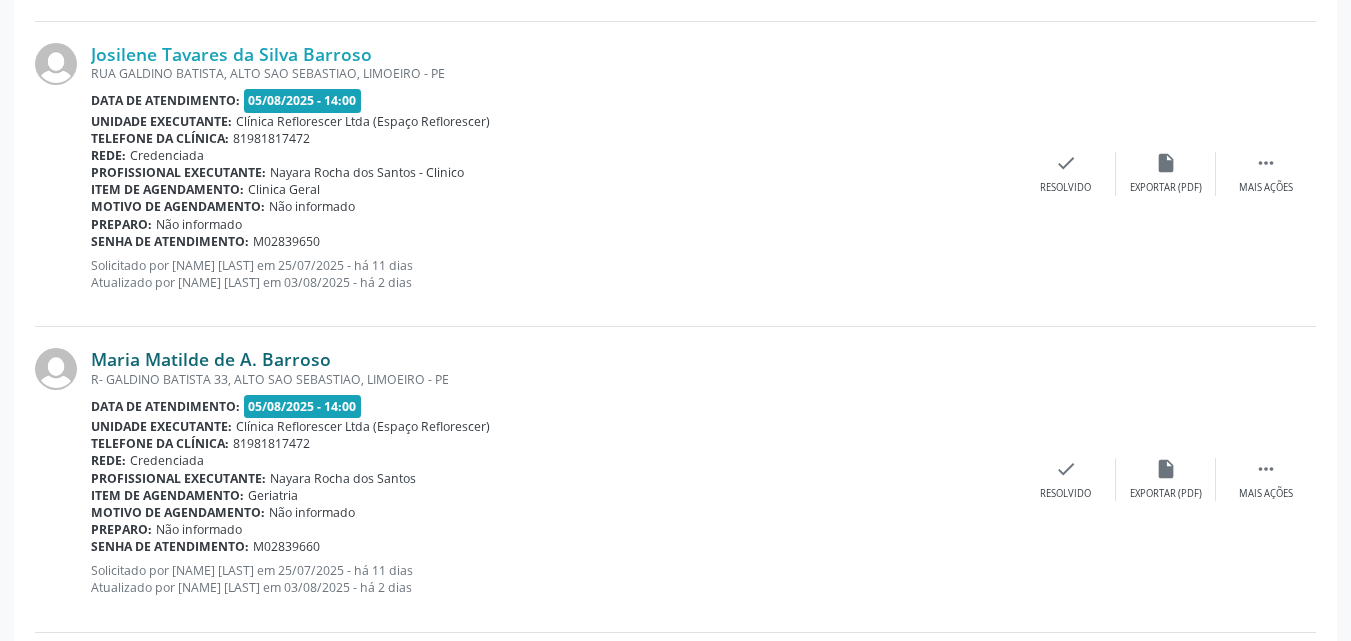 click on "Maria Matilde de A. Barroso" at bounding box center [211, 359] 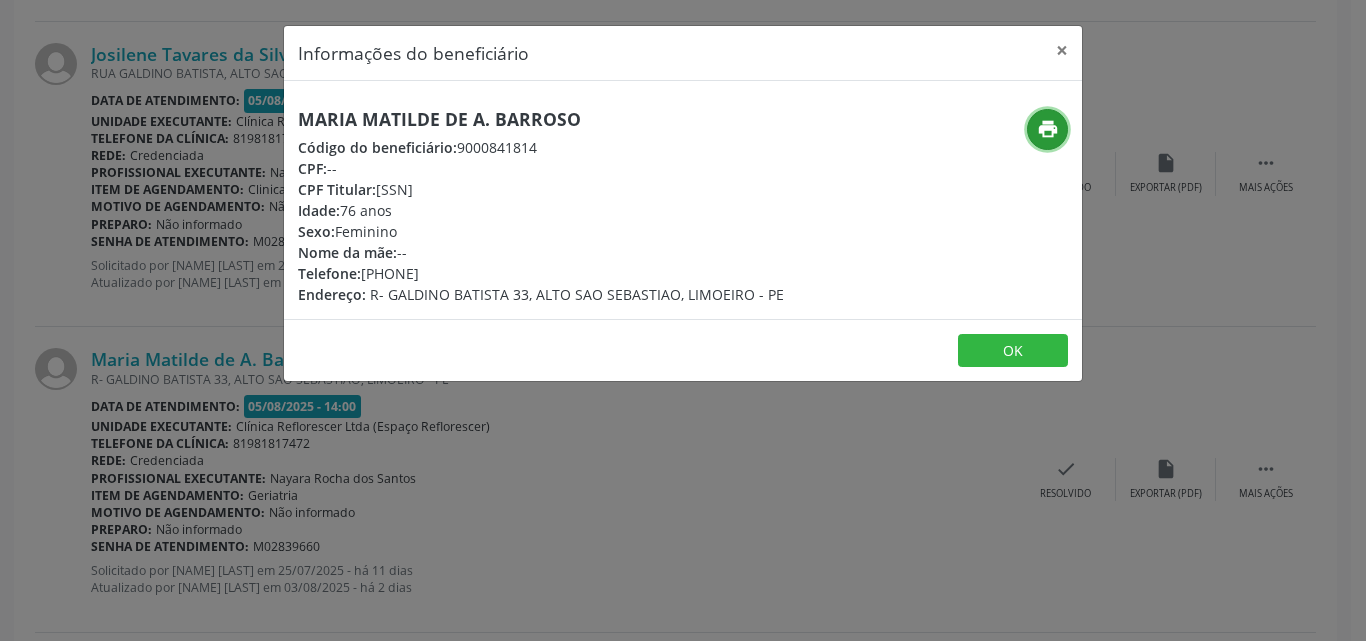 click on "print" at bounding box center (1048, 129) 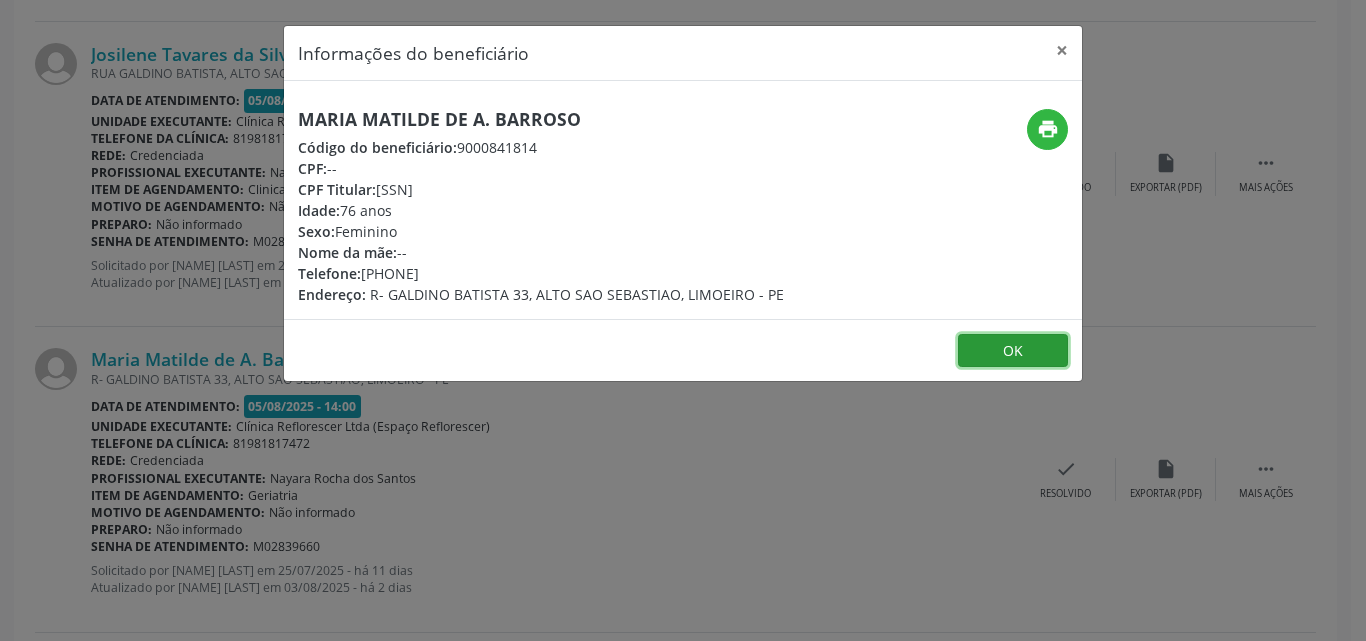 click on "OK" at bounding box center (1013, 351) 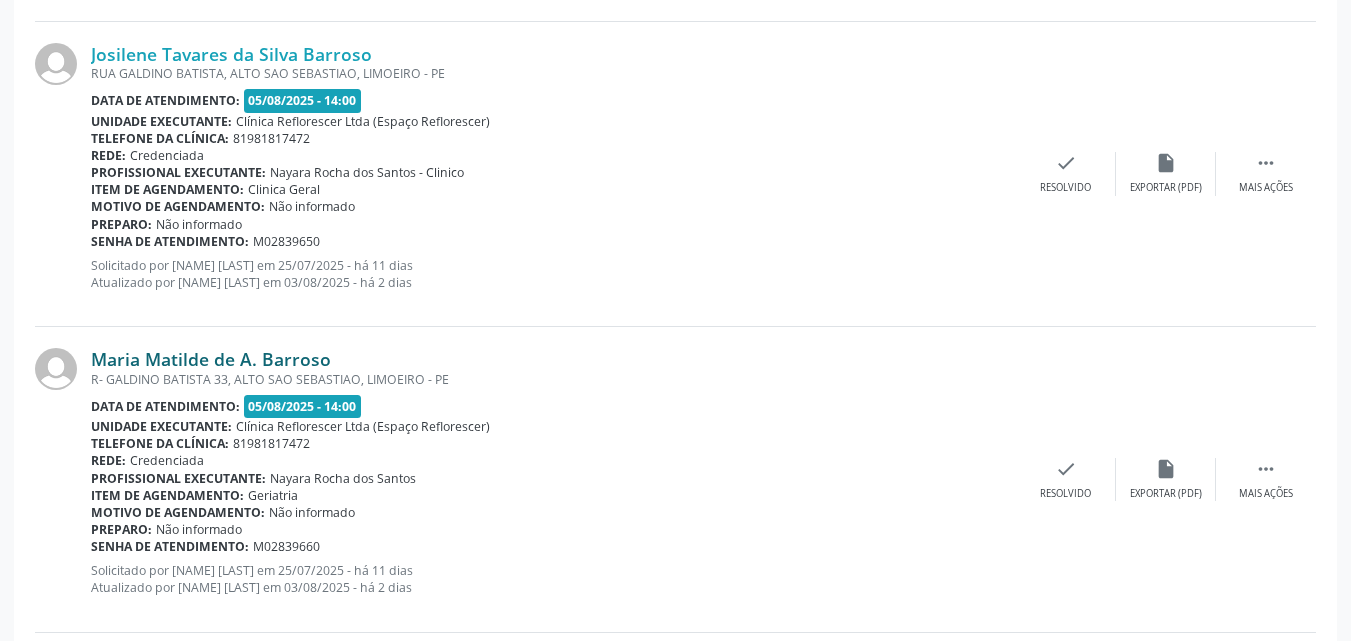 click on "Maria Matilde de A. Barroso" at bounding box center (211, 359) 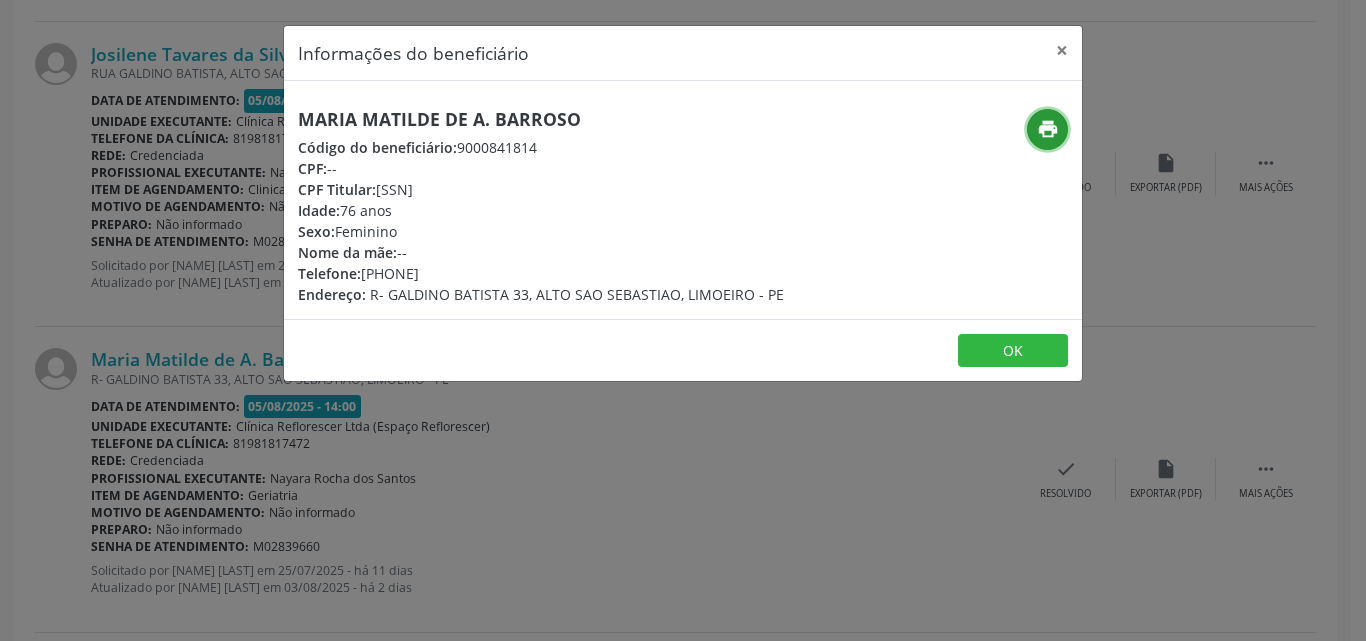 click on "print" at bounding box center [1048, 129] 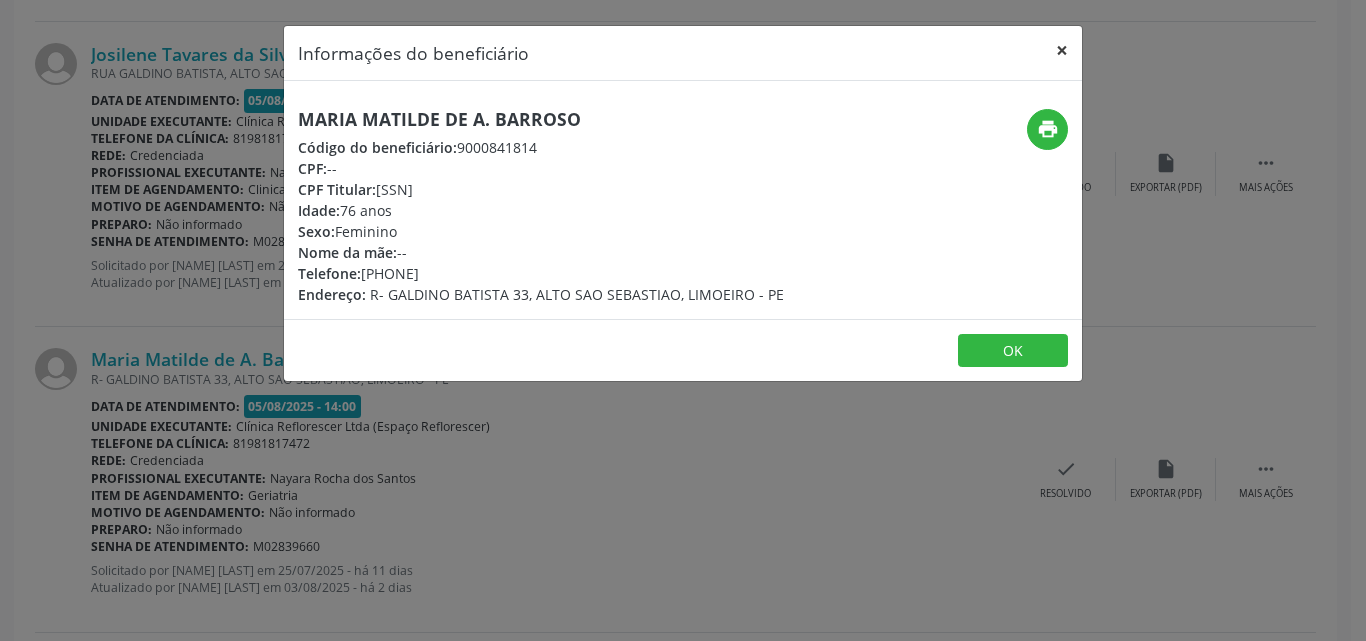 click on "×" at bounding box center [1062, 50] 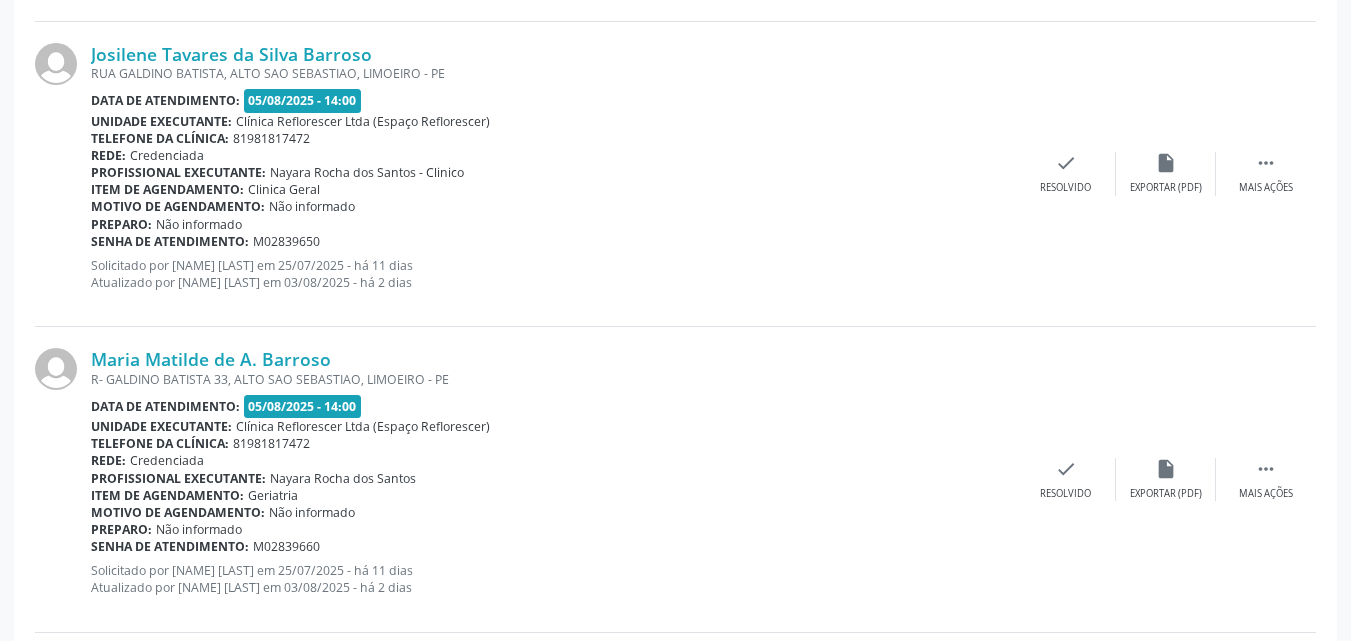 click on "Rede:
Credenciada" at bounding box center [553, 155] 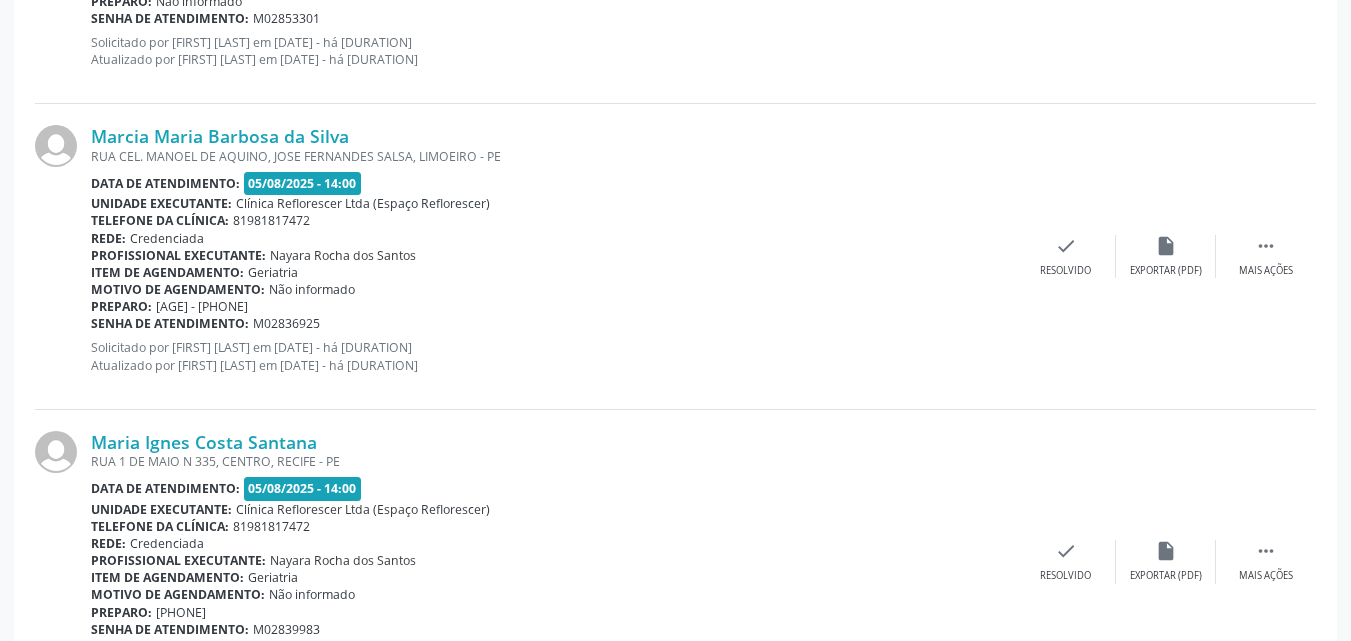 scroll, scrollTop: 1320, scrollLeft: 0, axis: vertical 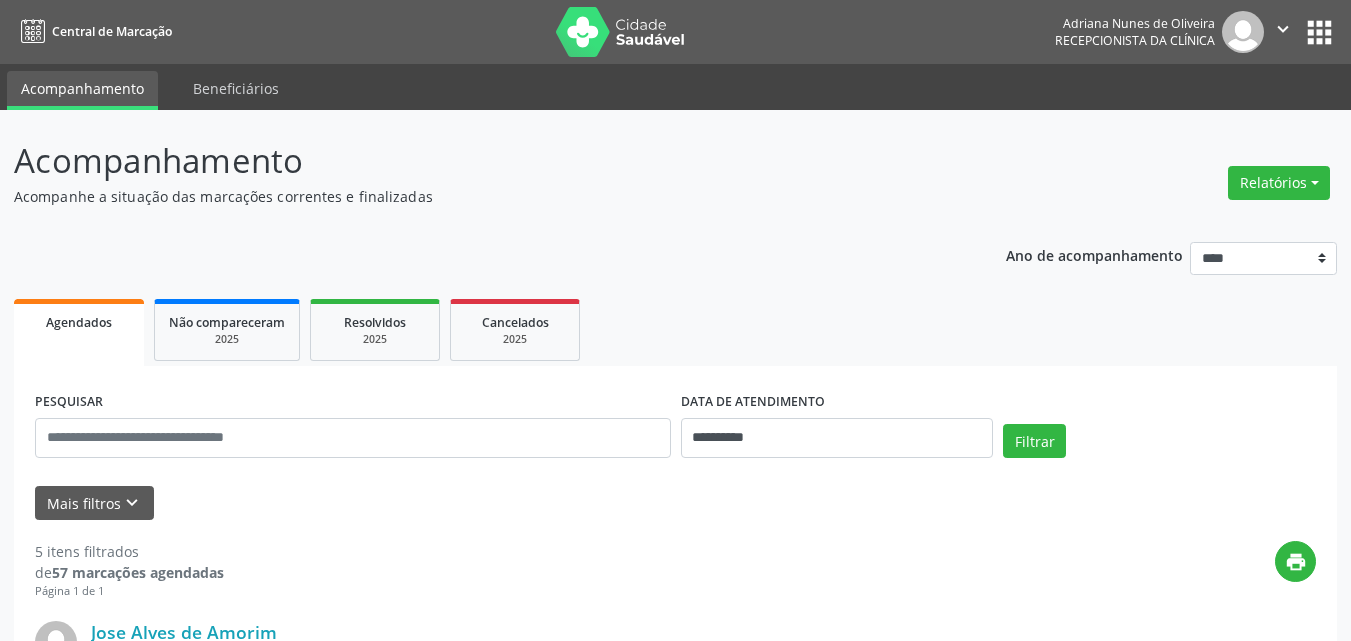 click on "Acompanhamento" at bounding box center [477, 161] 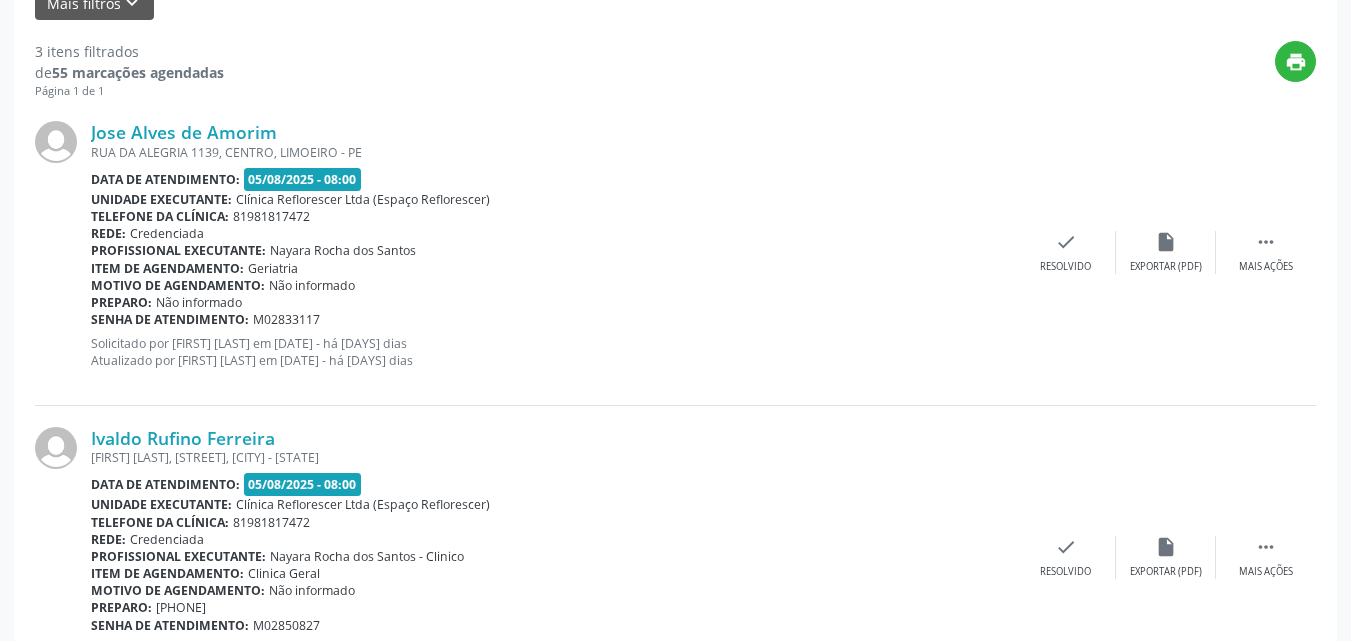 scroll, scrollTop: 409, scrollLeft: 0, axis: vertical 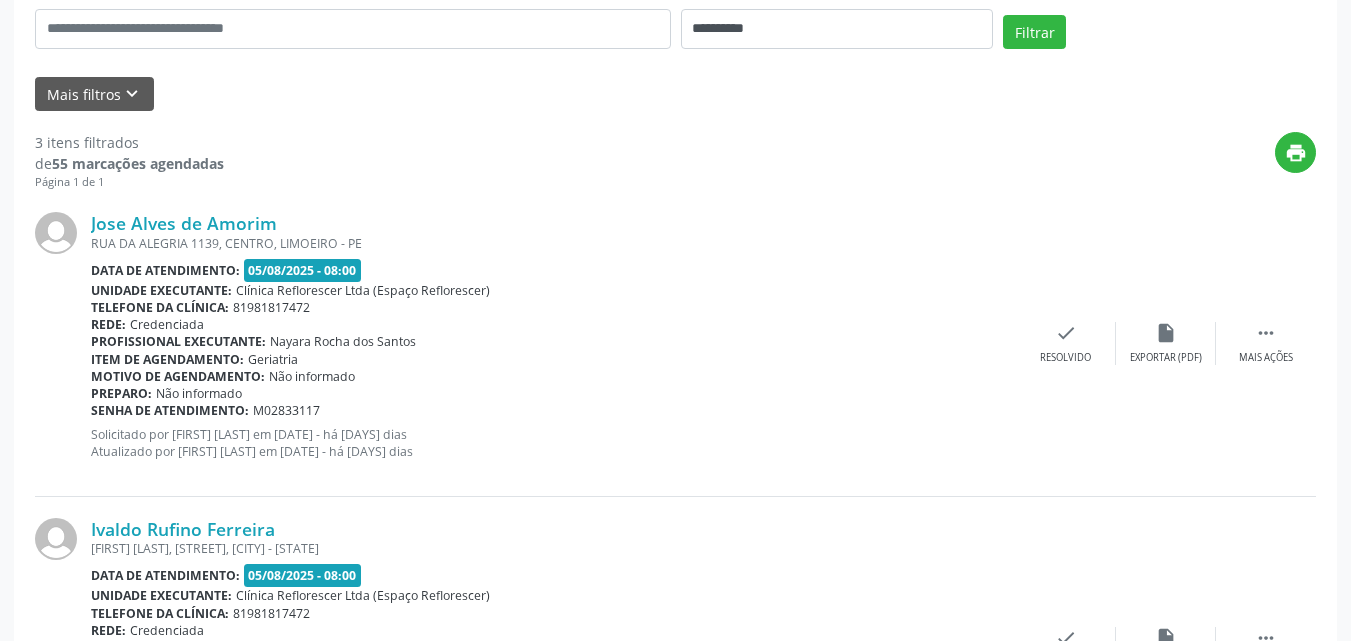 click on "print" at bounding box center (770, 161) 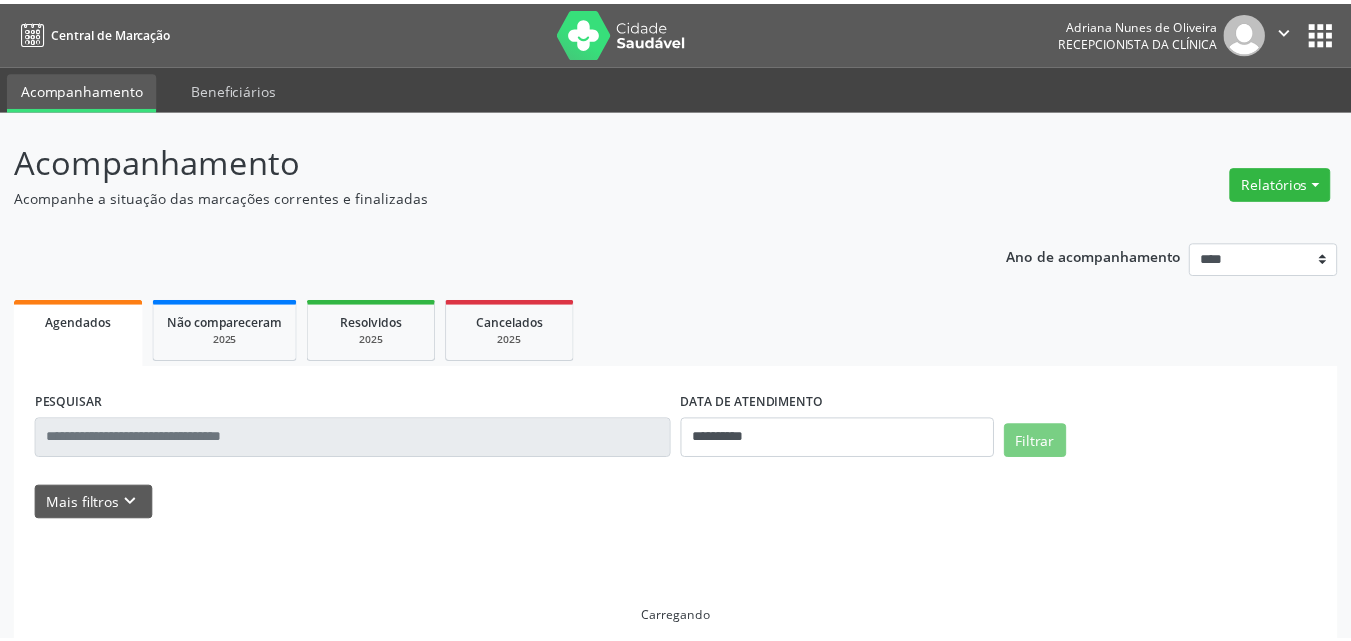 scroll, scrollTop: 0, scrollLeft: 0, axis: both 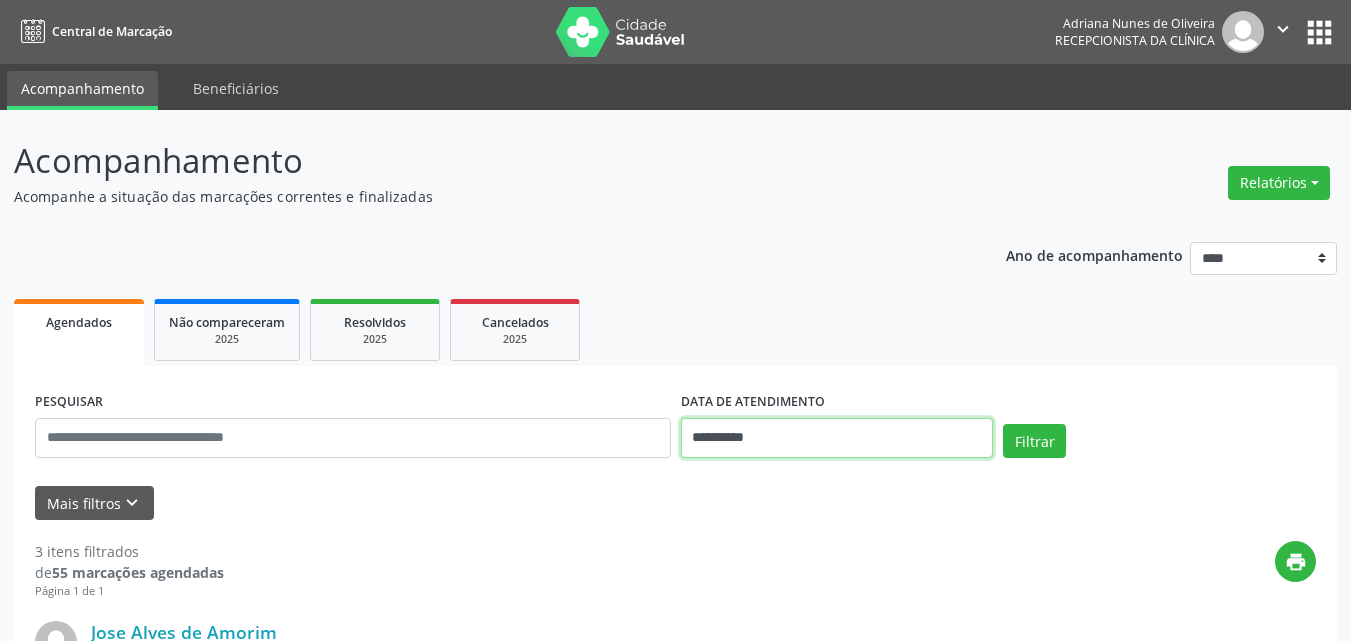 click on "**********" at bounding box center (837, 438) 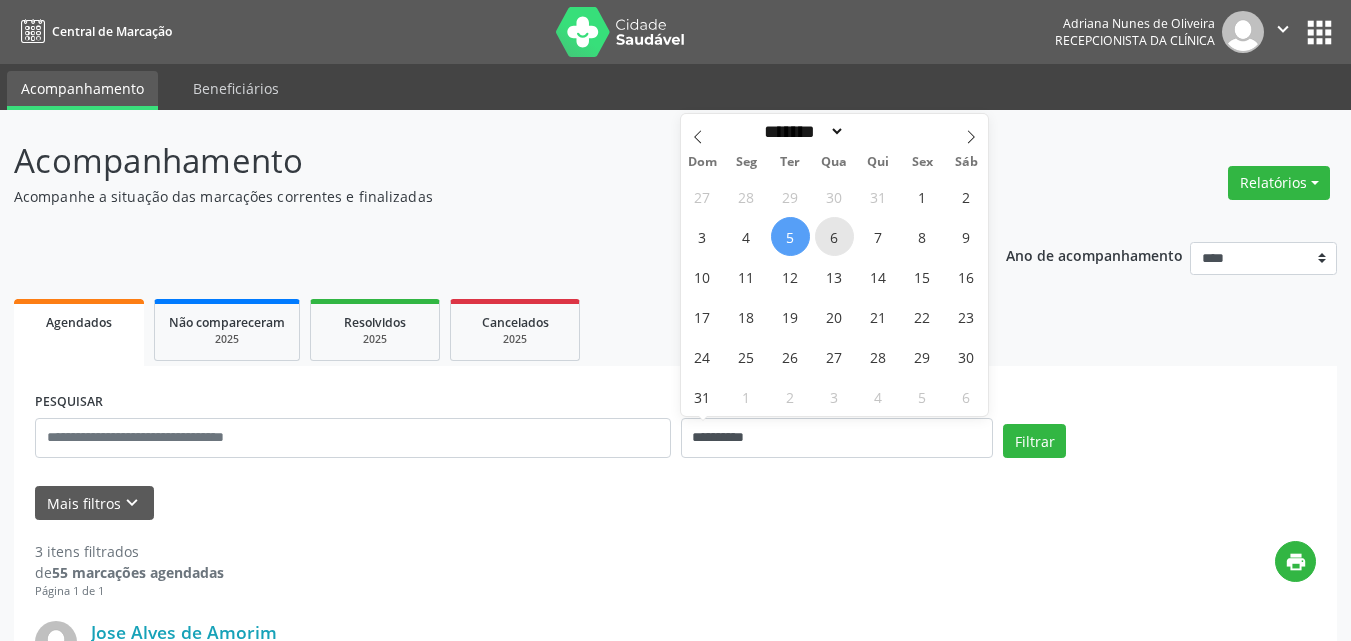 click on "6" at bounding box center (834, 236) 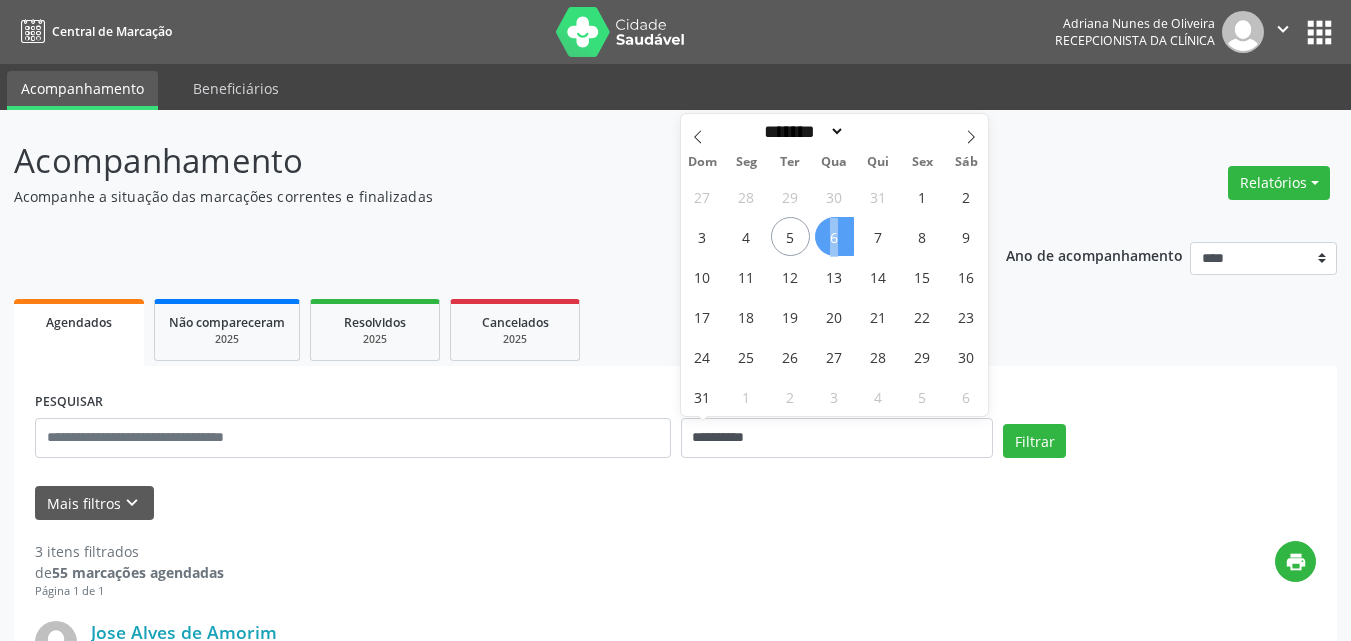 click on "6" at bounding box center [834, 236] 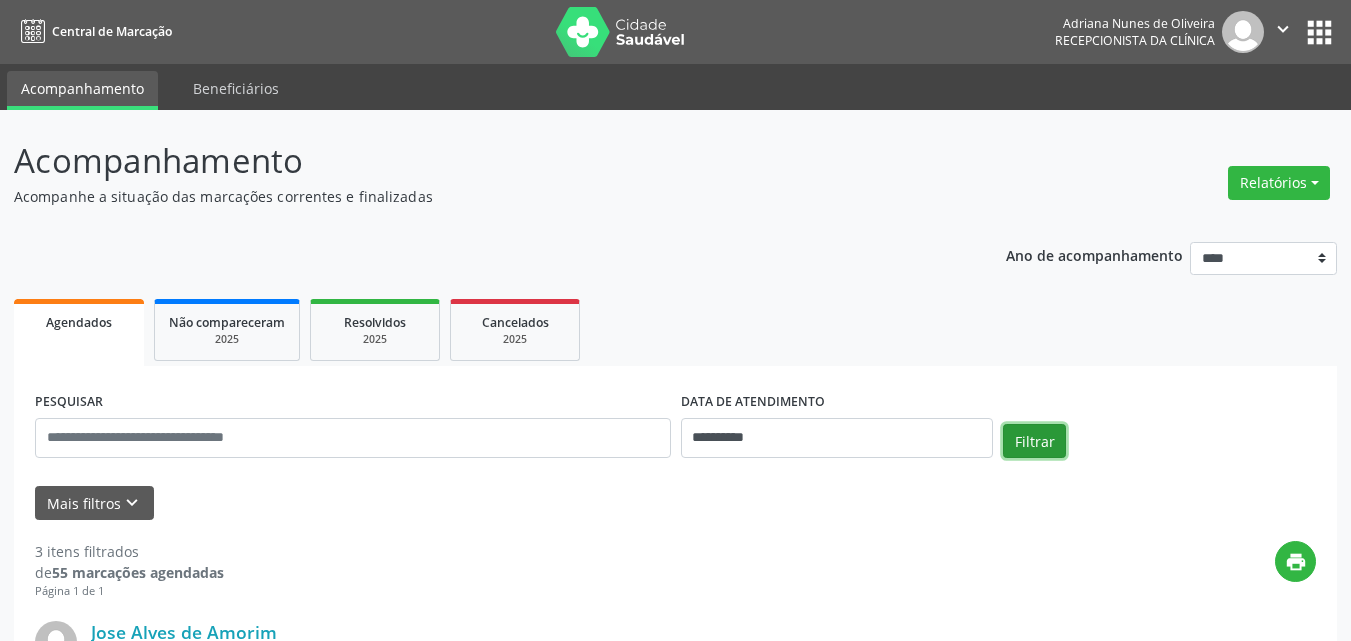 click on "Filtrar" at bounding box center (1034, 441) 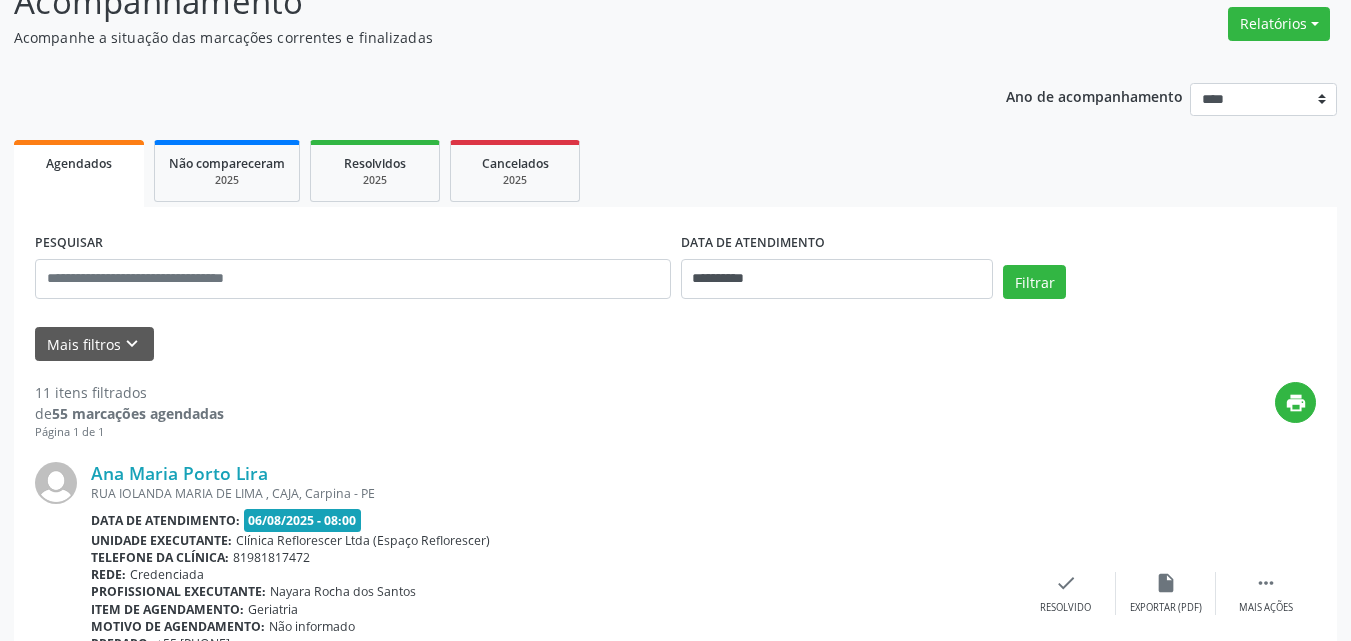 scroll, scrollTop: 0, scrollLeft: 0, axis: both 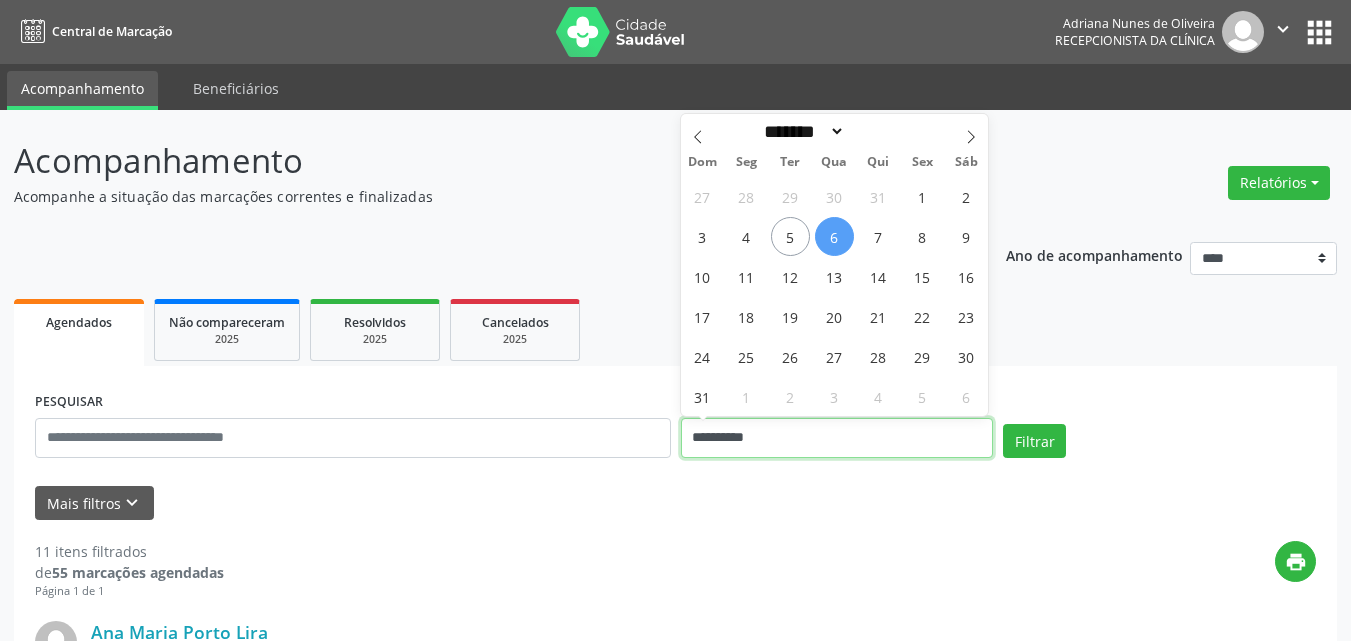 click on "**********" at bounding box center [837, 438] 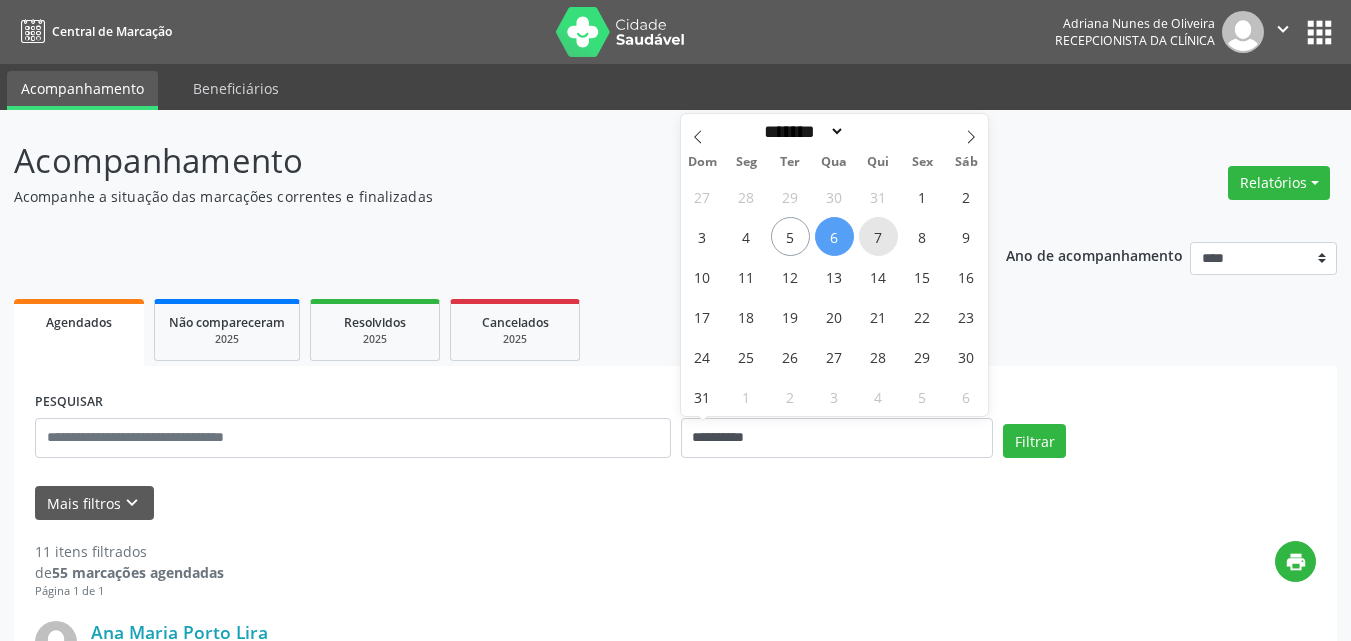 click on "7" at bounding box center [878, 236] 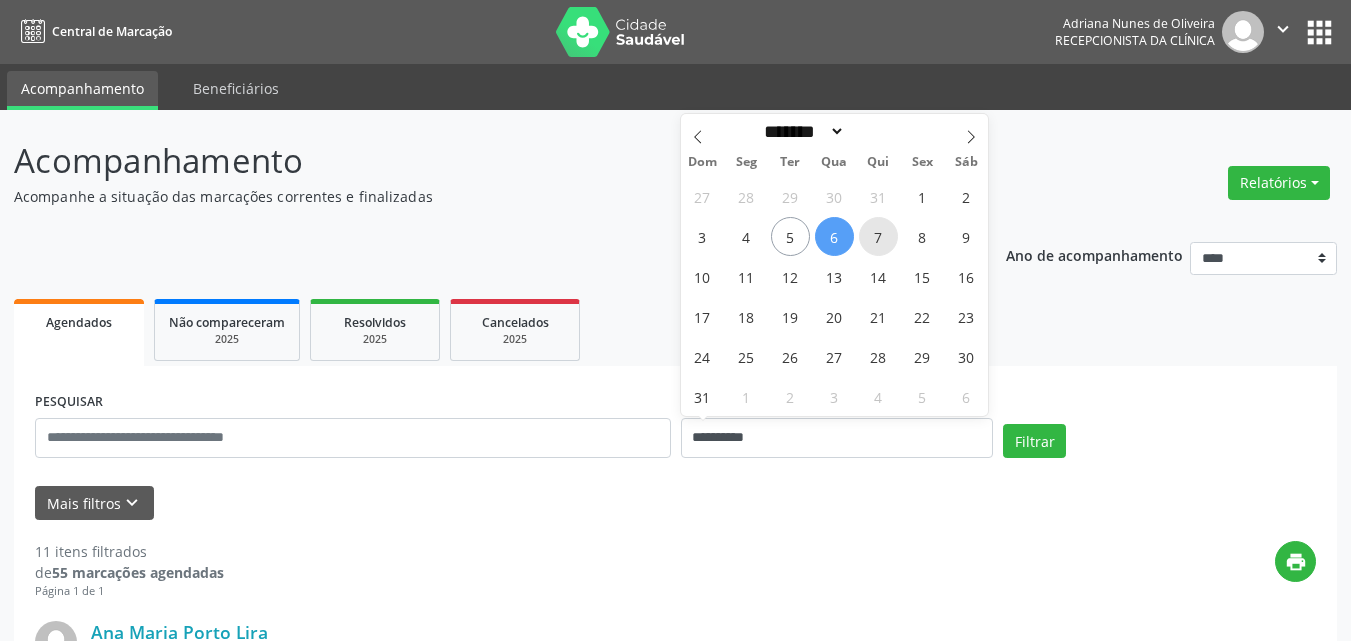 type on "**********" 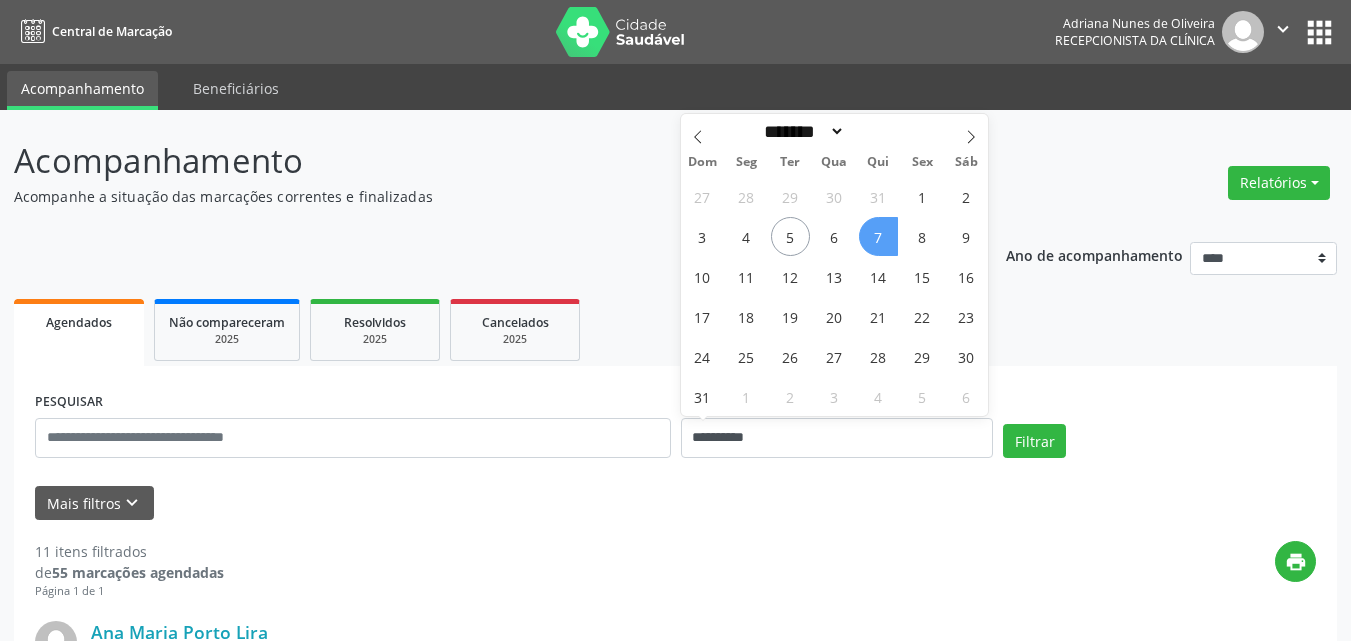click on "7" at bounding box center (878, 236) 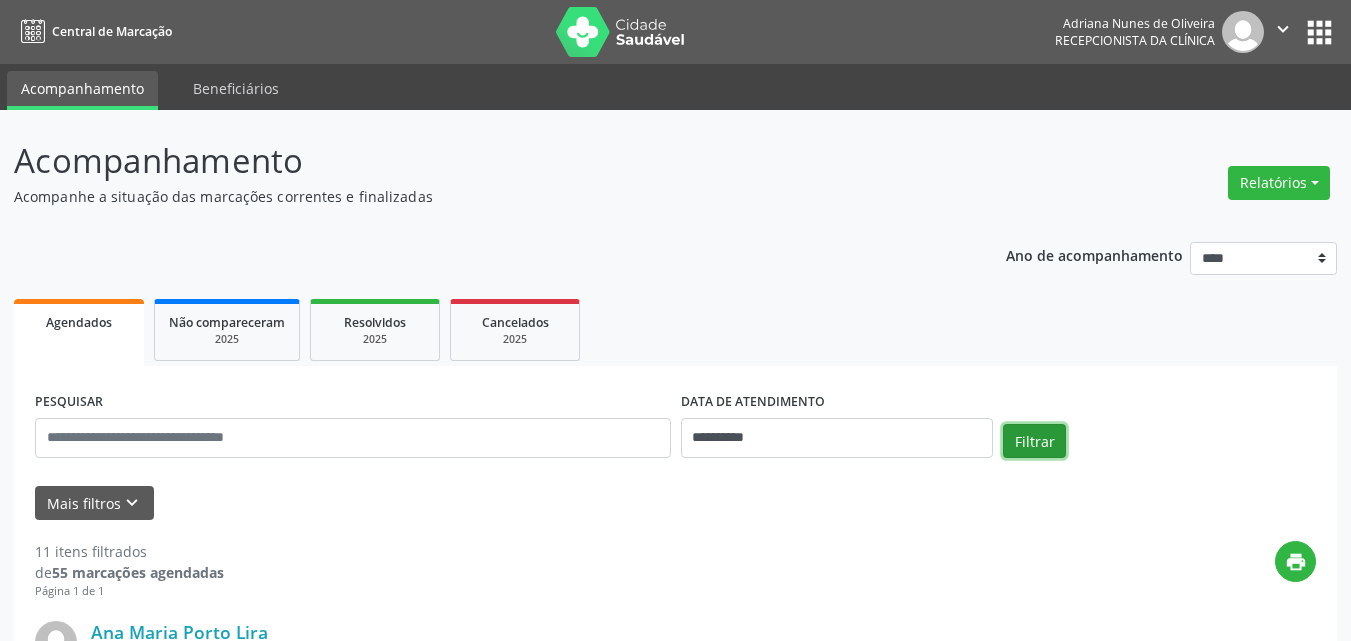 click on "Filtrar" at bounding box center (1034, 441) 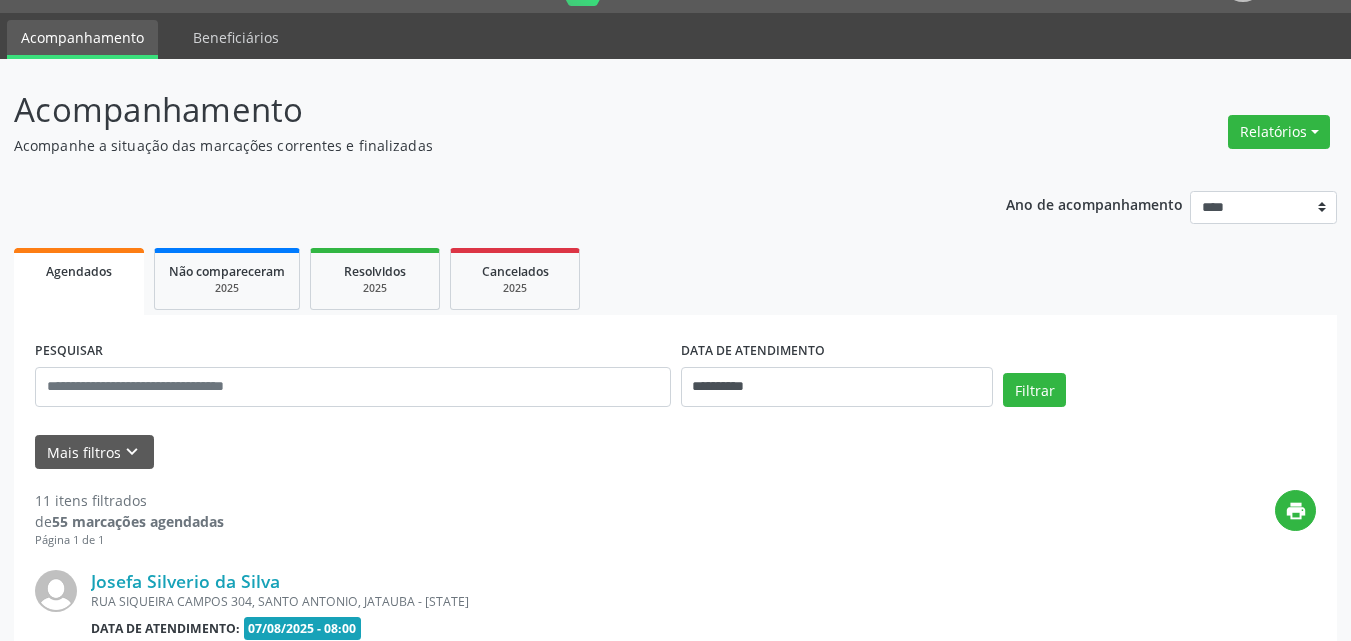 scroll, scrollTop: 100, scrollLeft: 0, axis: vertical 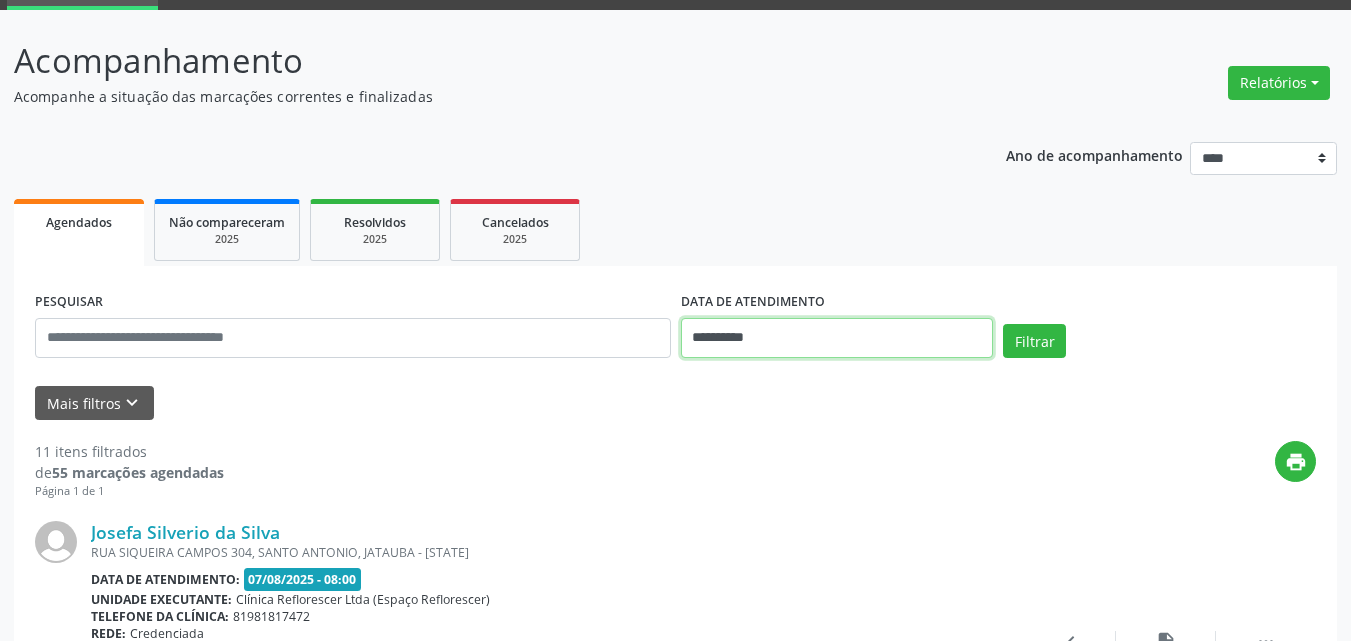 click on "**********" at bounding box center (837, 338) 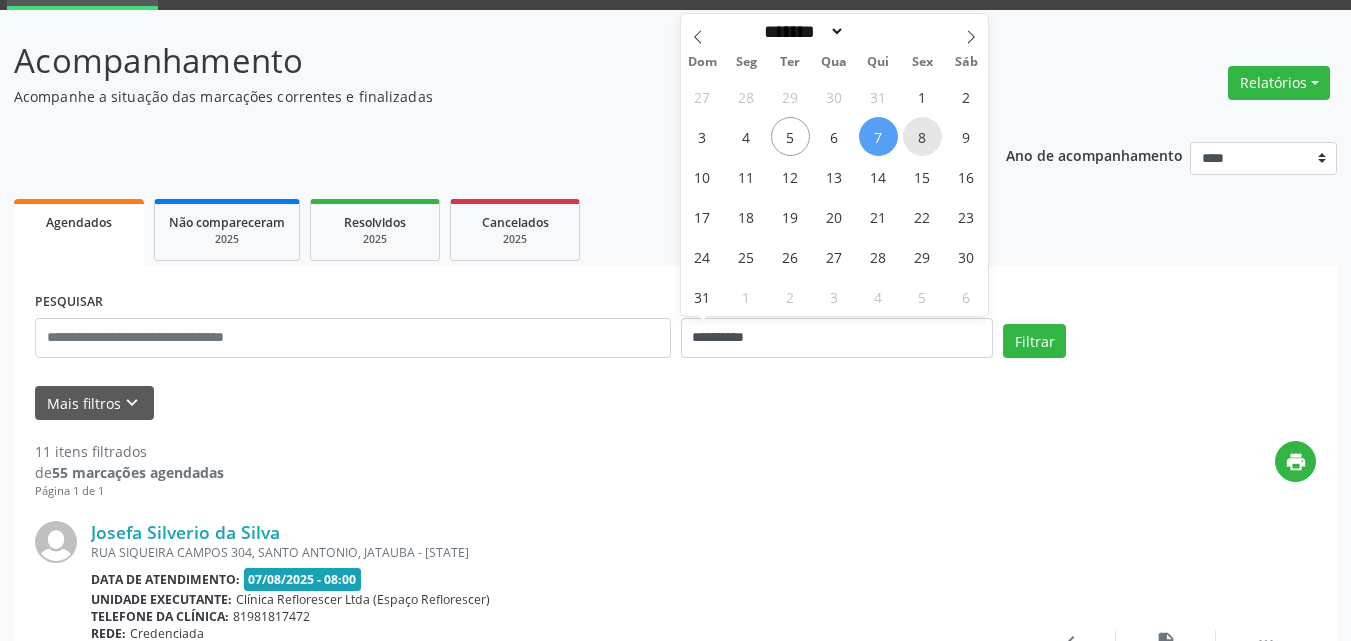 click on "8" at bounding box center (922, 136) 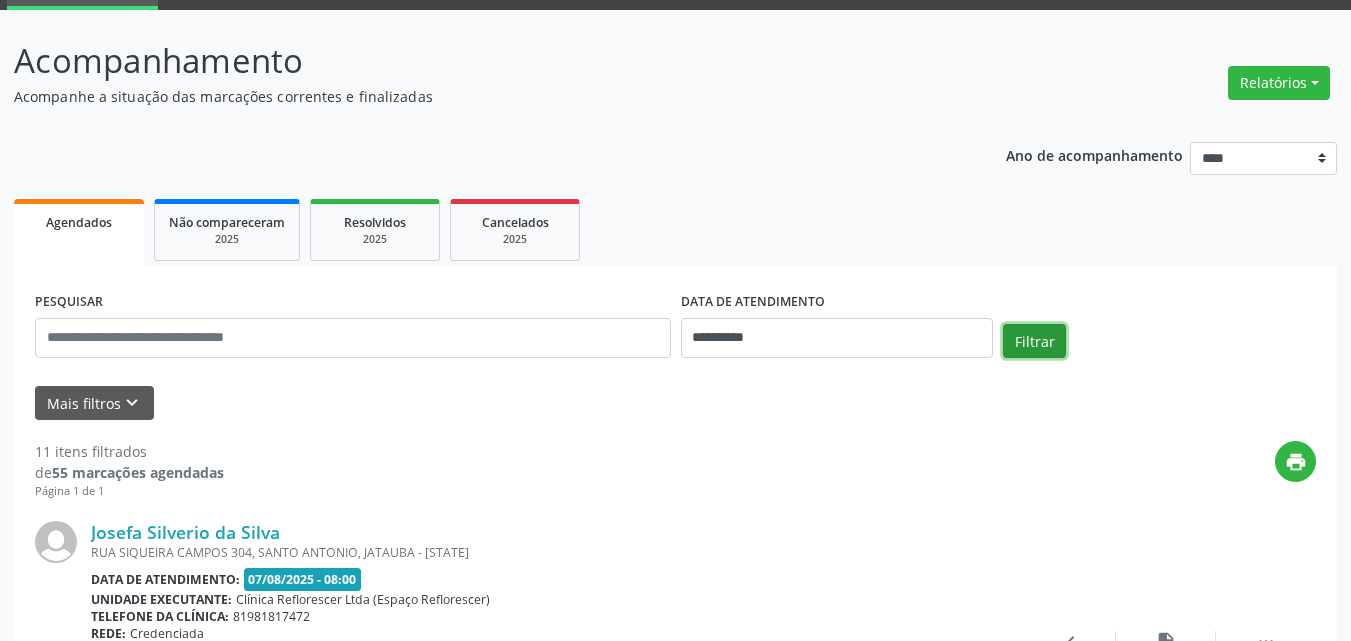 click on "Filtrar" at bounding box center [1034, 341] 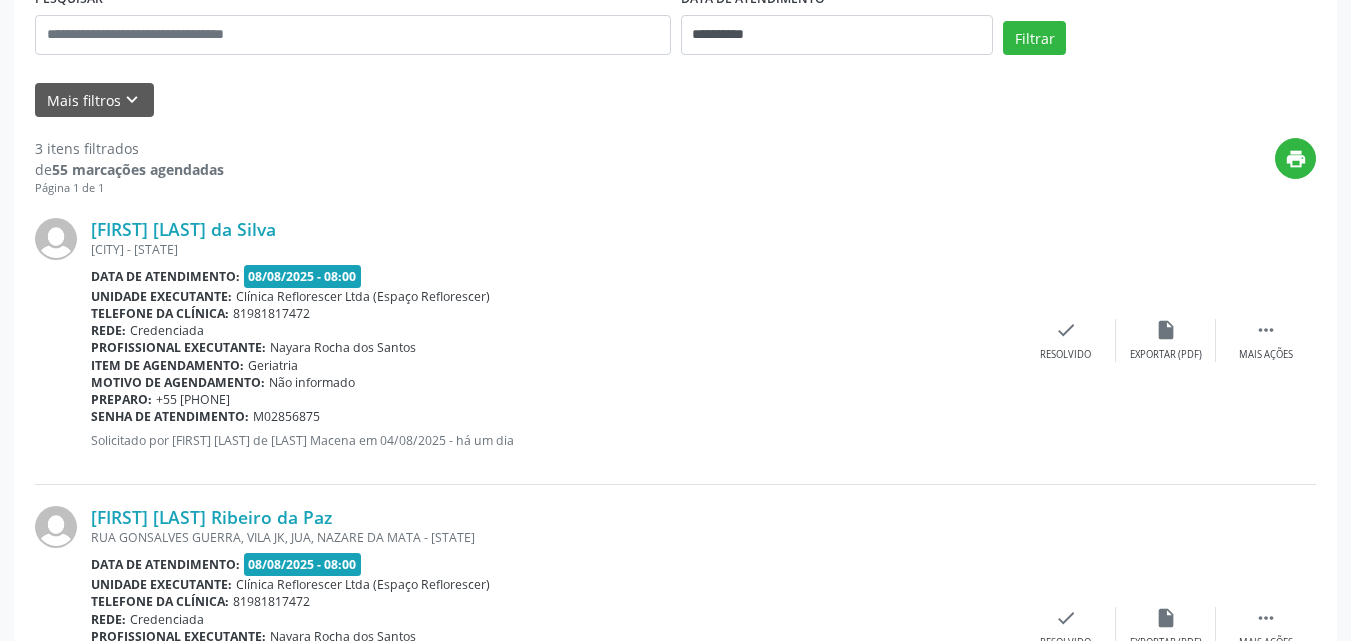 scroll, scrollTop: 358, scrollLeft: 0, axis: vertical 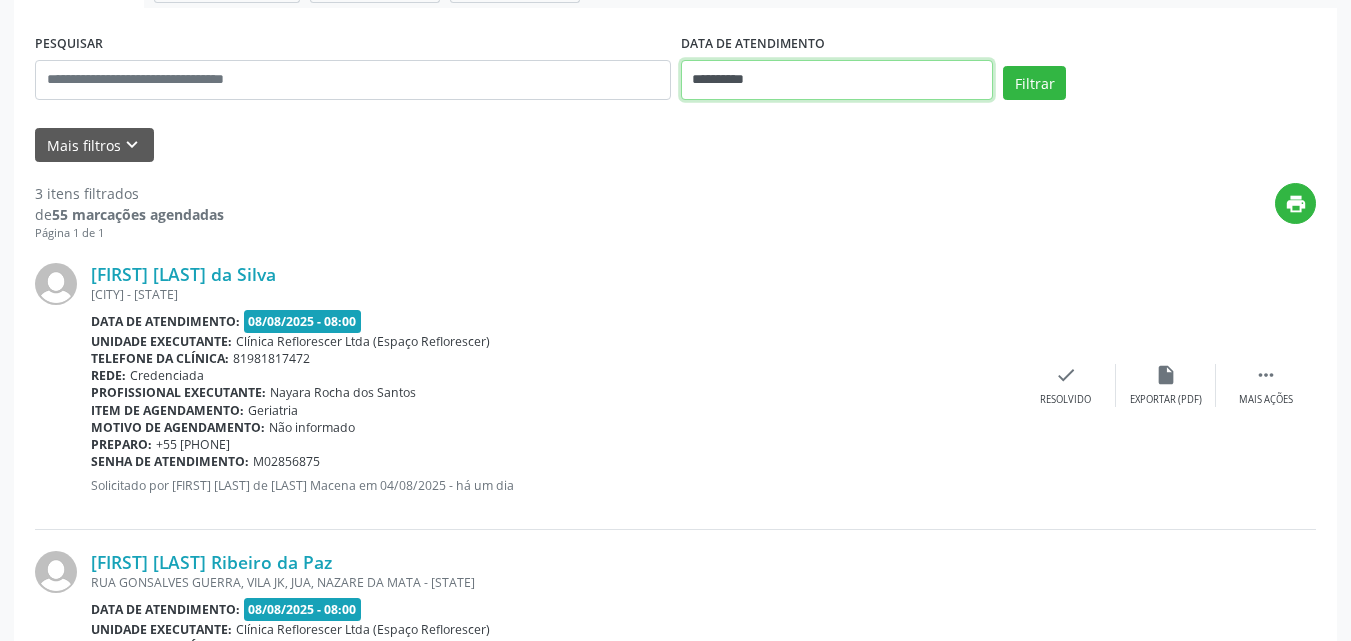 click on "**********" at bounding box center (837, 80) 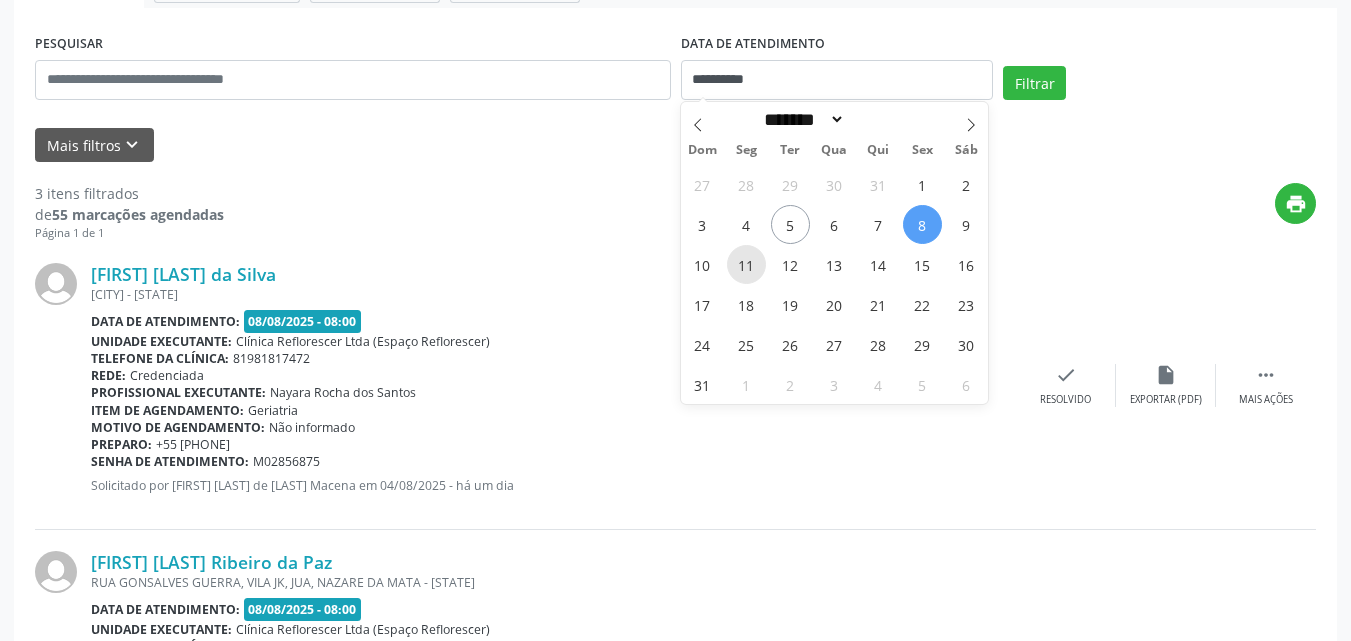 click on "11" at bounding box center (746, 264) 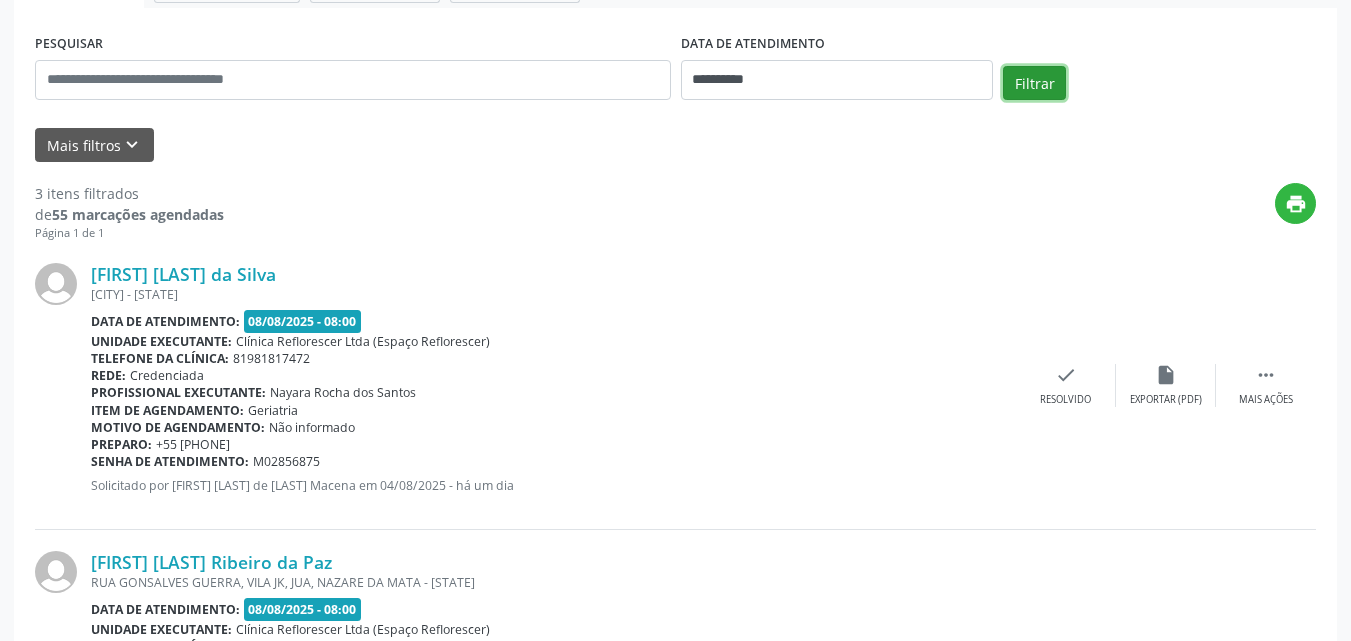 click on "Filtrar" at bounding box center [1034, 83] 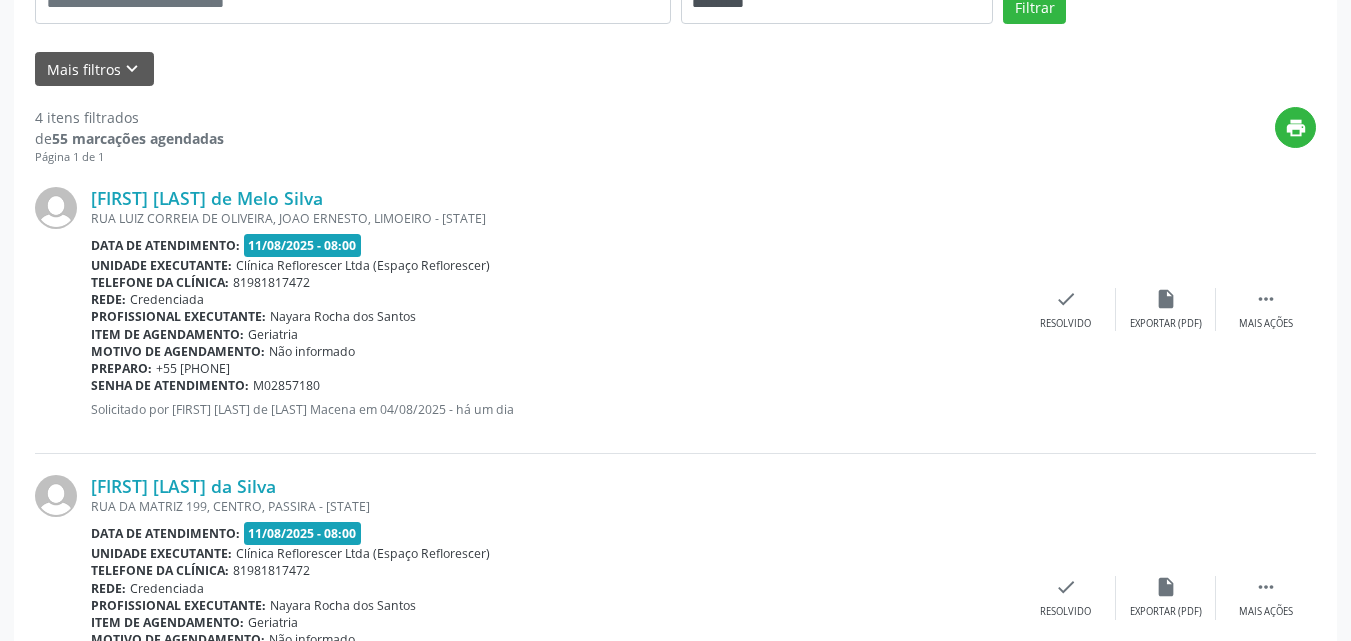 scroll, scrollTop: 46, scrollLeft: 0, axis: vertical 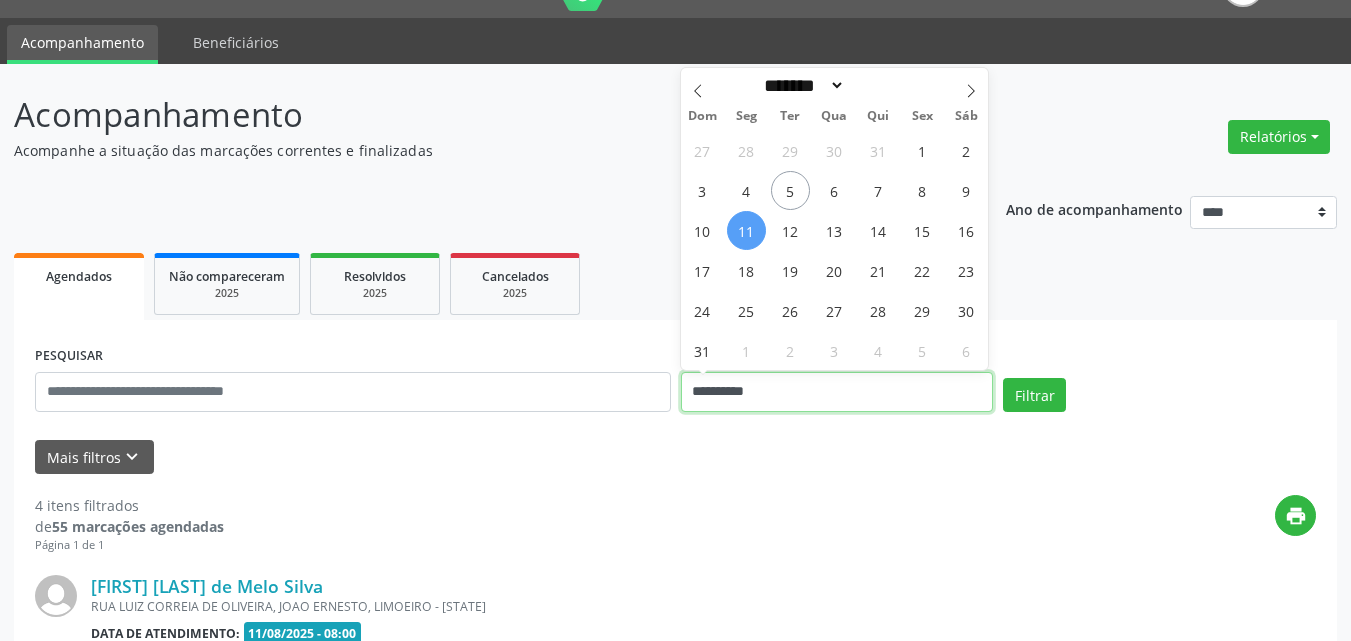 click on "**********" at bounding box center (837, 392) 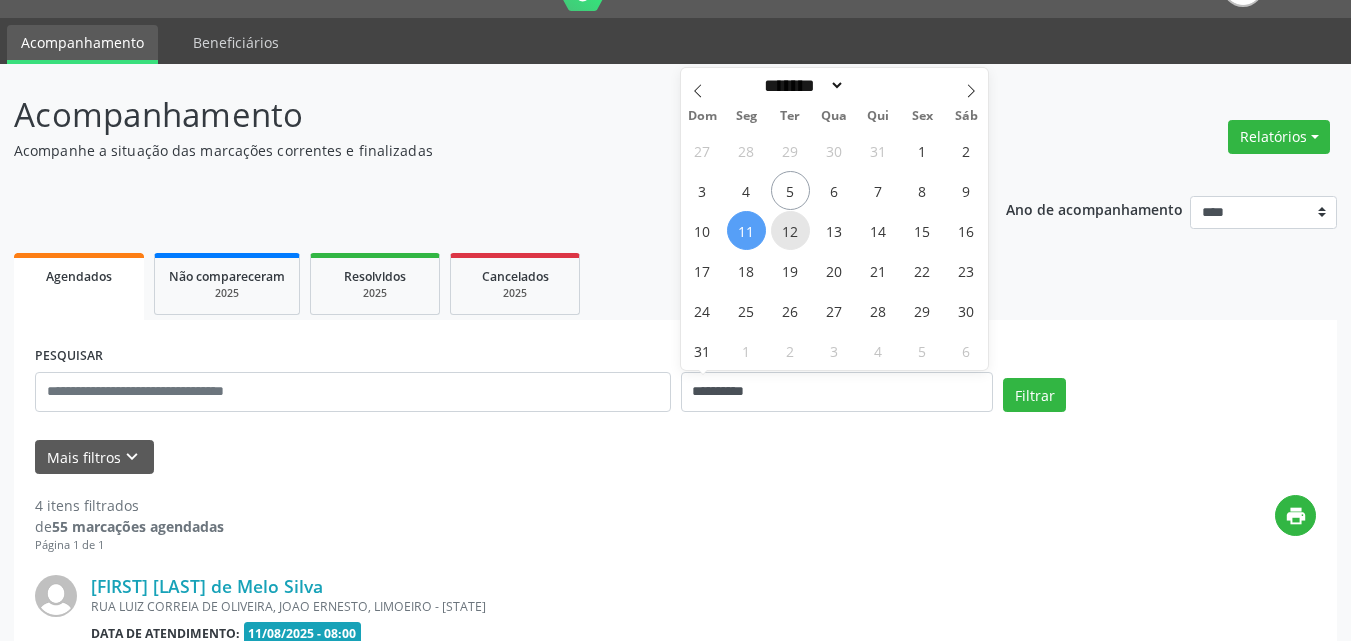 click on "12" at bounding box center (790, 230) 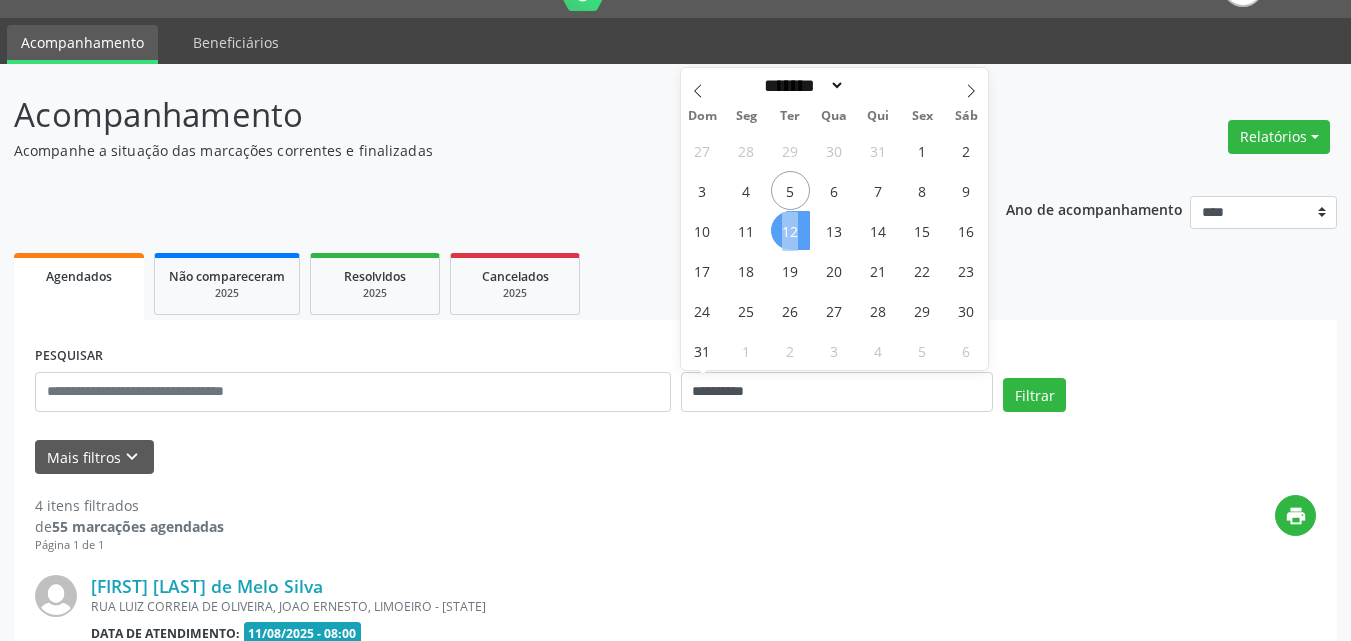 click on "12" at bounding box center [790, 230] 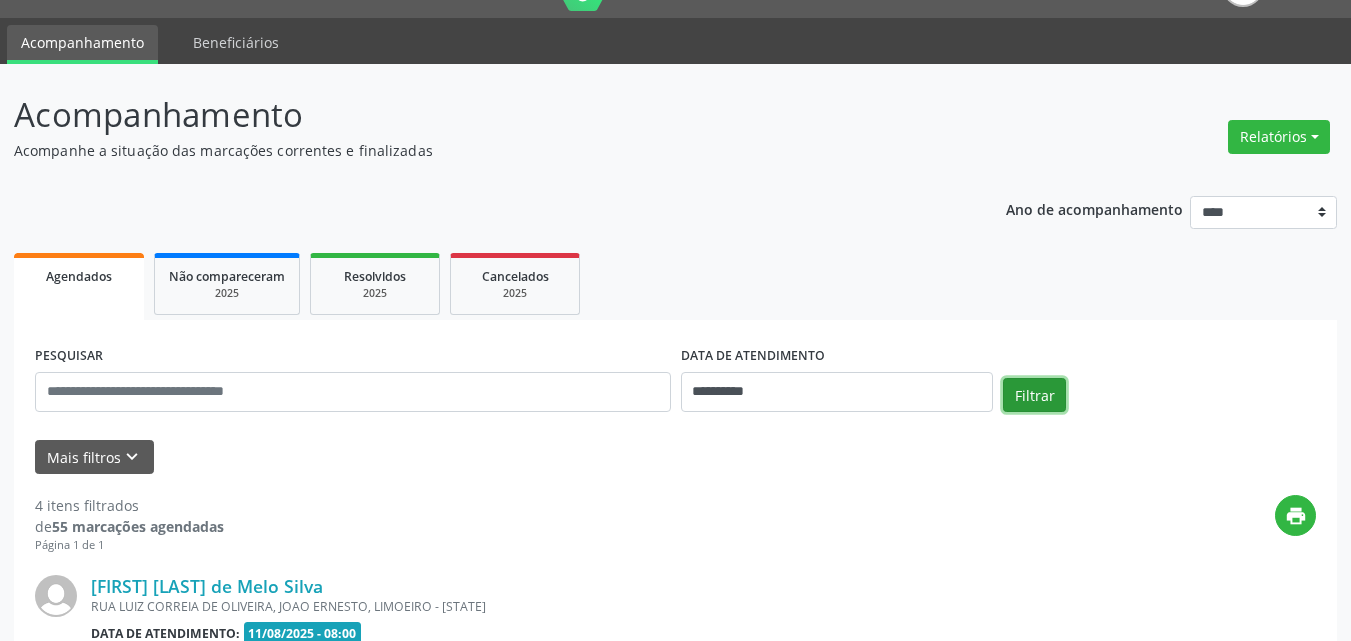 click on "Filtrar" at bounding box center (1034, 395) 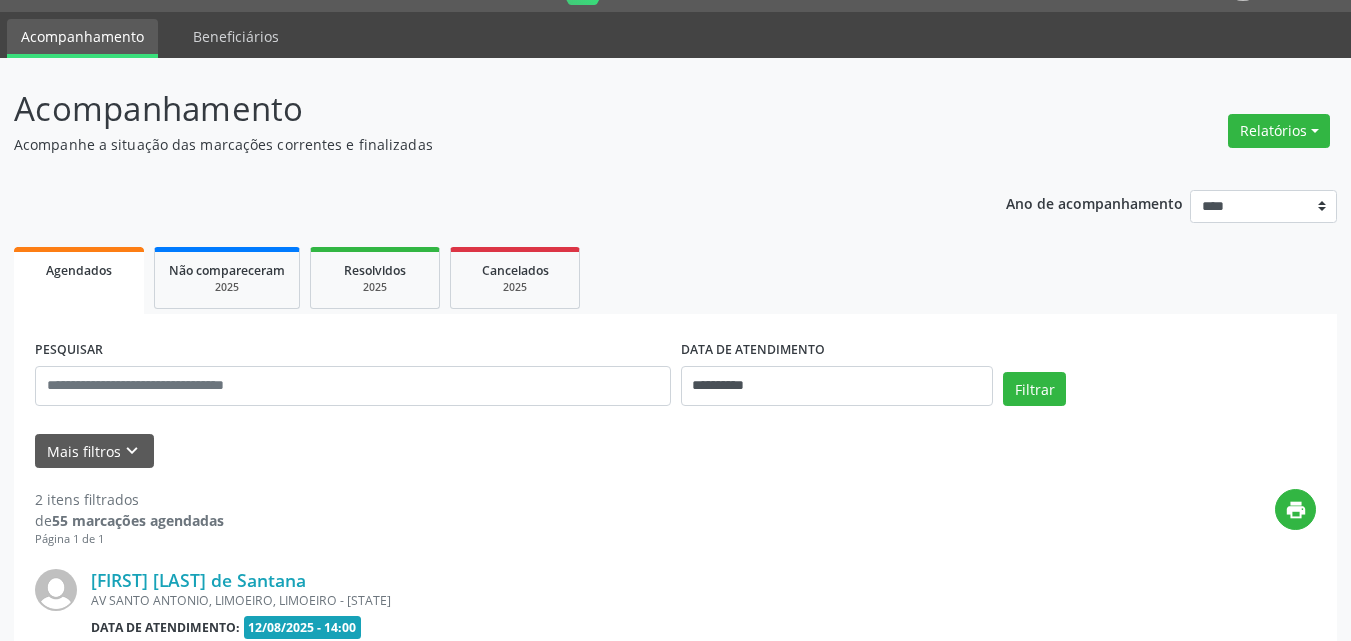 scroll, scrollTop: 0, scrollLeft: 0, axis: both 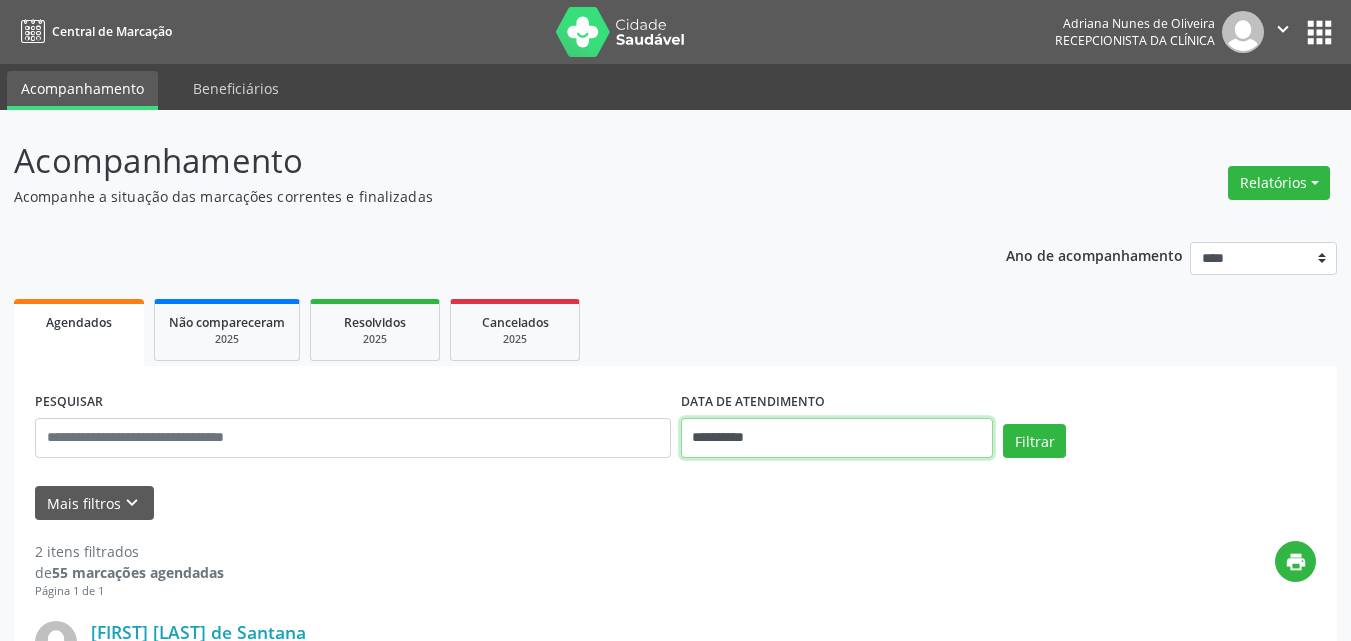 click on "**********" at bounding box center [837, 438] 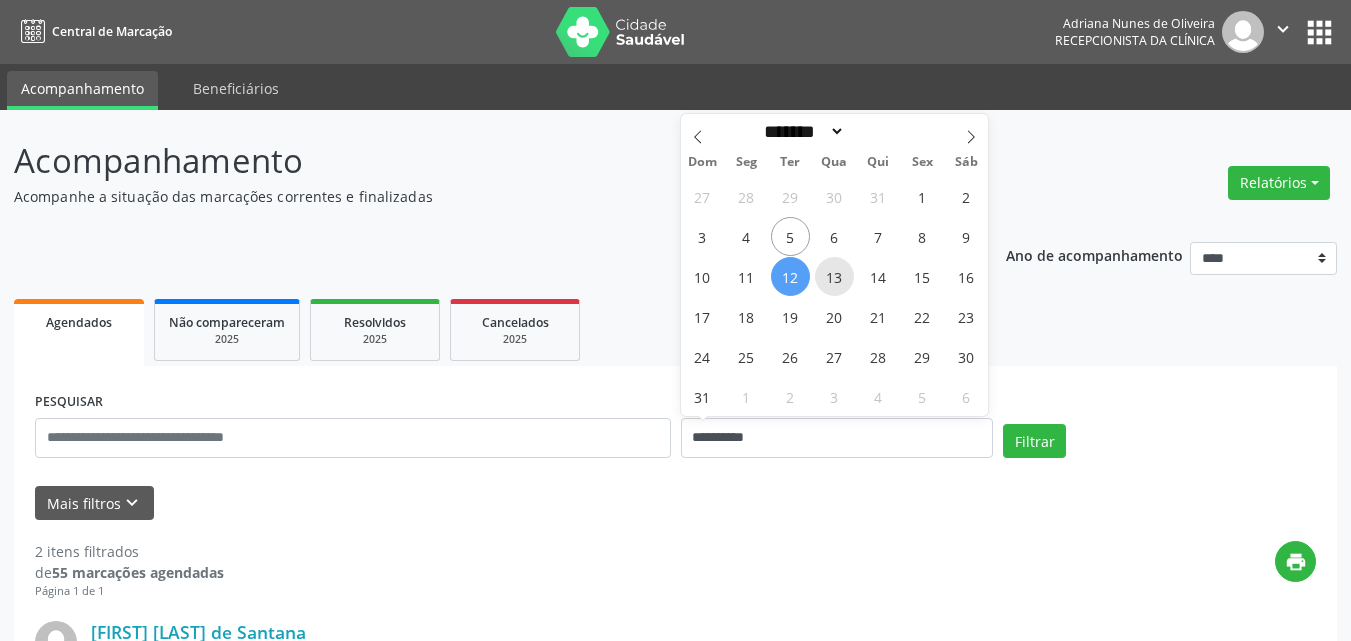 click on "13" at bounding box center [834, 276] 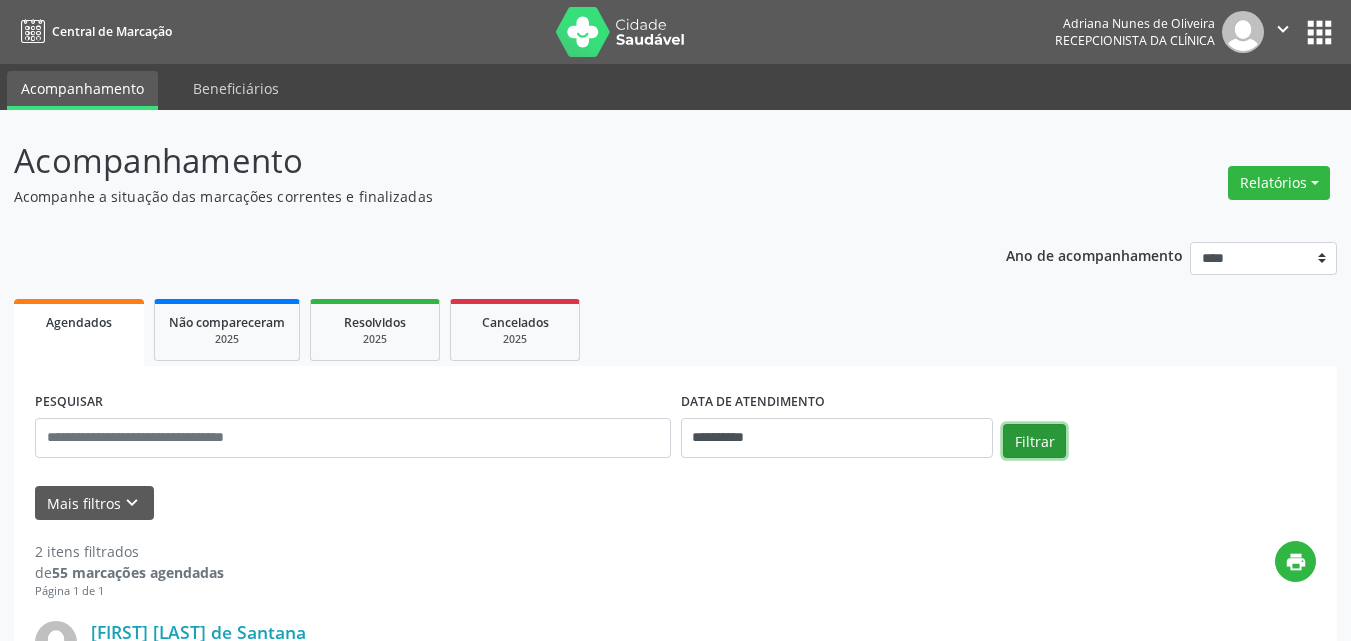 click on "Filtrar" at bounding box center [1034, 441] 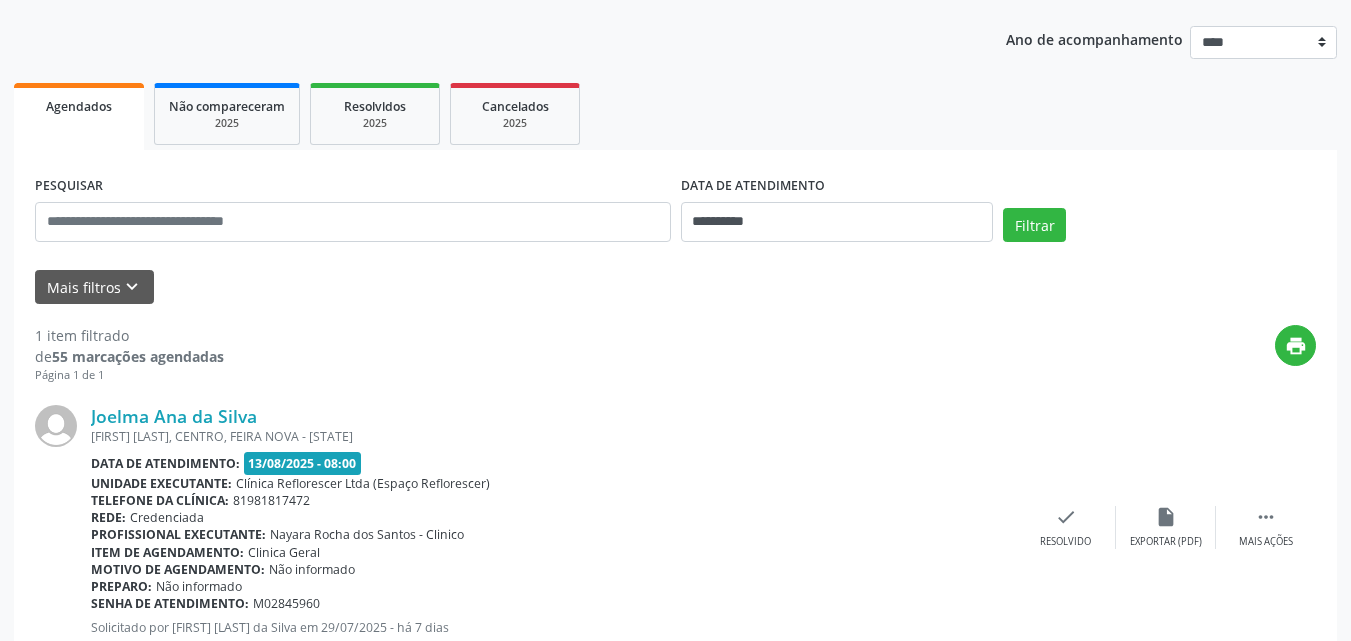 scroll, scrollTop: 181, scrollLeft: 0, axis: vertical 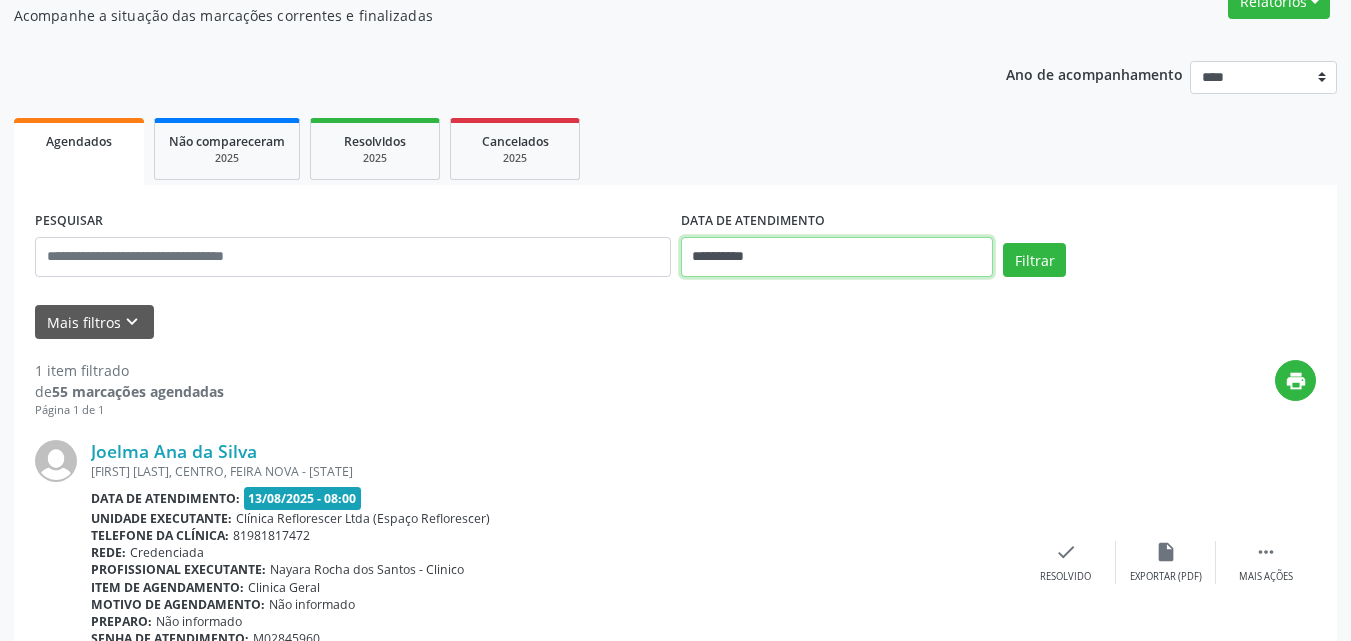 click on "**********" at bounding box center (837, 257) 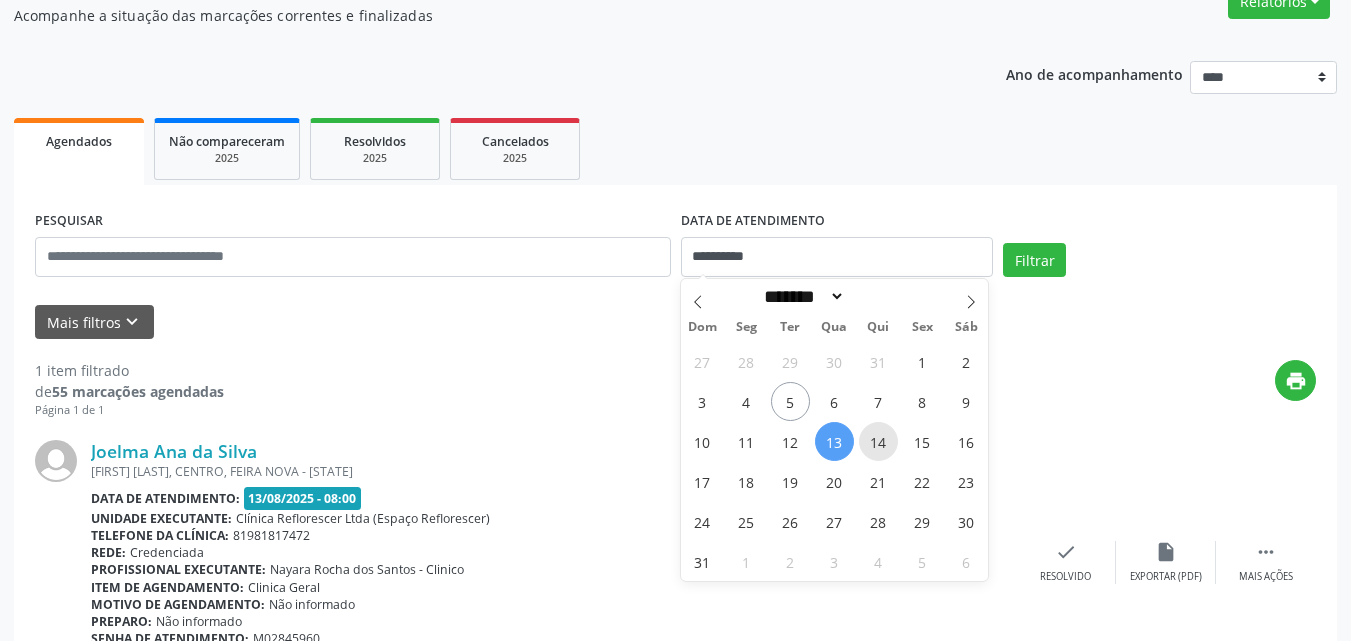 click on "14" at bounding box center [878, 441] 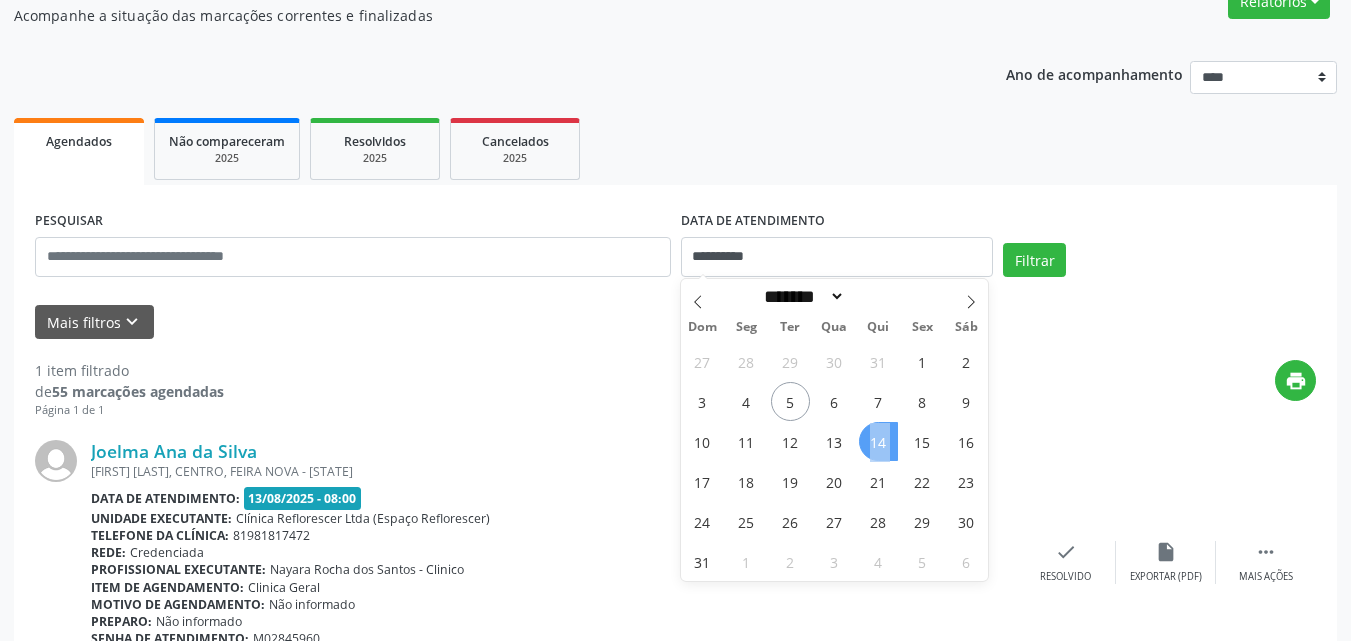 click on "14" at bounding box center (878, 441) 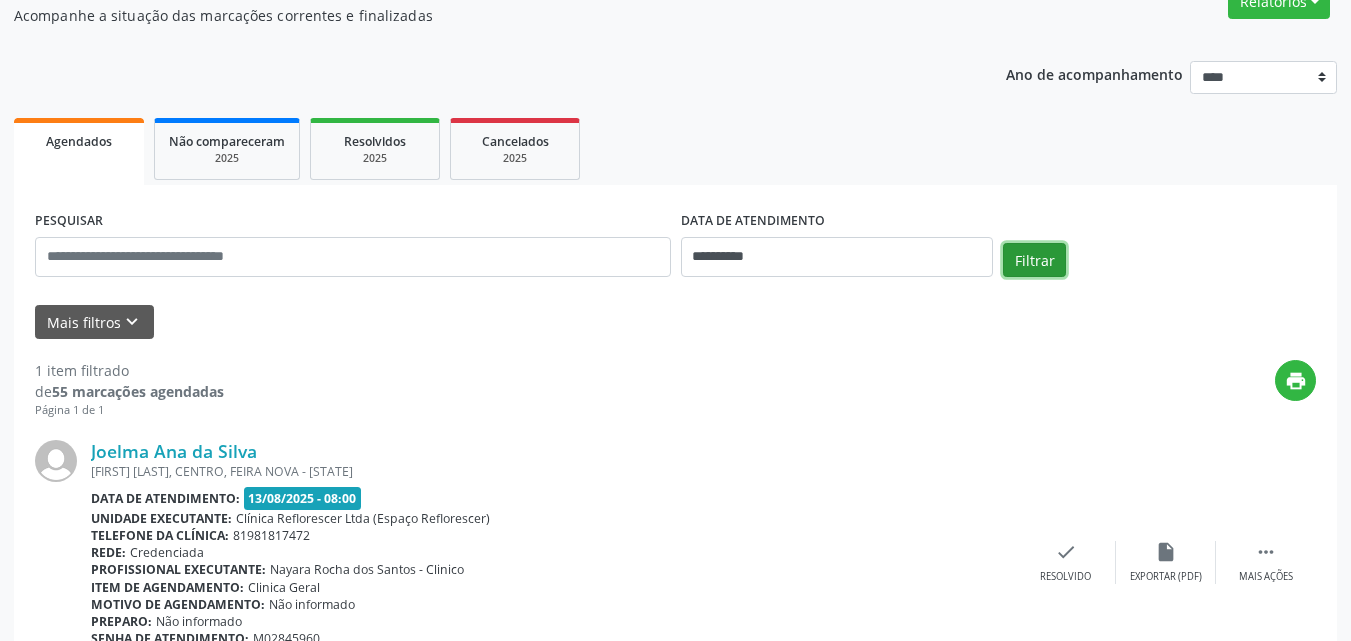 click on "Filtrar" at bounding box center (1034, 260) 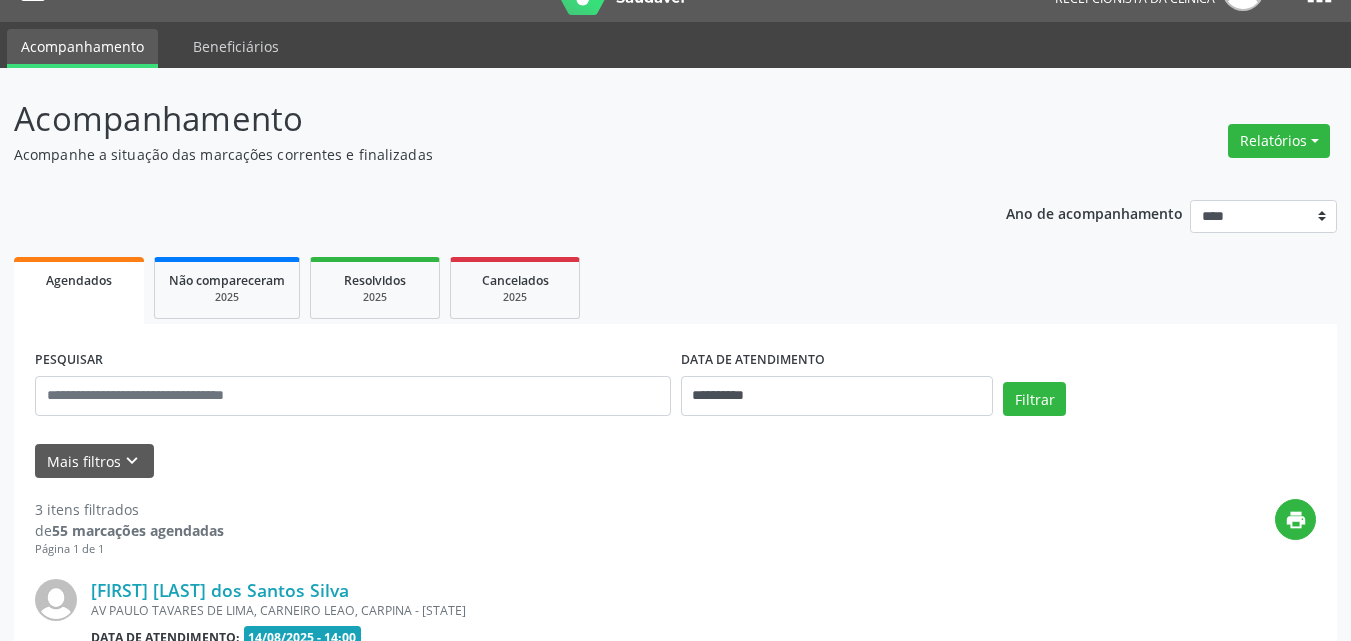 scroll, scrollTop: 181, scrollLeft: 0, axis: vertical 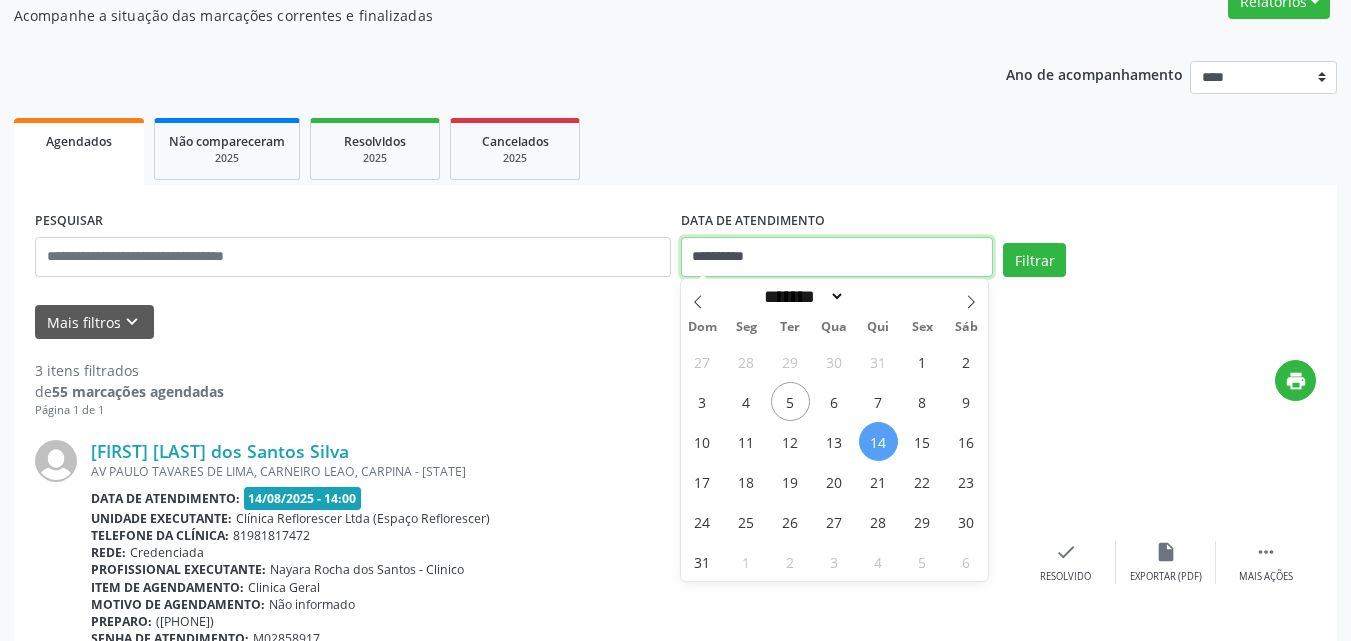 click on "**********" at bounding box center (837, 257) 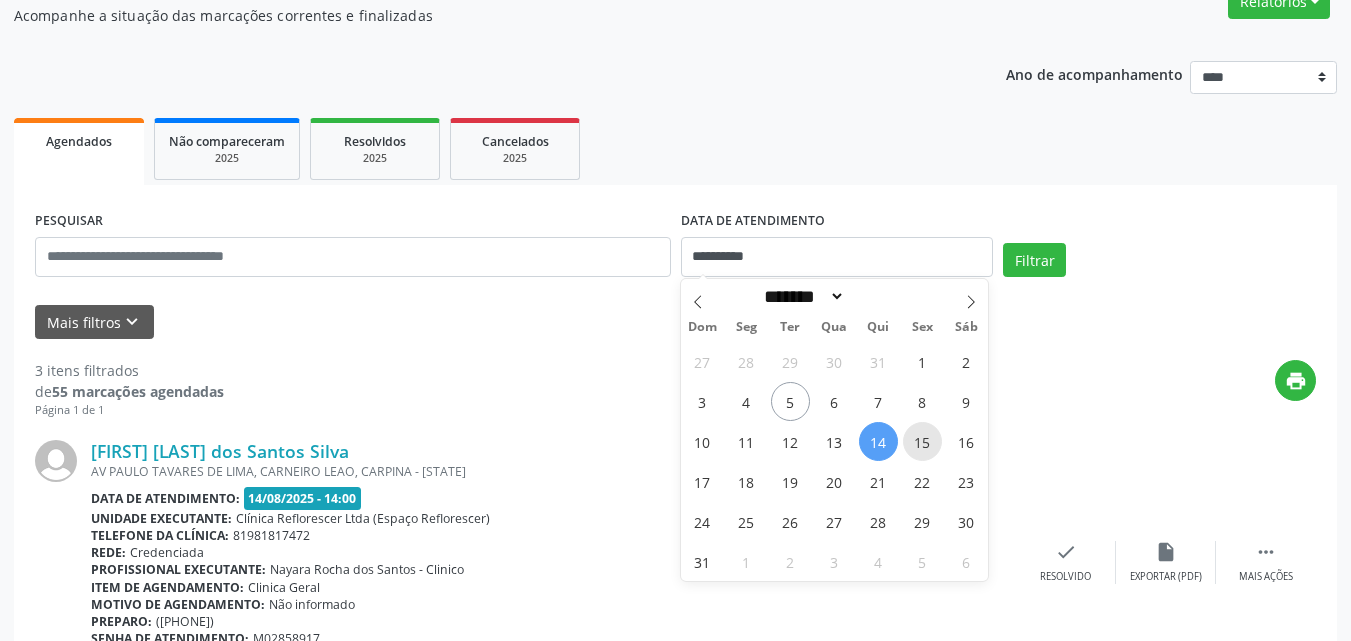 click on "15" at bounding box center [922, 441] 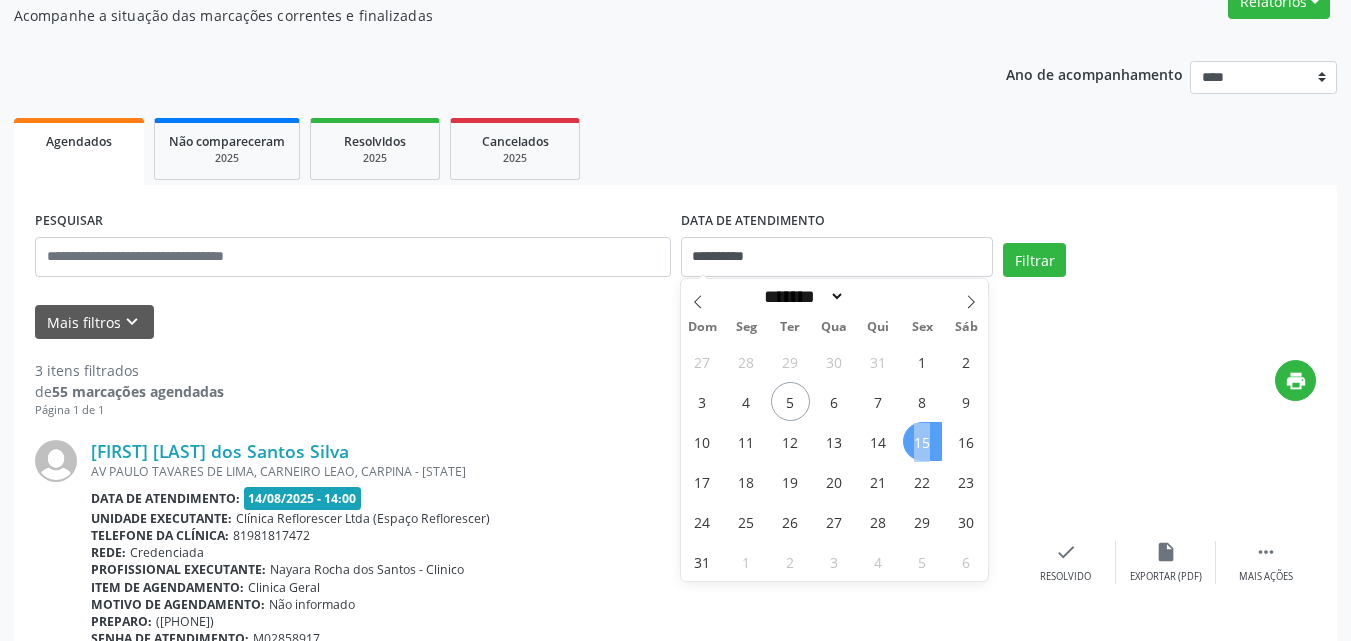 click on "15" at bounding box center [922, 441] 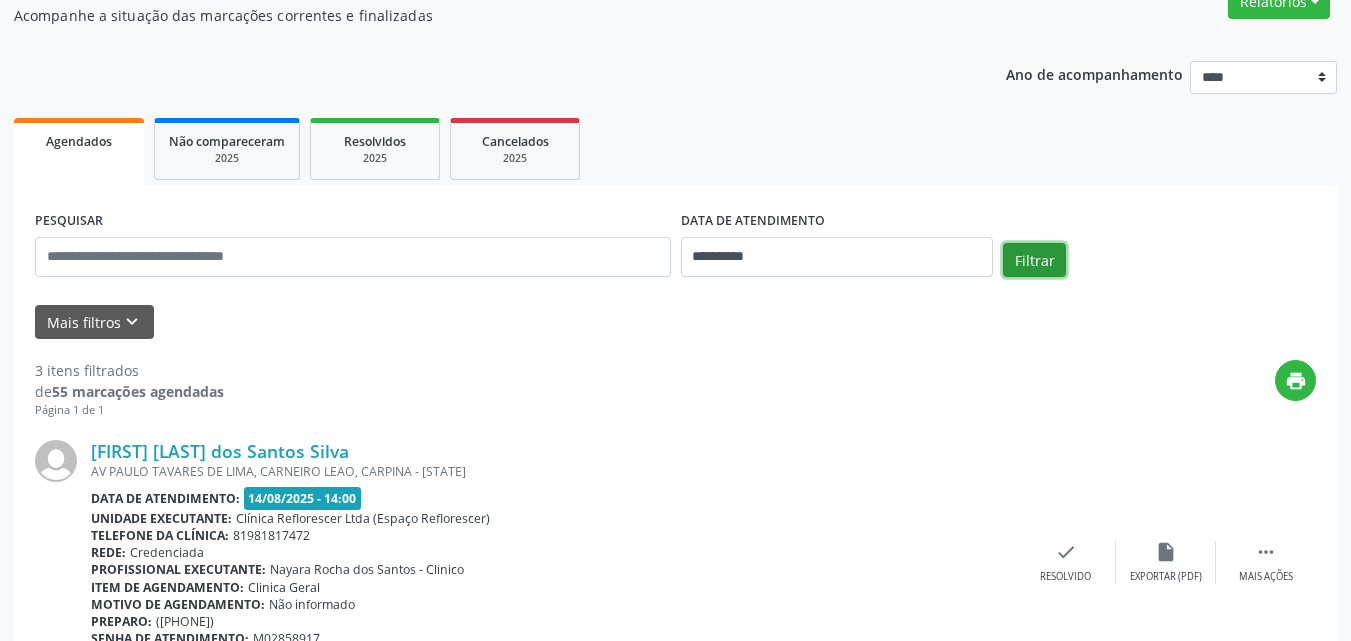 click on "Filtrar" at bounding box center [1034, 260] 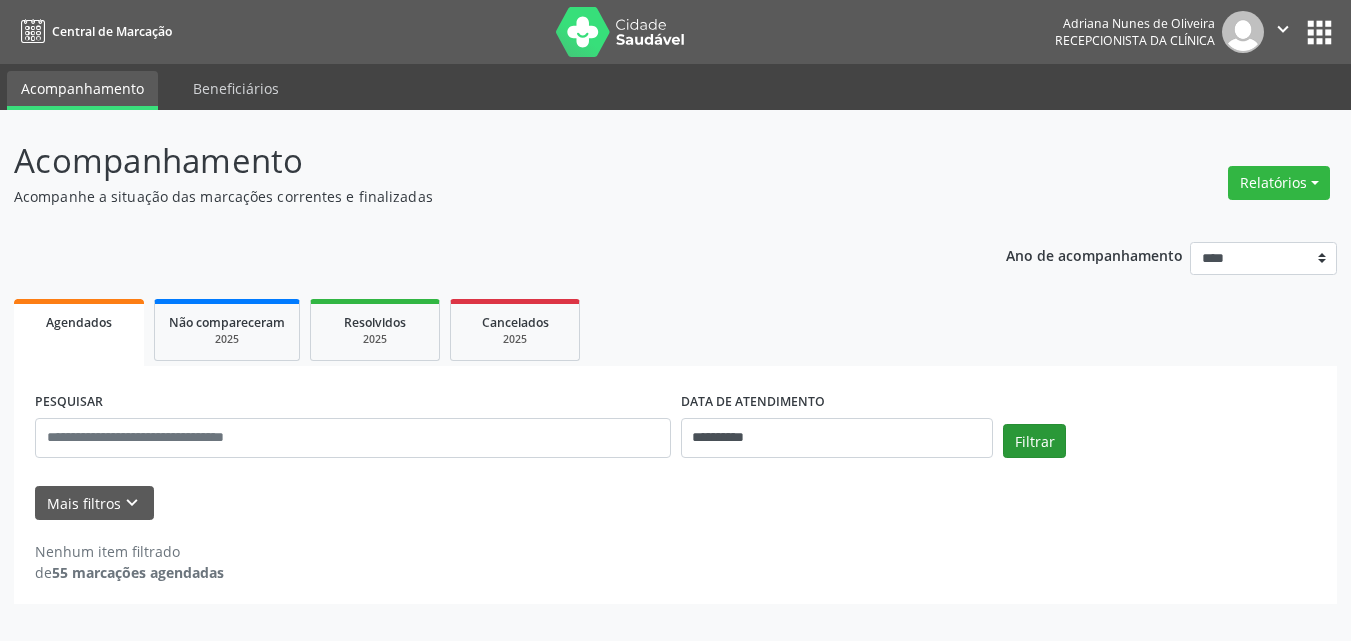 scroll, scrollTop: 0, scrollLeft: 0, axis: both 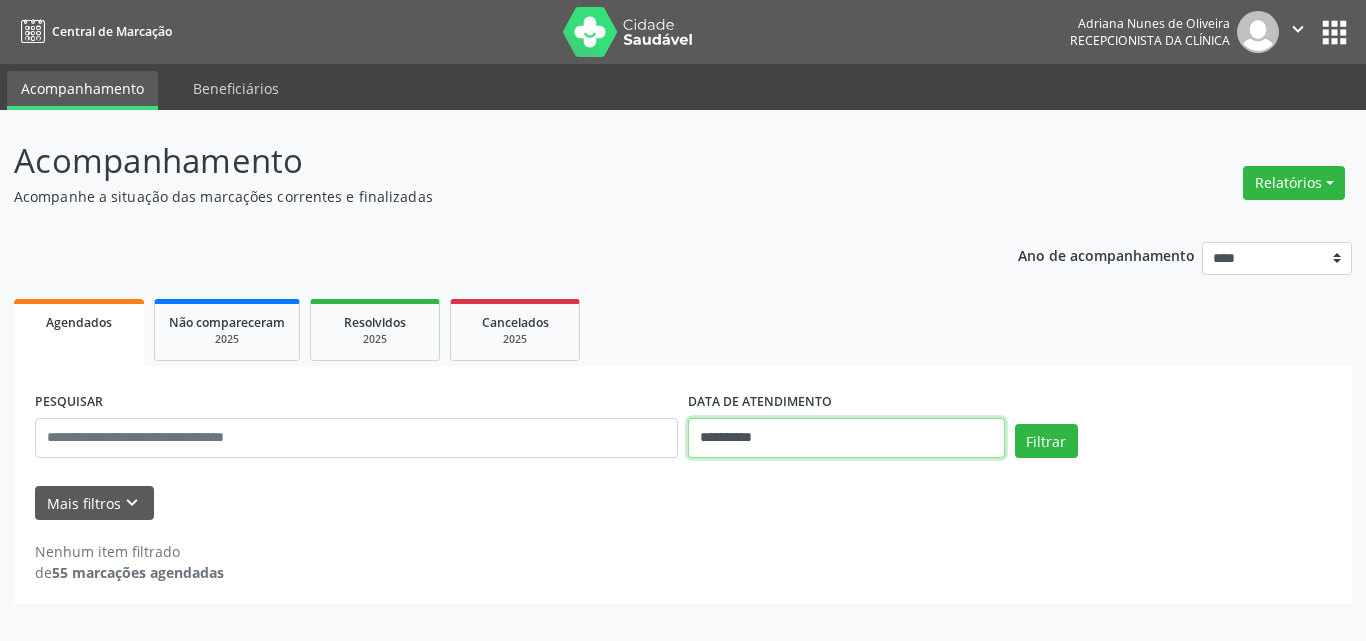 click on "**********" at bounding box center (846, 438) 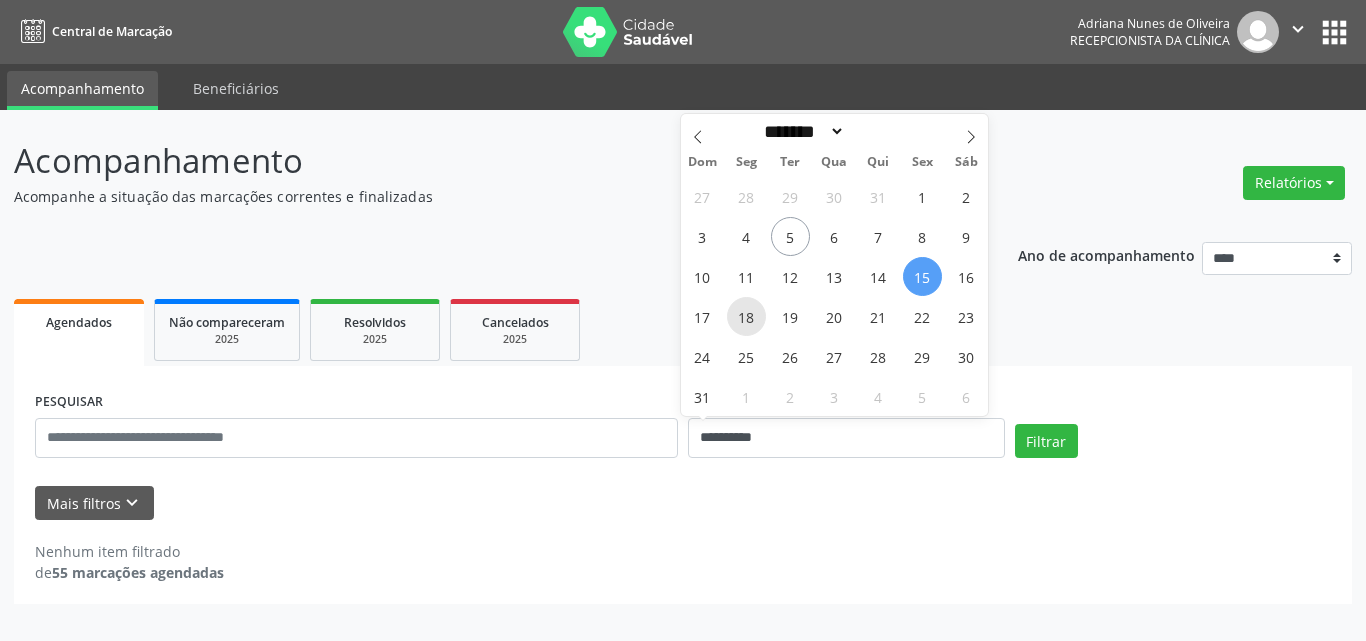 click on "18" at bounding box center (746, 316) 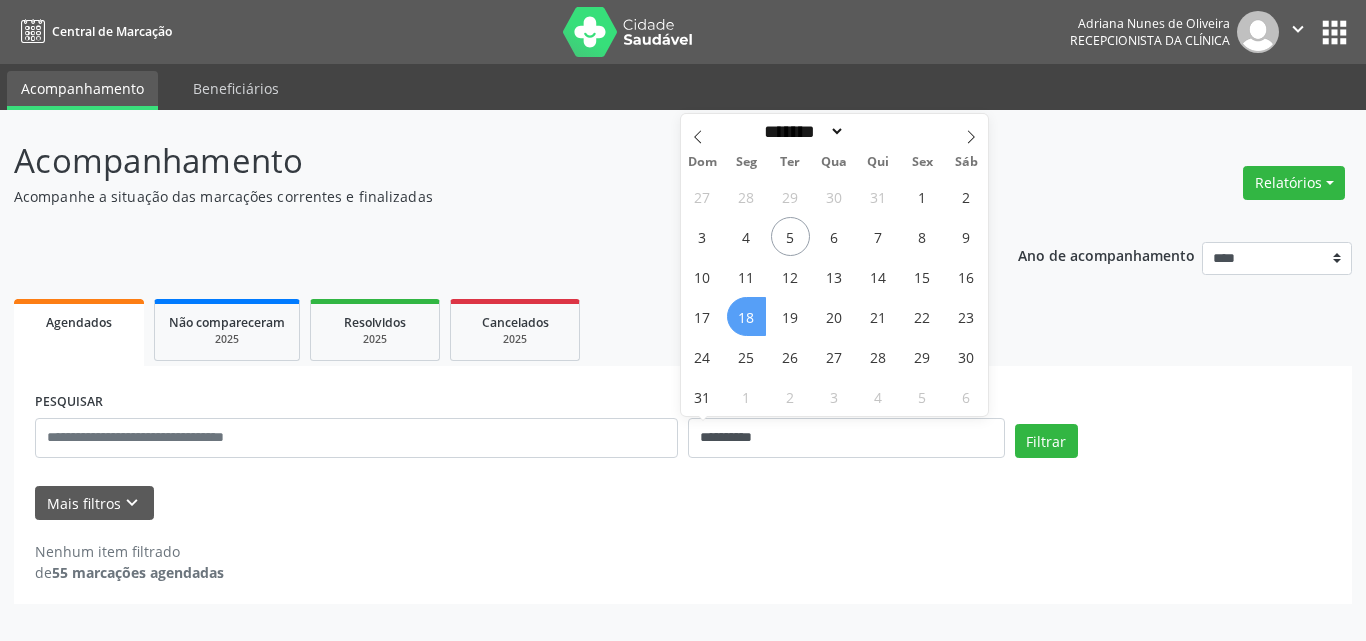 click on "18" at bounding box center [746, 316] 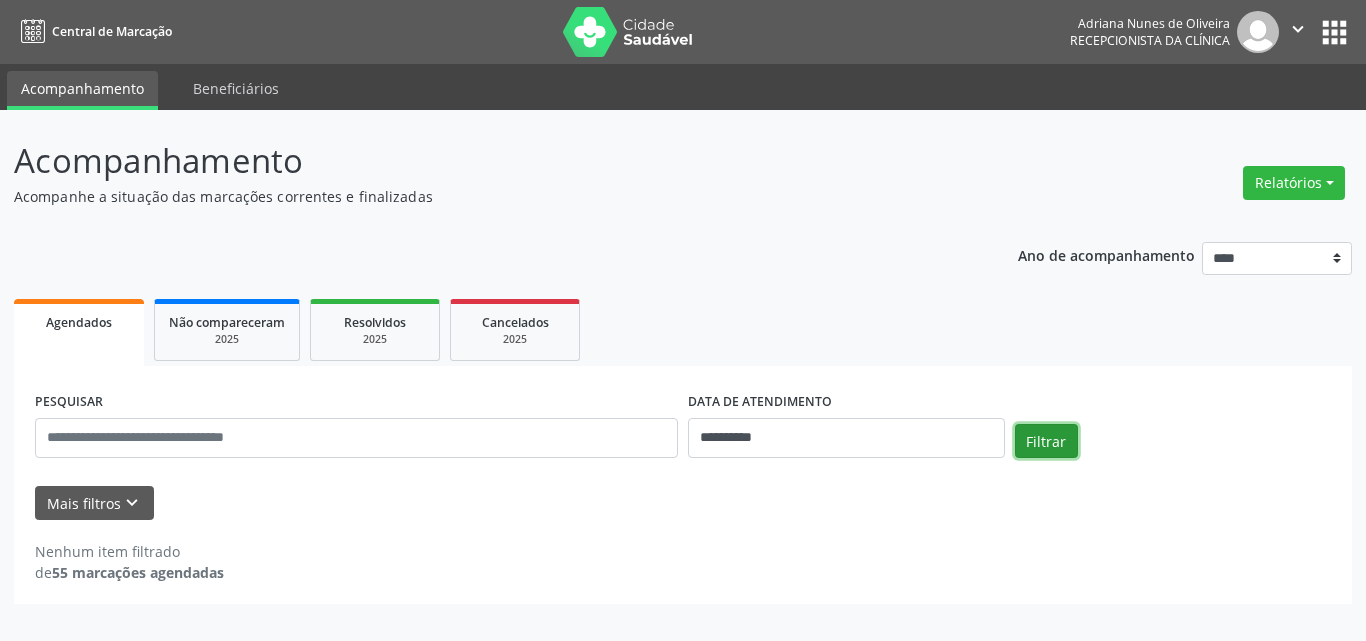 click on "Filtrar" at bounding box center (1046, 441) 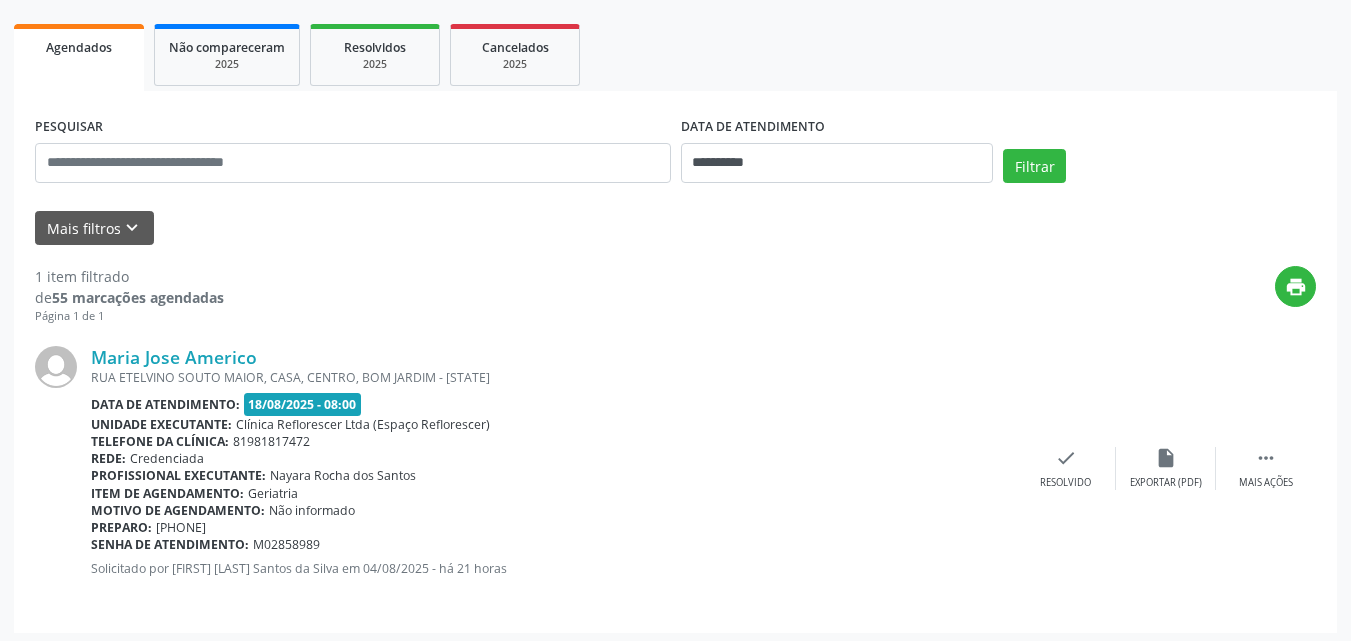 scroll, scrollTop: 281, scrollLeft: 0, axis: vertical 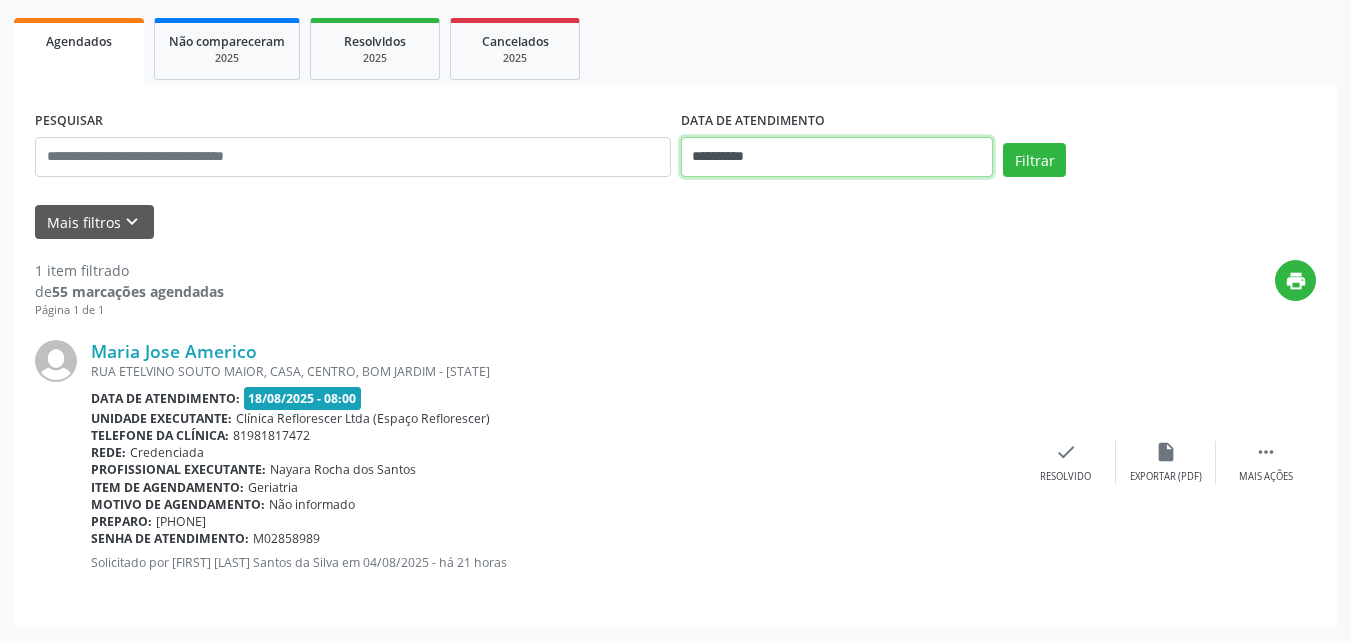 click on "**********" at bounding box center (837, 157) 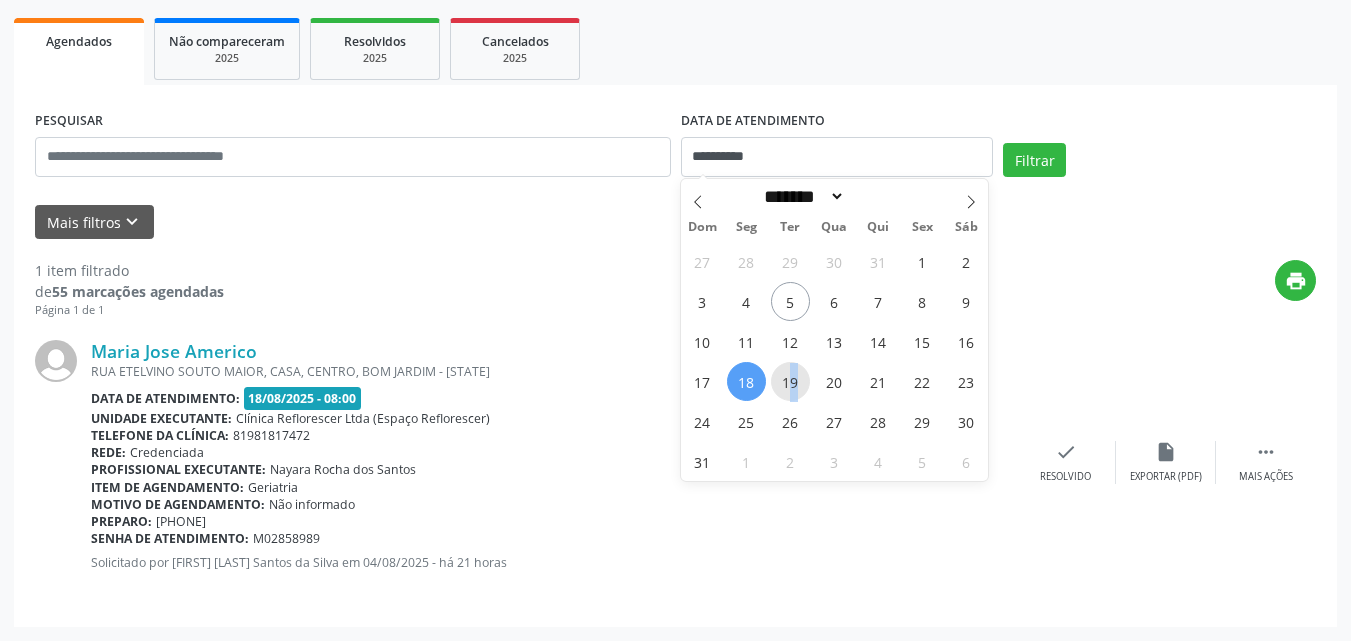 click on "19" at bounding box center (790, 381) 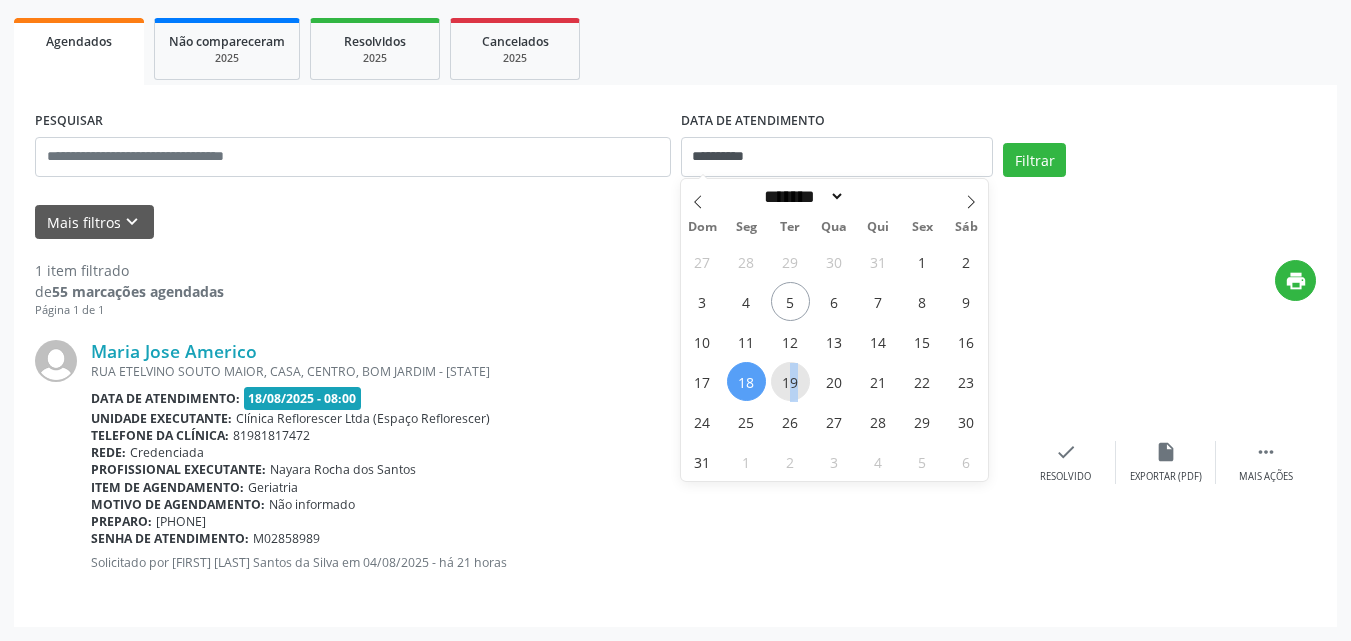 type on "**********" 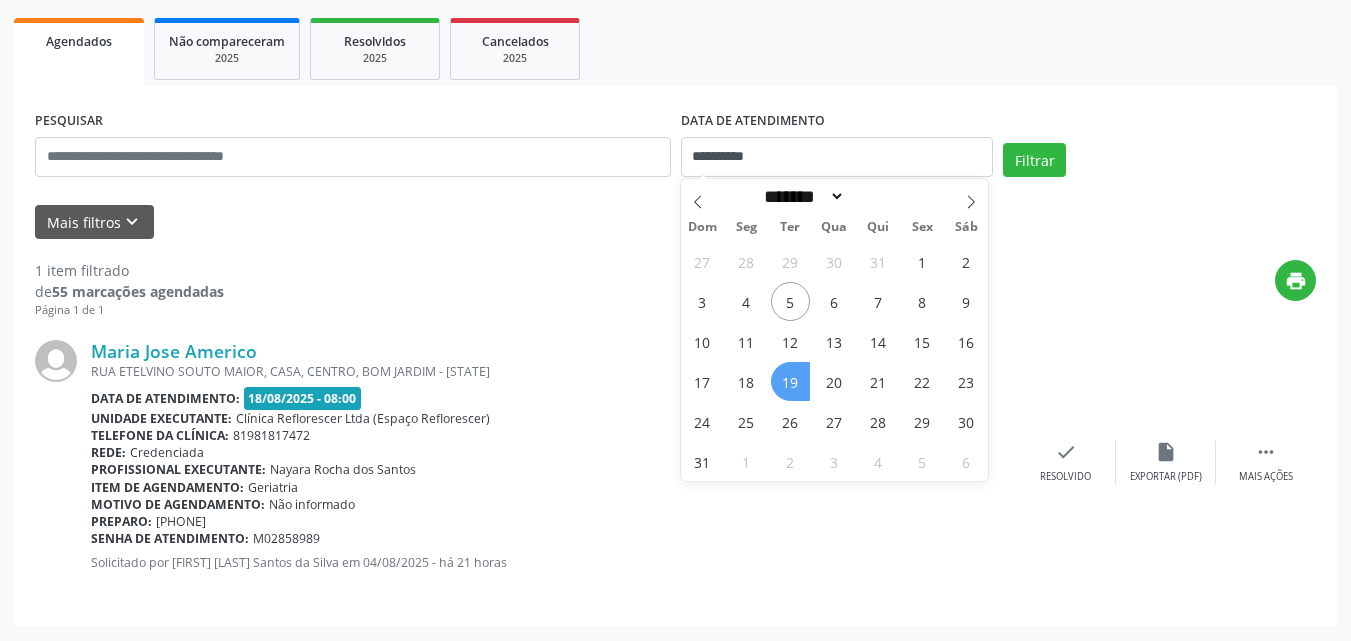 click on "19" at bounding box center [790, 381] 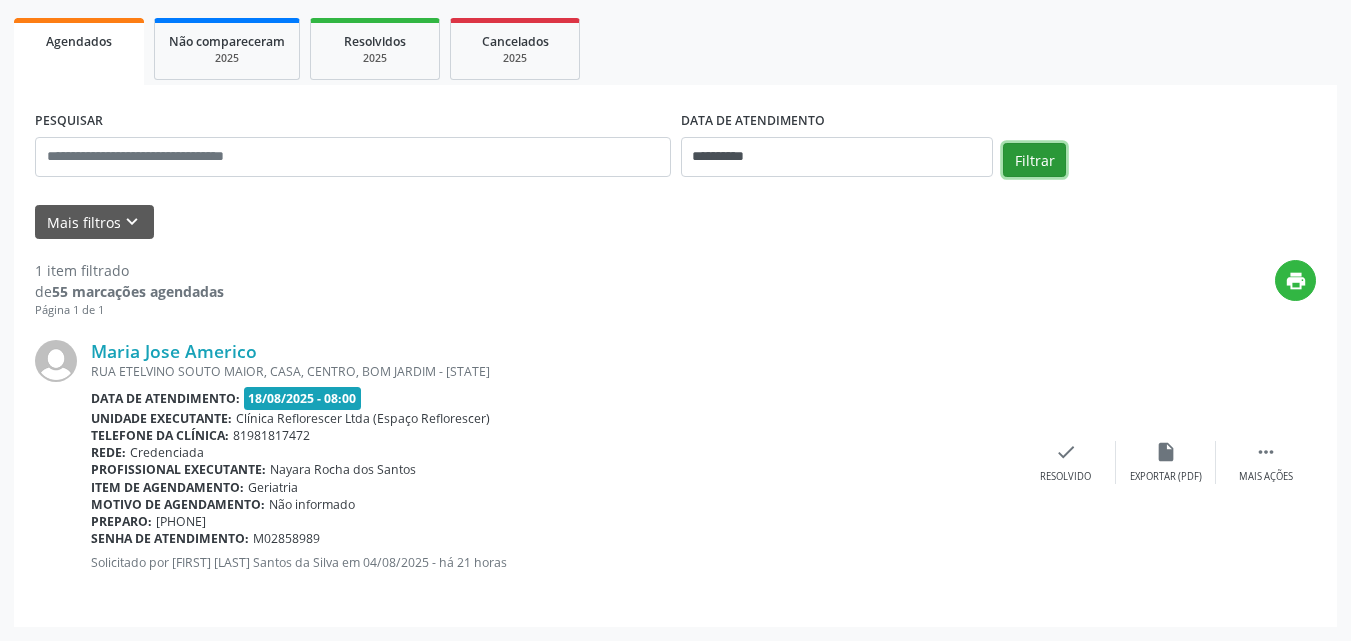click on "Filtrar" at bounding box center (1034, 160) 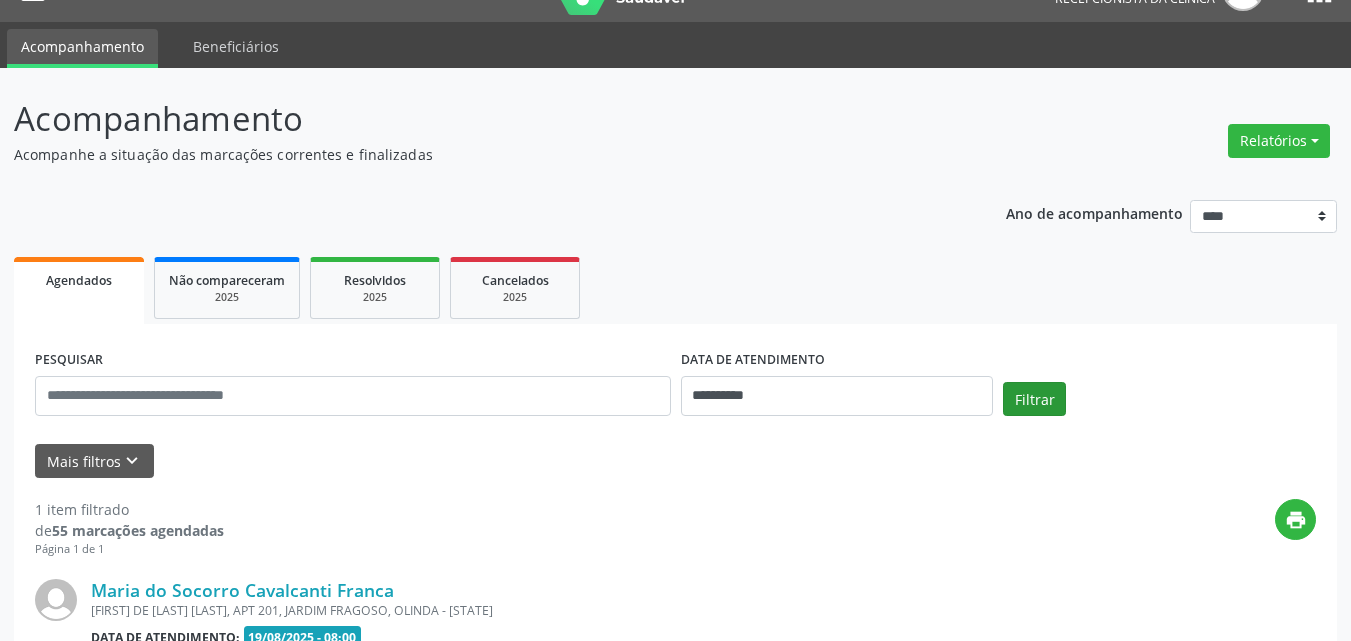 scroll, scrollTop: 281, scrollLeft: 0, axis: vertical 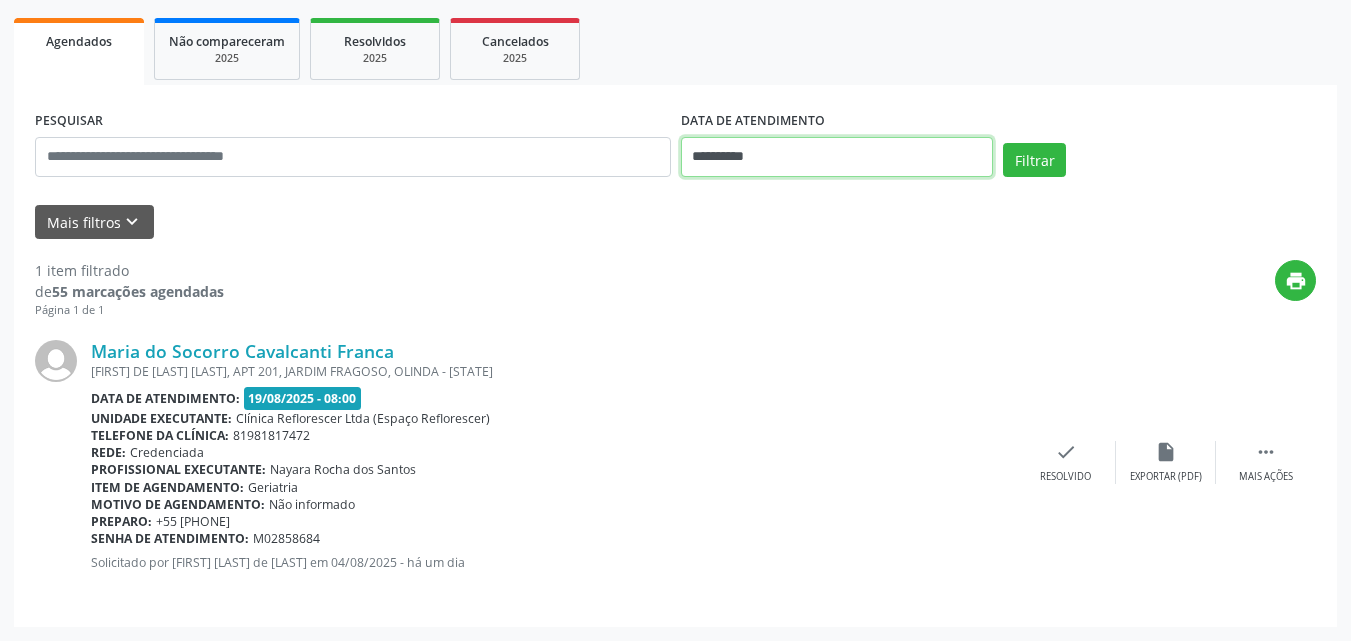 click on "**********" at bounding box center [837, 157] 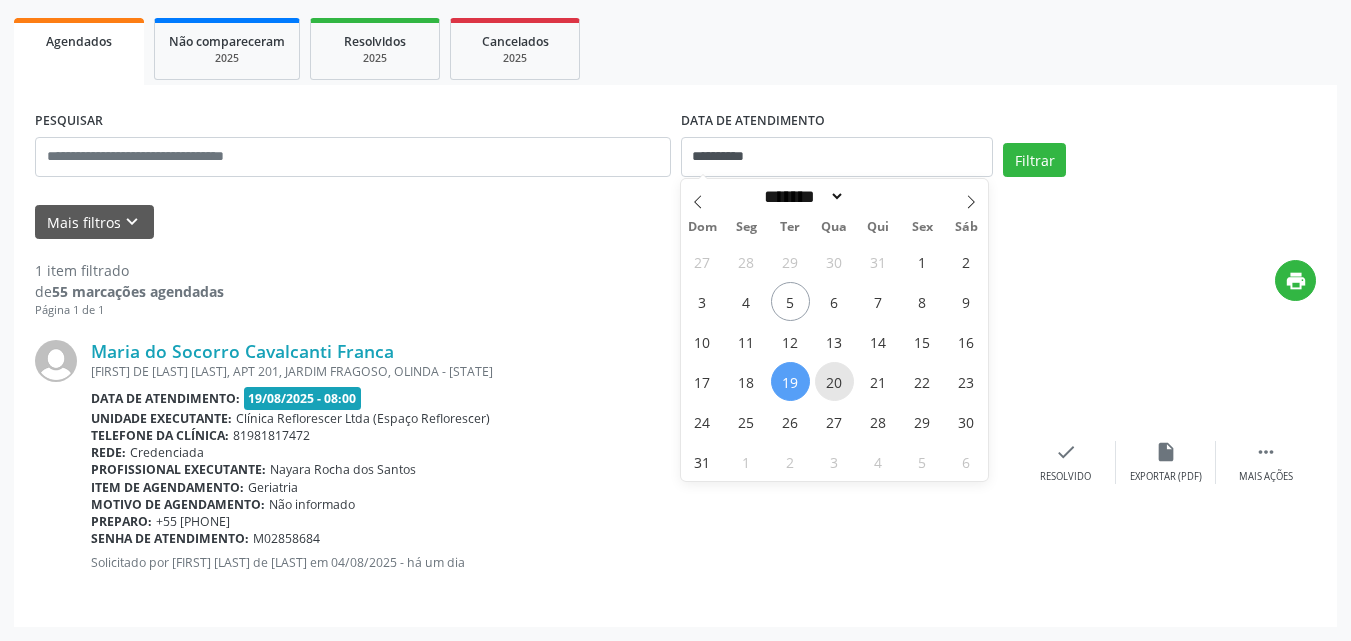 click on "20" at bounding box center [834, 381] 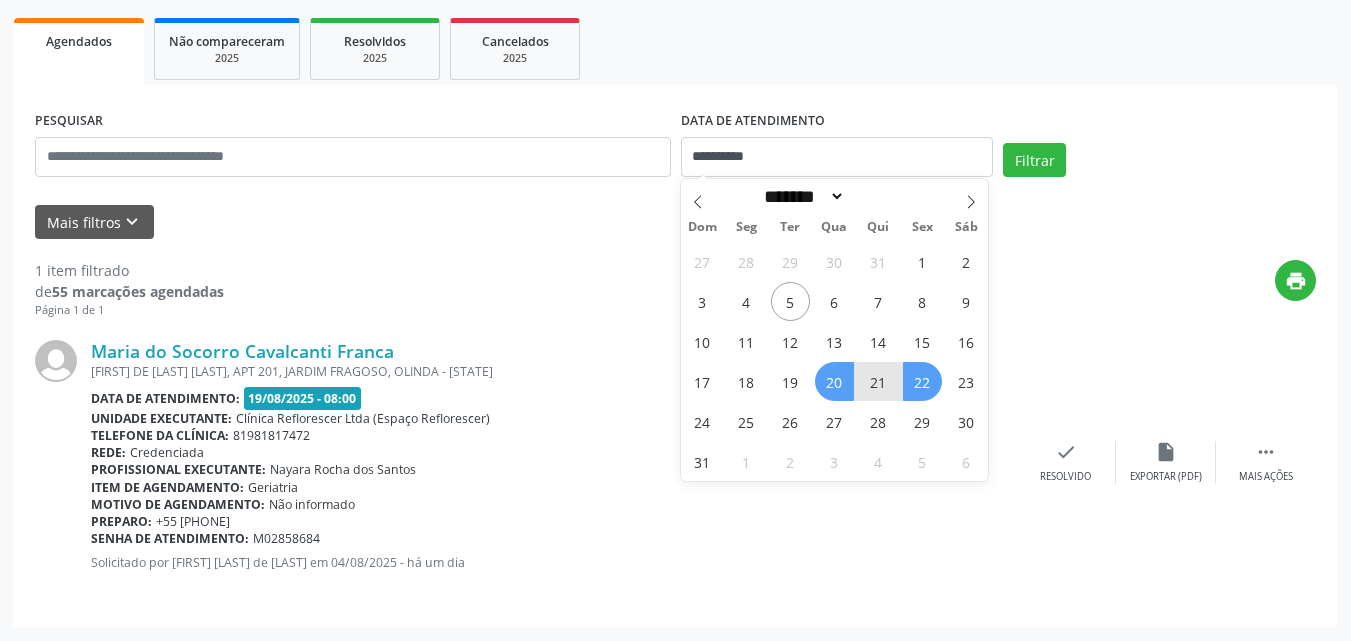 click on "22" at bounding box center (922, 381) 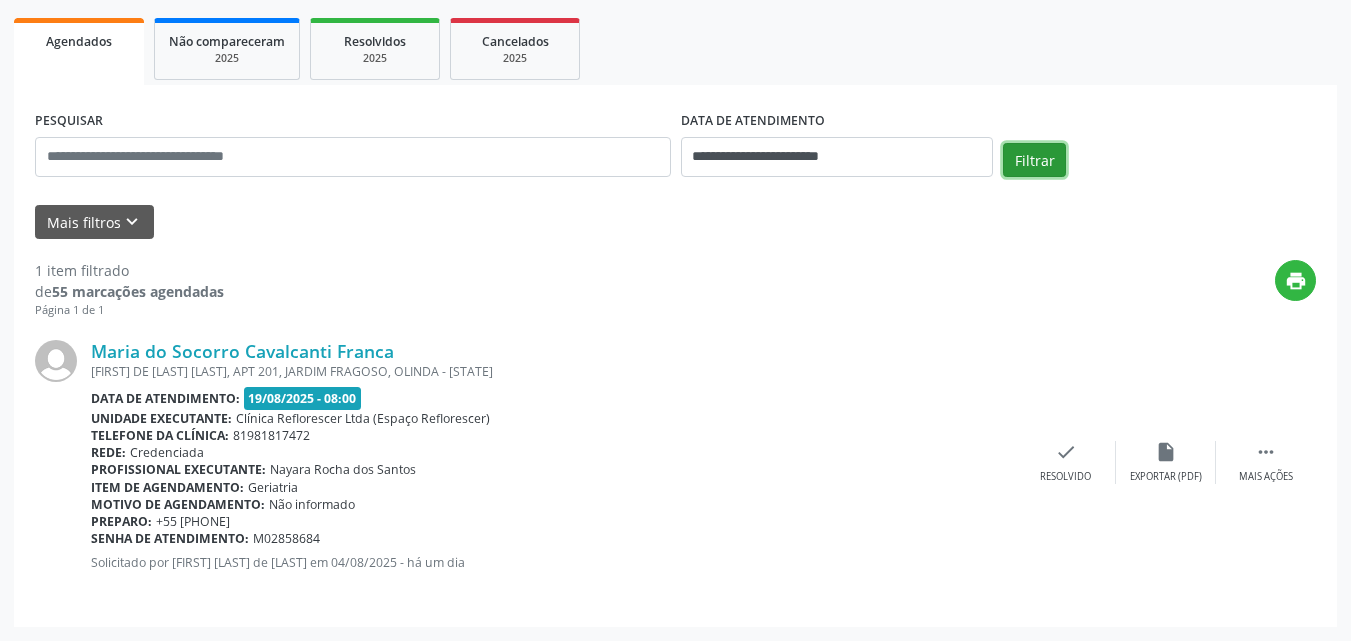 click on "Filtrar" at bounding box center [1034, 160] 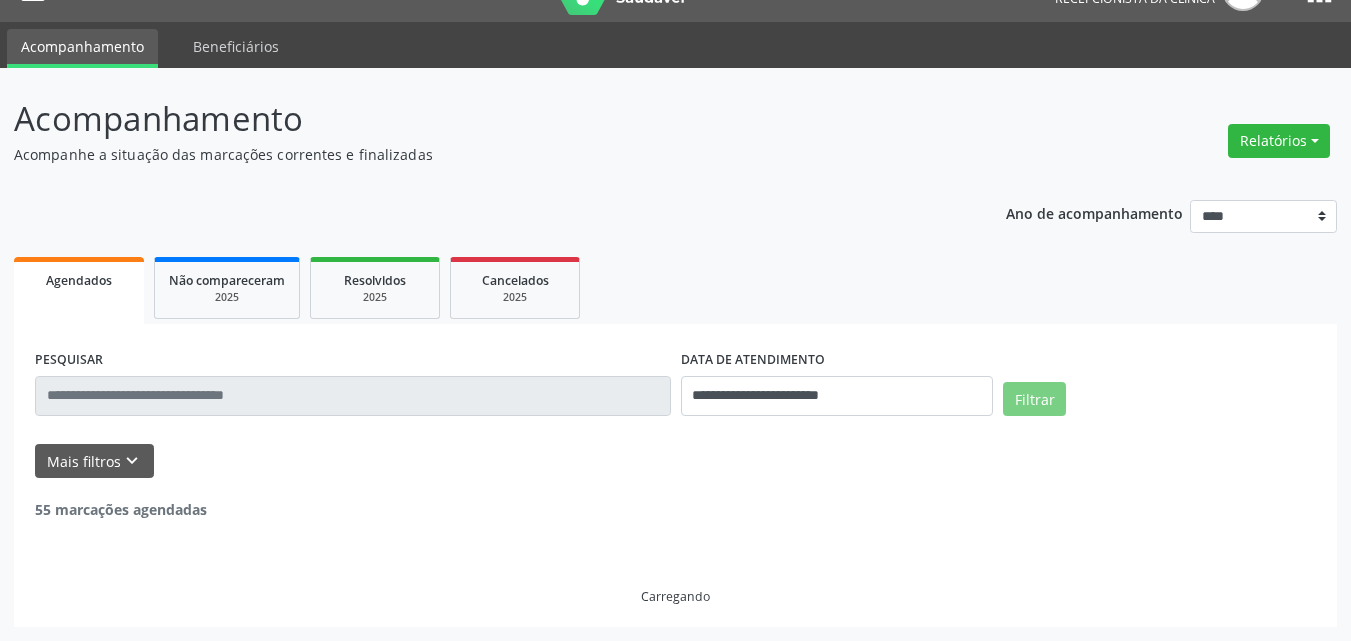 scroll, scrollTop: 0, scrollLeft: 0, axis: both 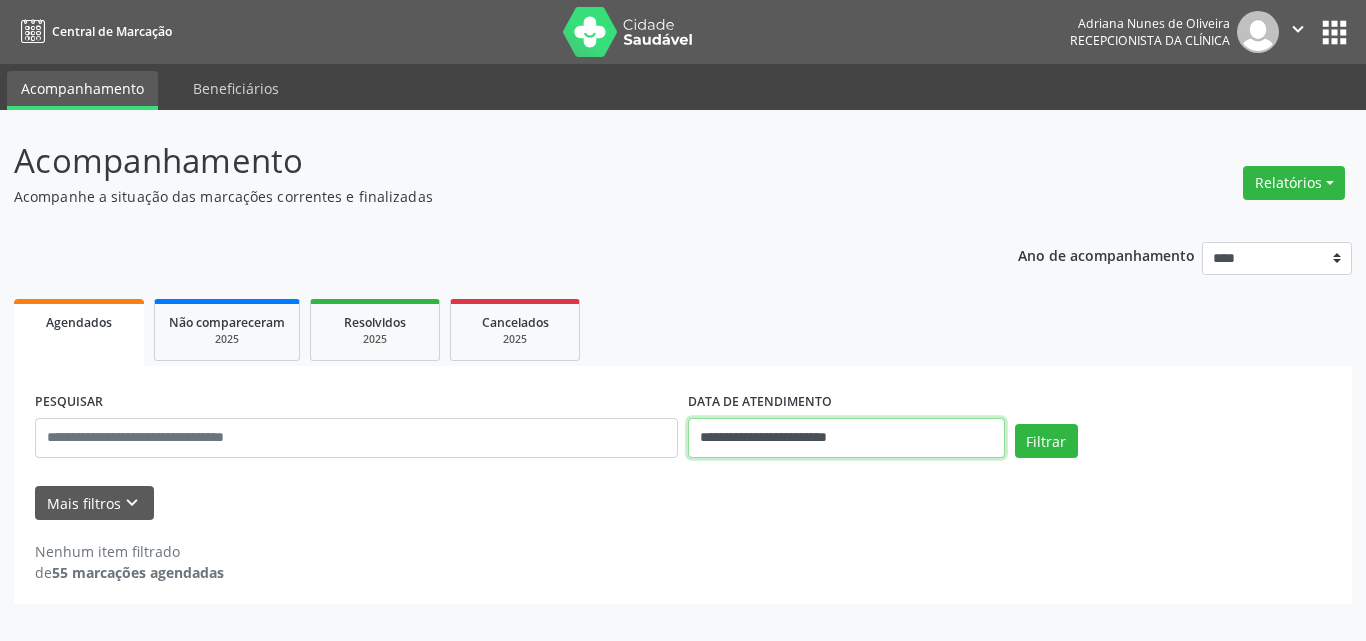 click on "**********" at bounding box center (846, 438) 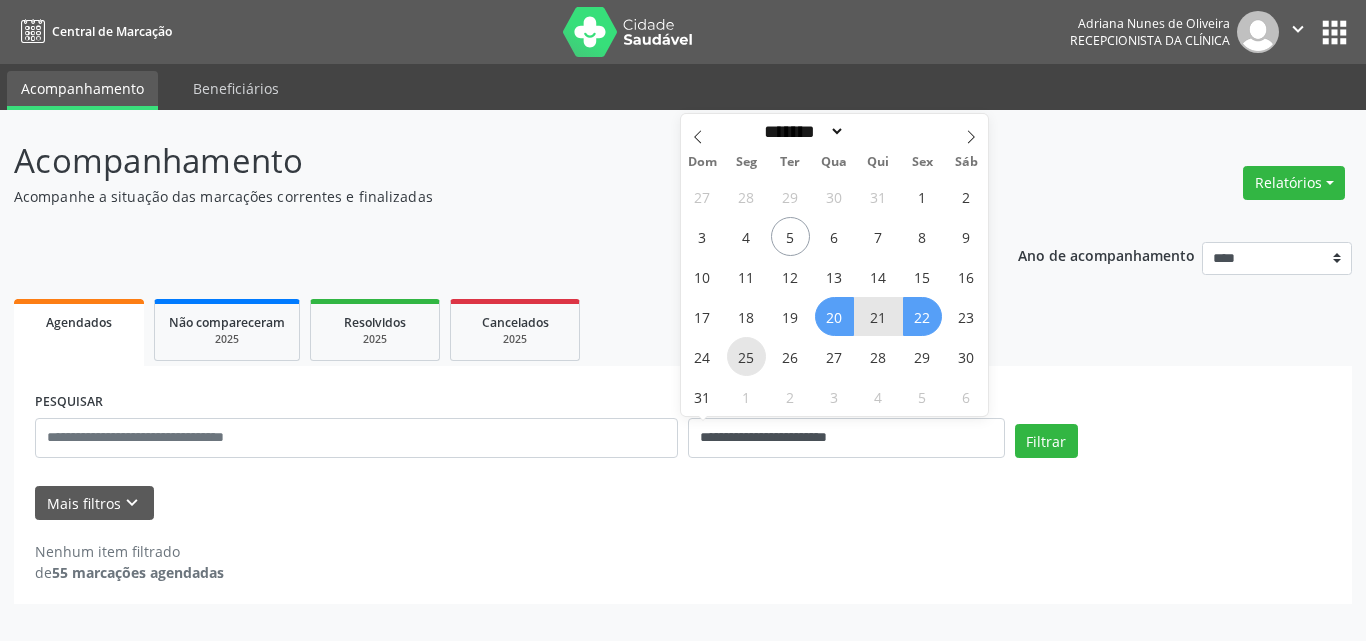 click on "25" at bounding box center (746, 356) 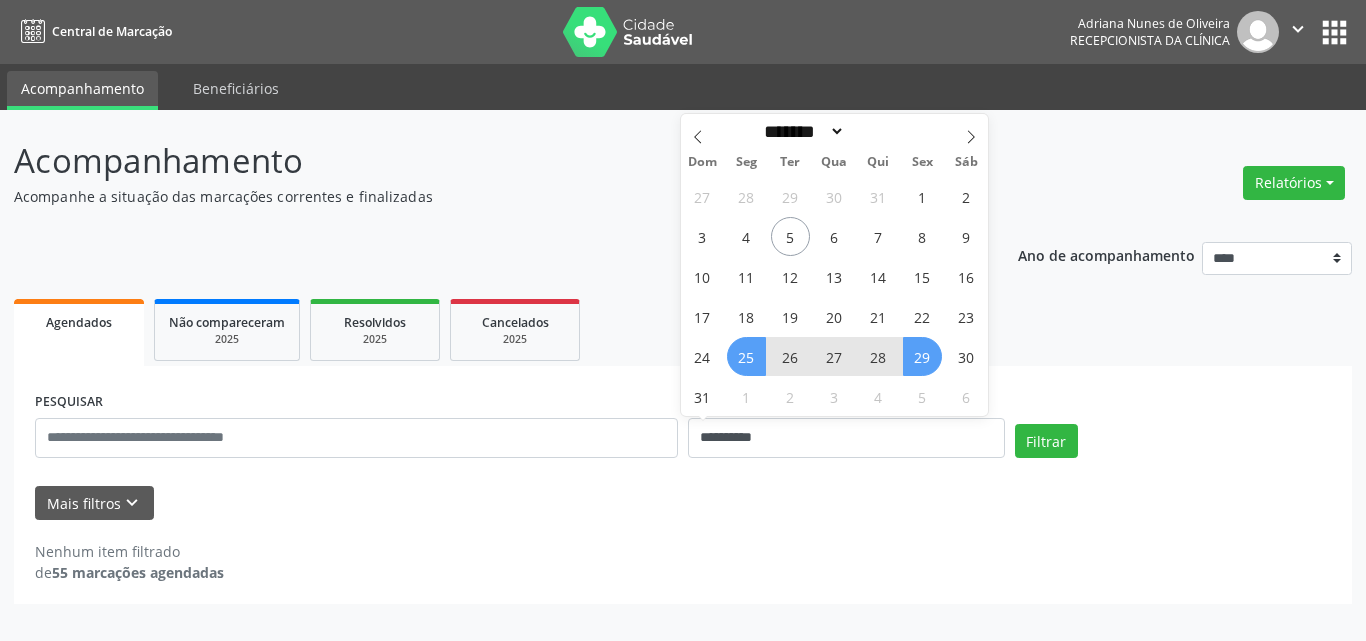 click on "29" at bounding box center (922, 356) 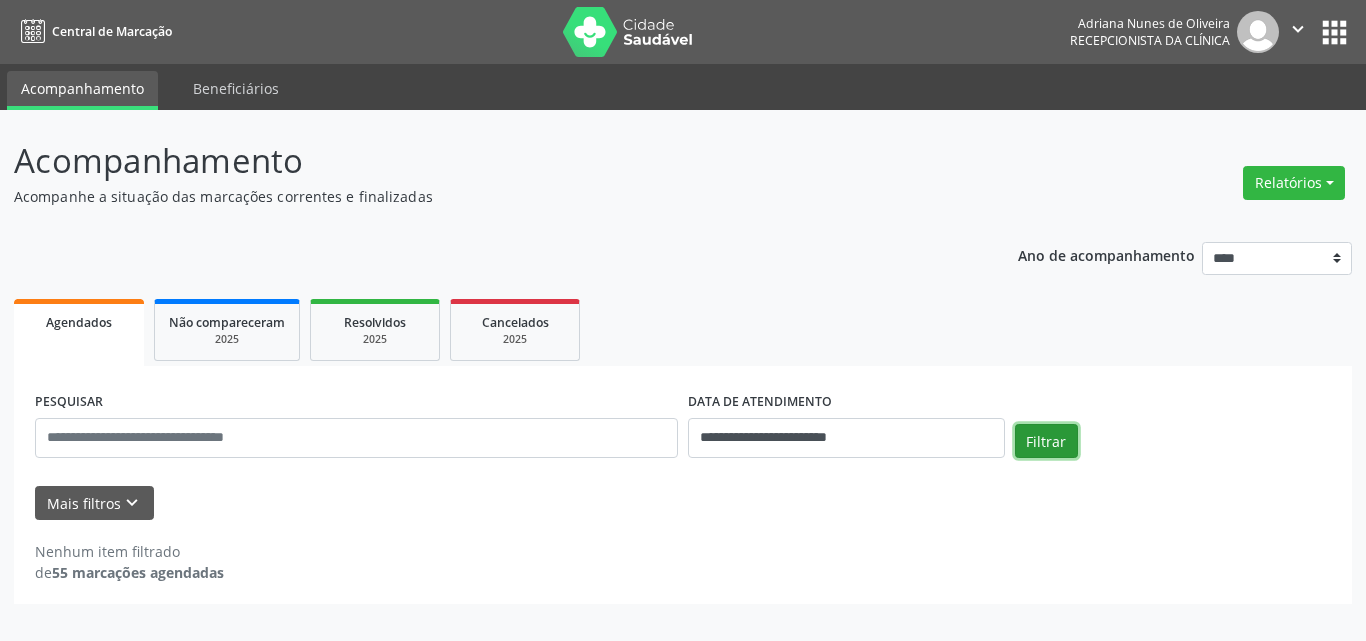 click on "Filtrar" at bounding box center [1046, 441] 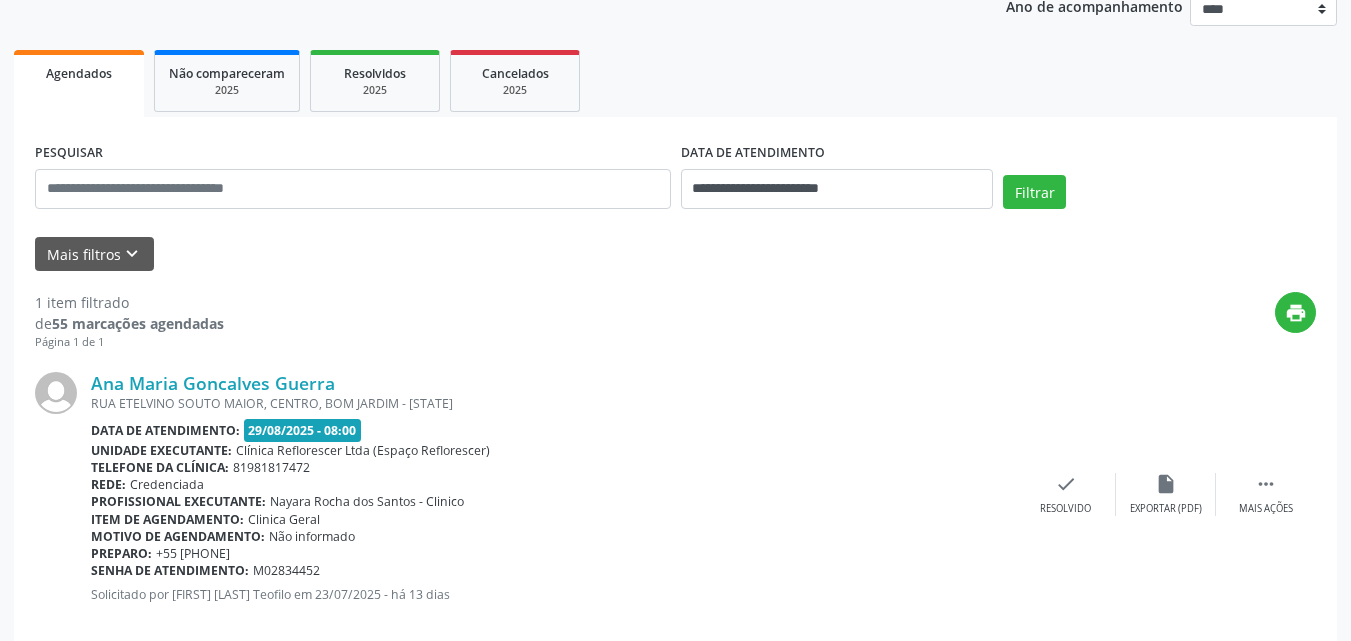scroll, scrollTop: 281, scrollLeft: 0, axis: vertical 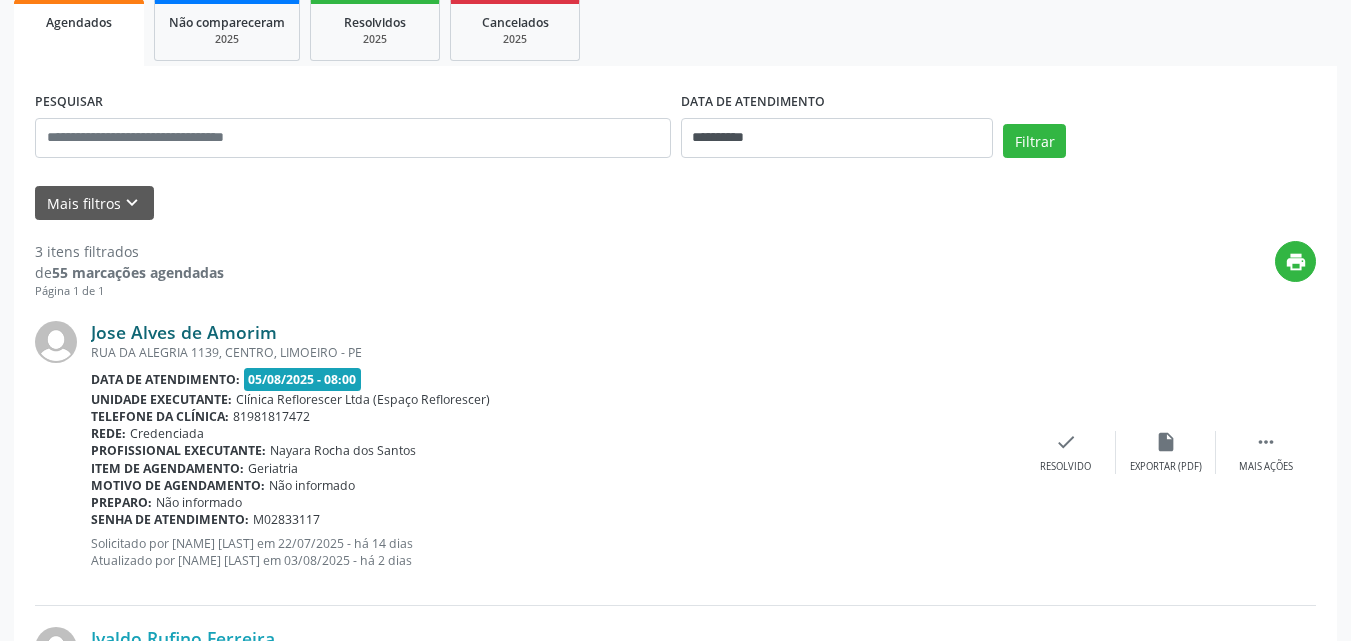 click on "Jose Alves de Amorim" at bounding box center (184, 332) 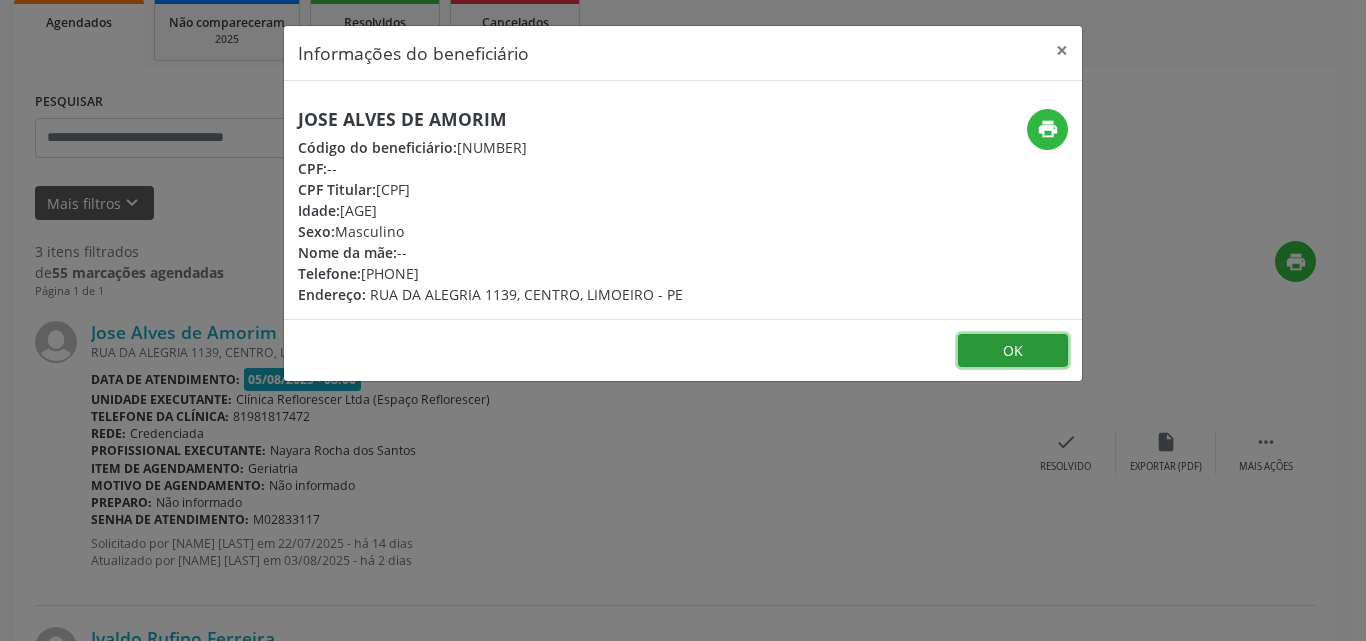 click on "OK" at bounding box center [1013, 351] 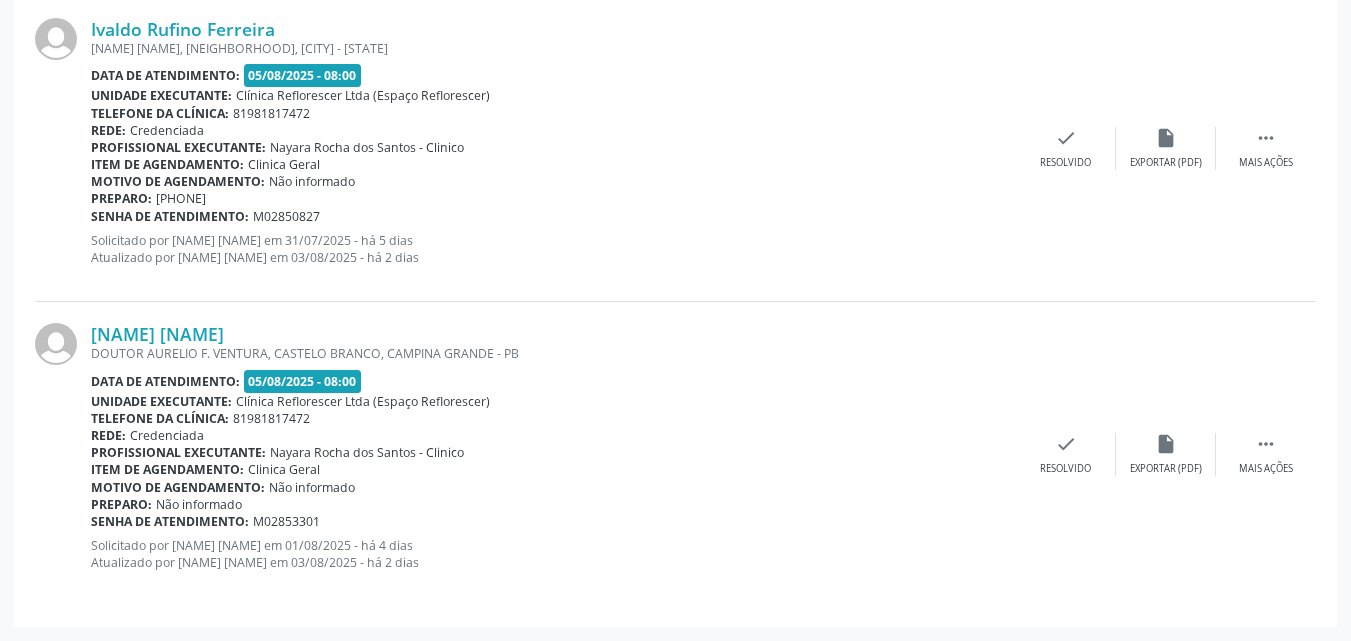 scroll, scrollTop: 0, scrollLeft: 0, axis: both 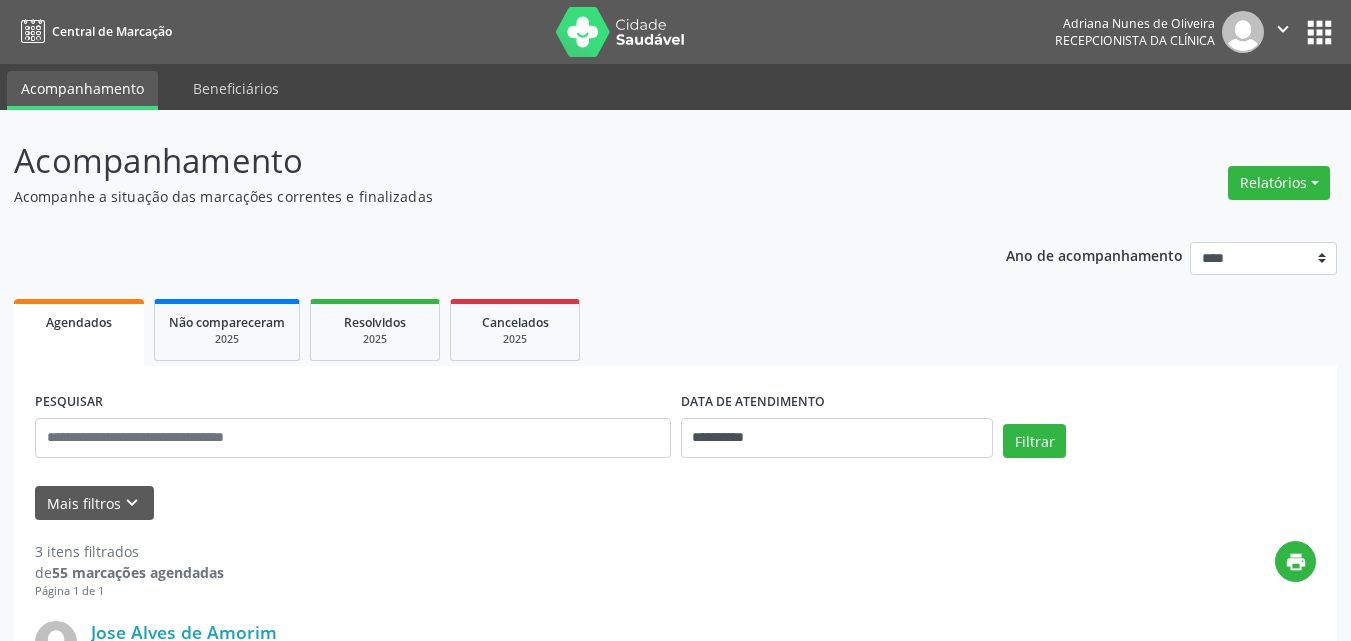 click on "**********" at bounding box center (675, 836) 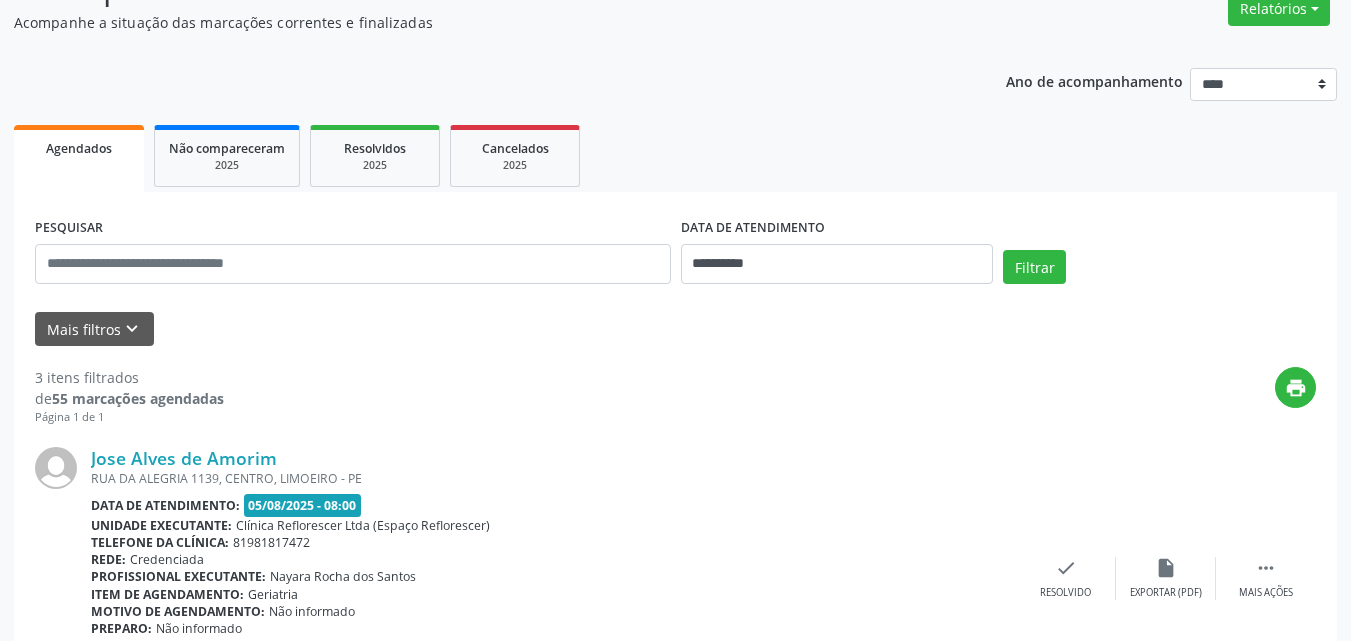 scroll, scrollTop: 0, scrollLeft: 0, axis: both 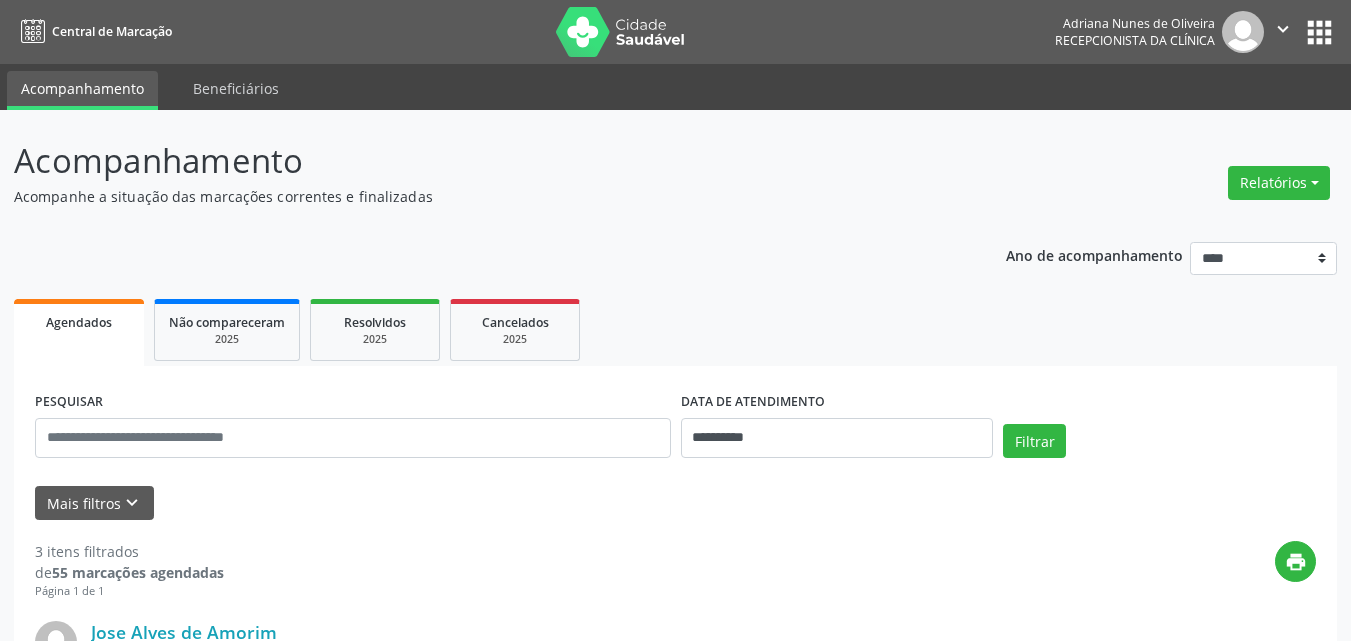 click on "**********" at bounding box center (675, 836) 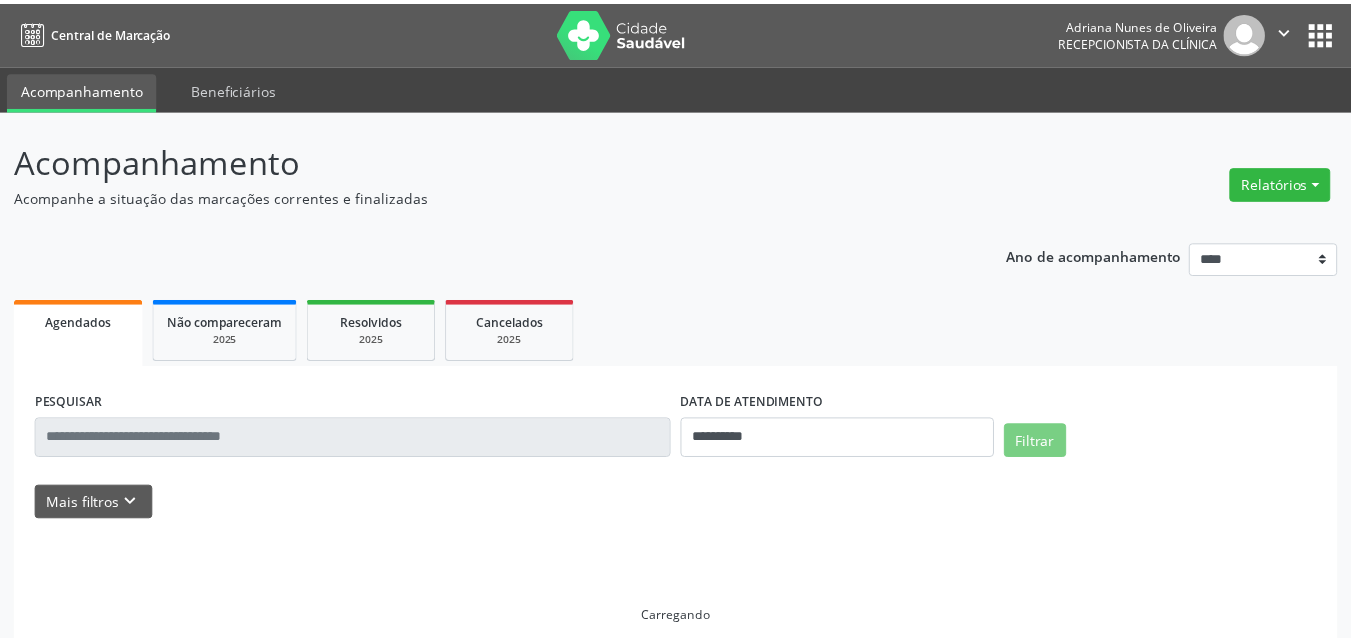 scroll, scrollTop: 0, scrollLeft: 0, axis: both 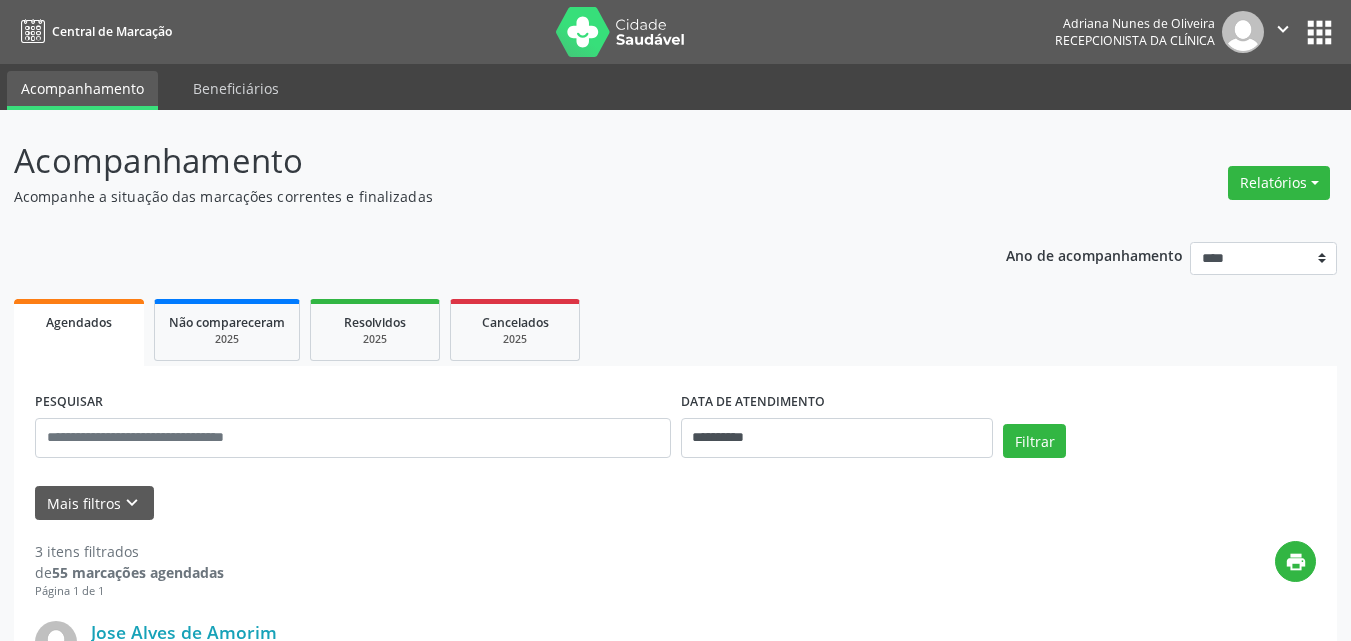 click on "Acompanhamento" at bounding box center (477, 161) 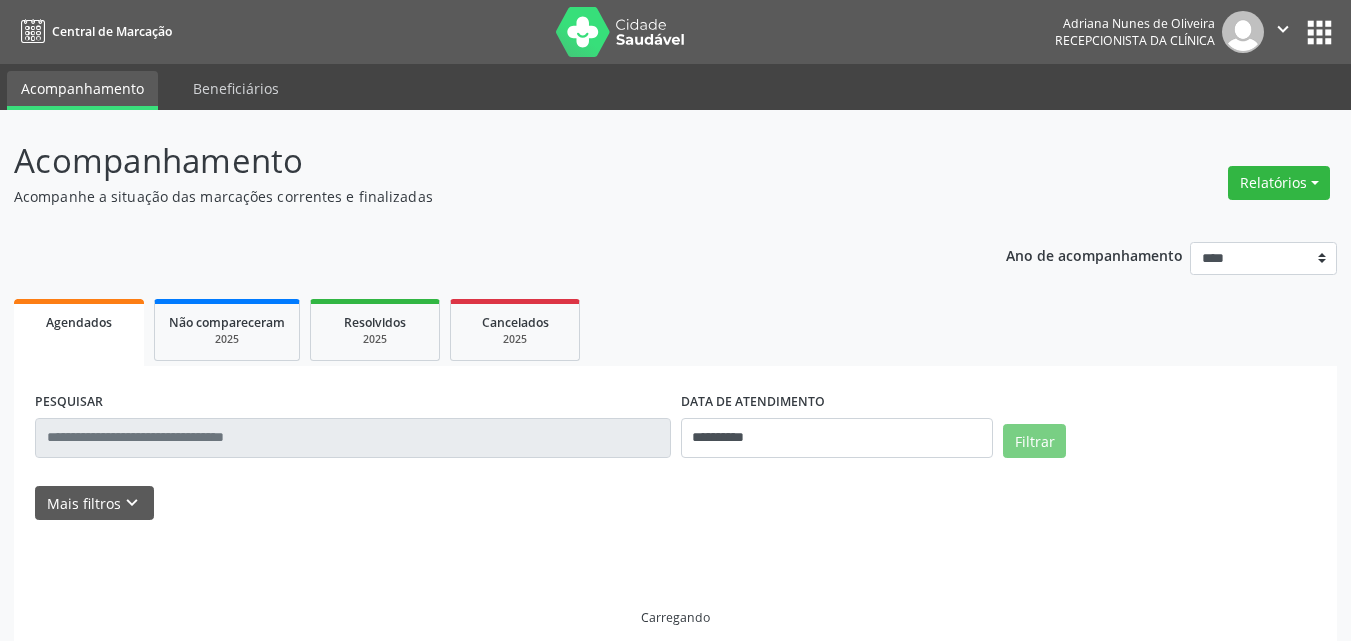scroll, scrollTop: 0, scrollLeft: 0, axis: both 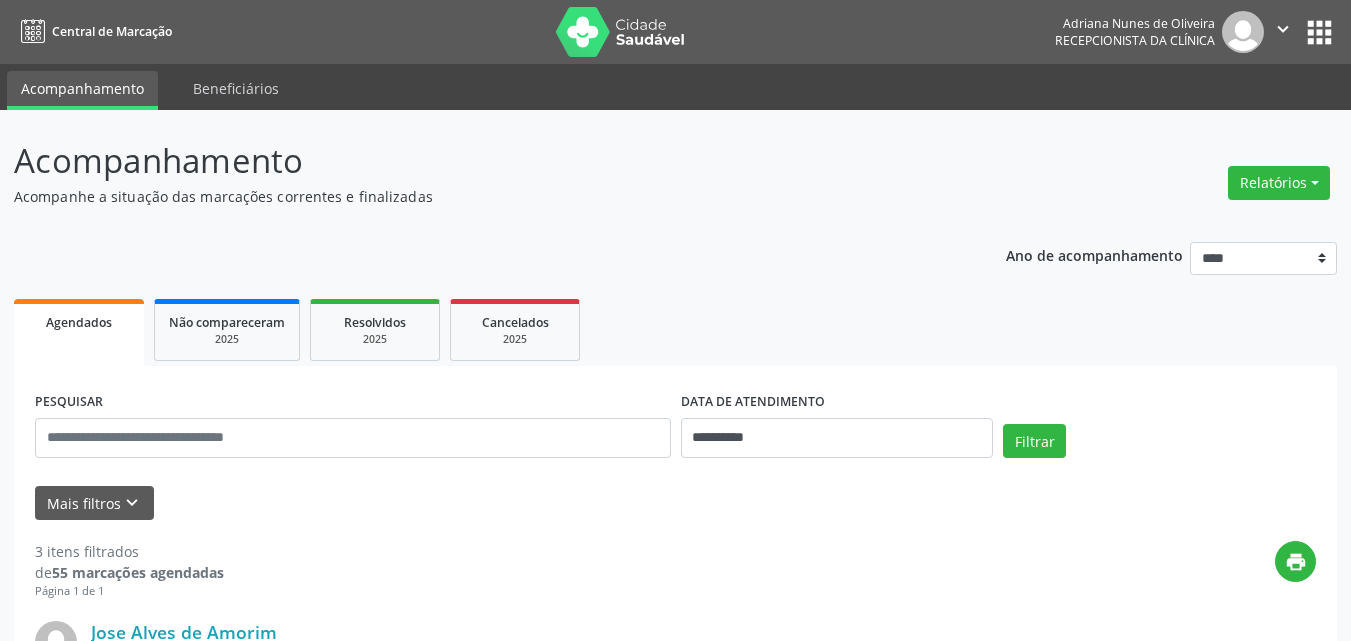 click on "**********" at bounding box center [675, 882] 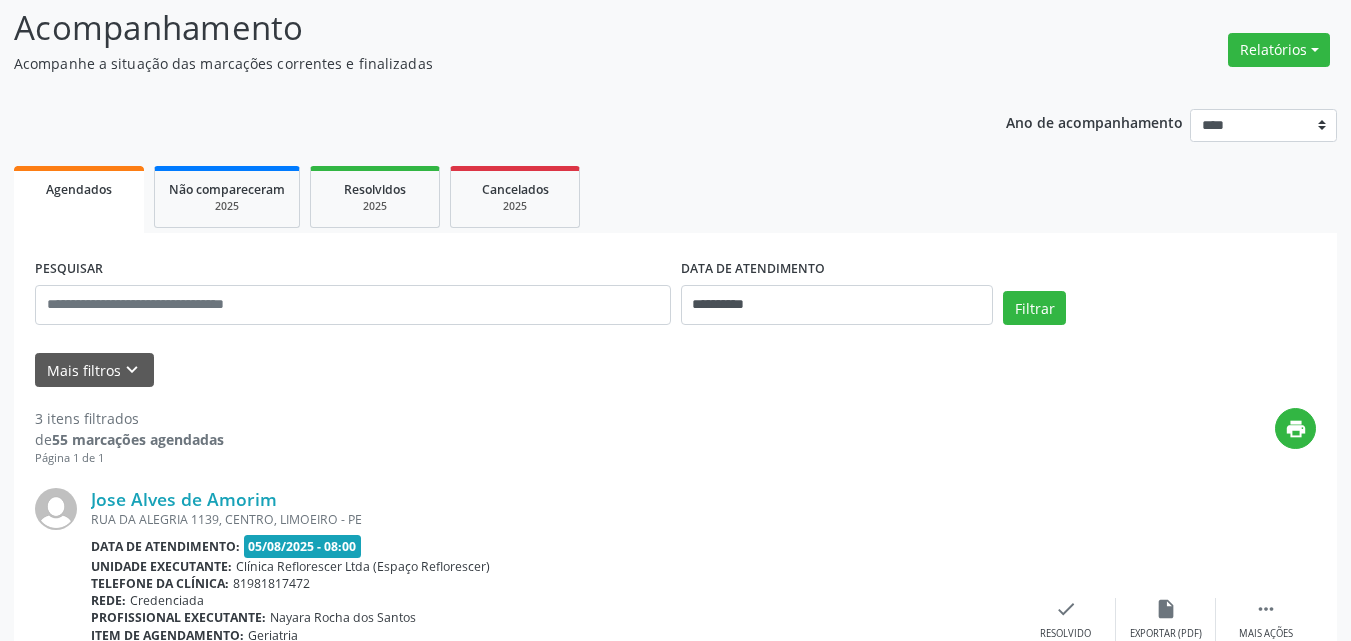 scroll, scrollTop: 400, scrollLeft: 0, axis: vertical 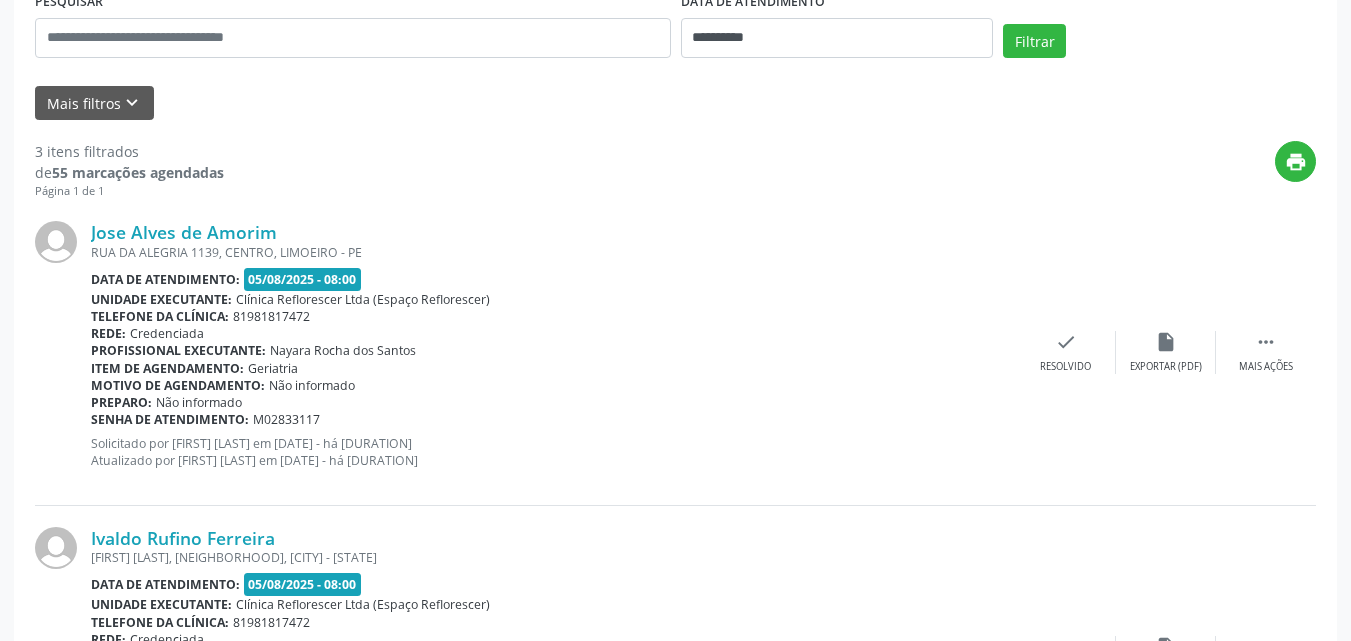 drag, startPoint x: 611, startPoint y: 175, endPoint x: 628, endPoint y: 183, distance: 18.788294 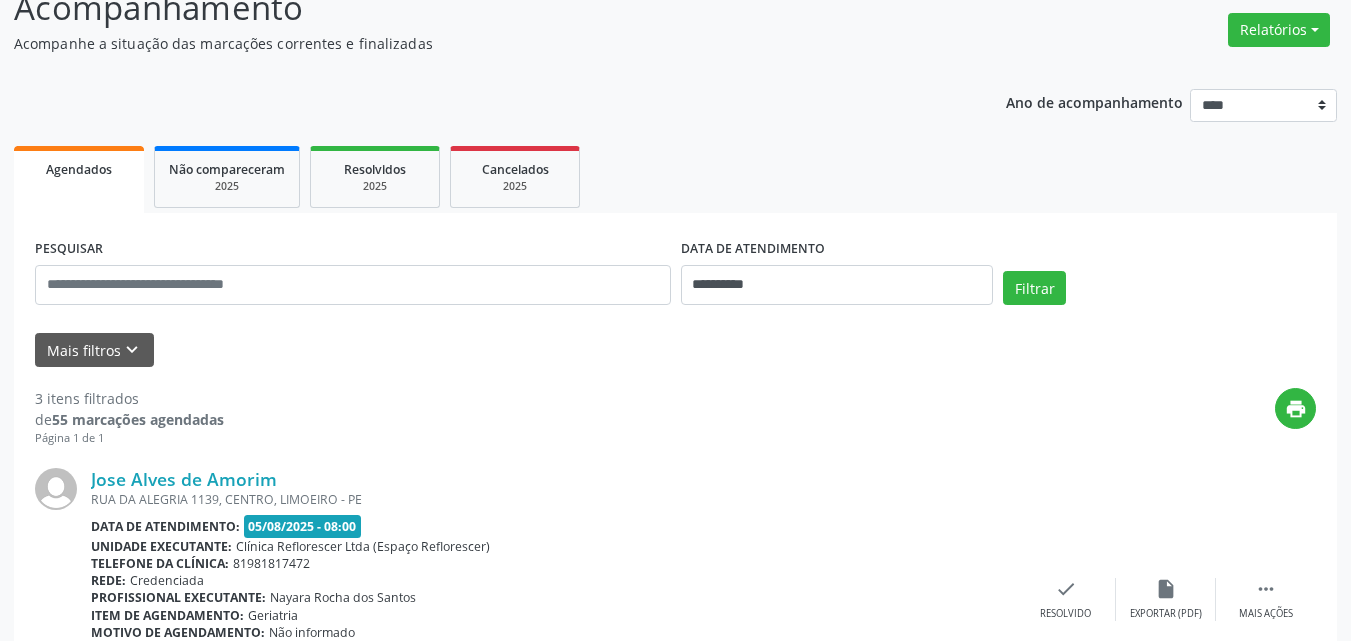 scroll, scrollTop: 109, scrollLeft: 0, axis: vertical 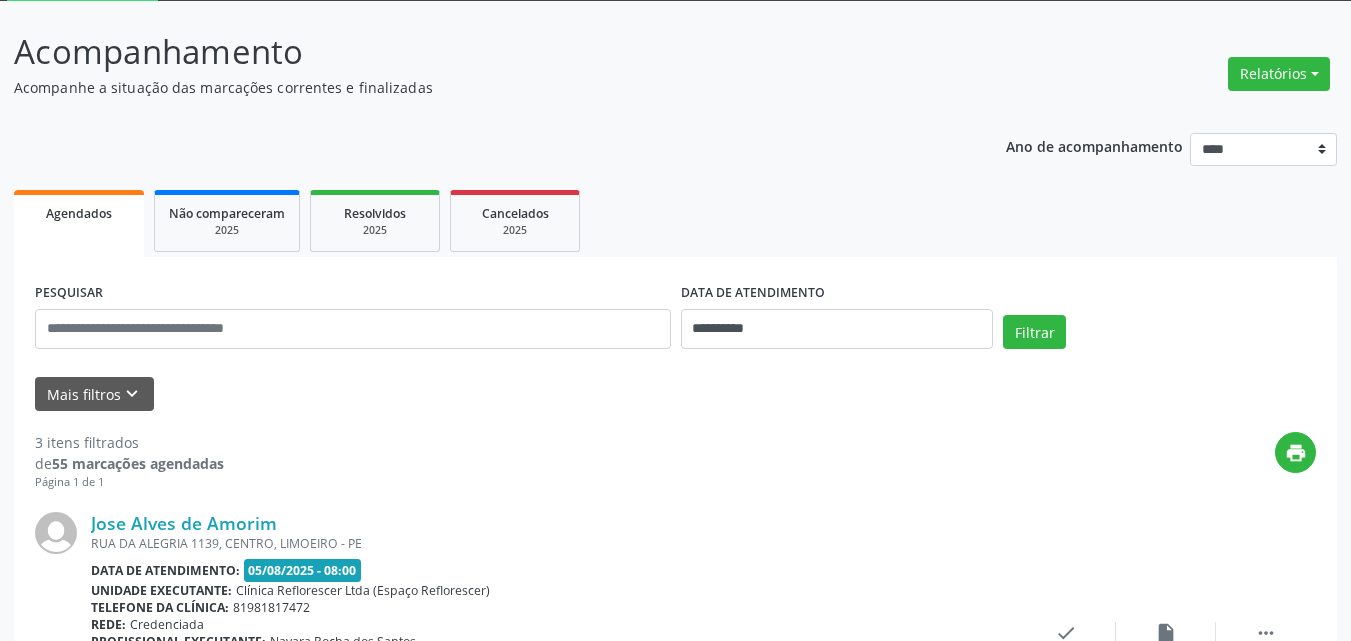 click on "Acompanhamento" at bounding box center (477, 52) 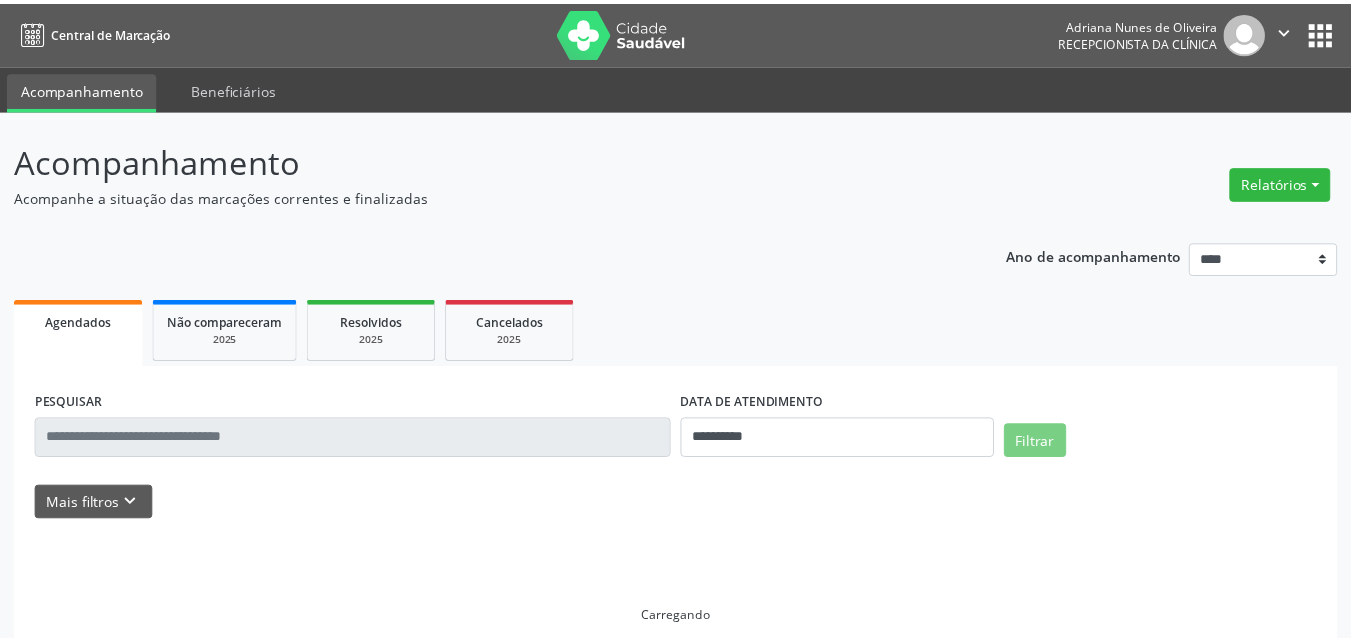 scroll, scrollTop: 0, scrollLeft: 0, axis: both 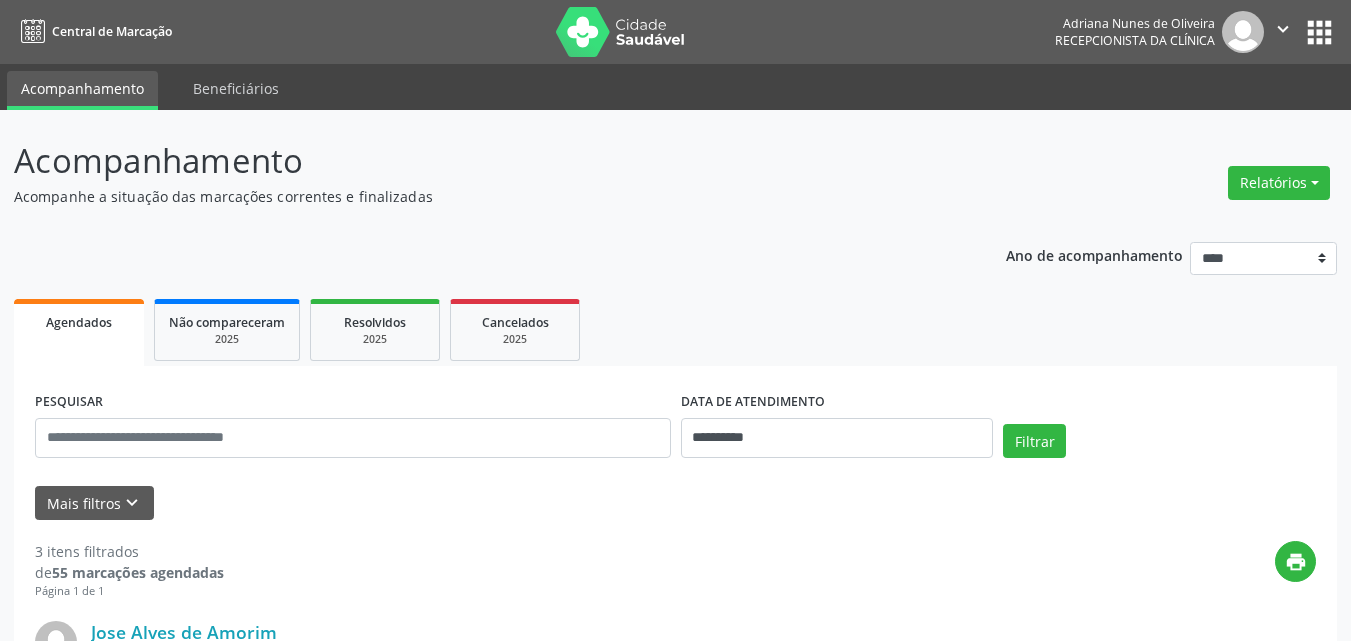 click on "**********" at bounding box center (675, 836) 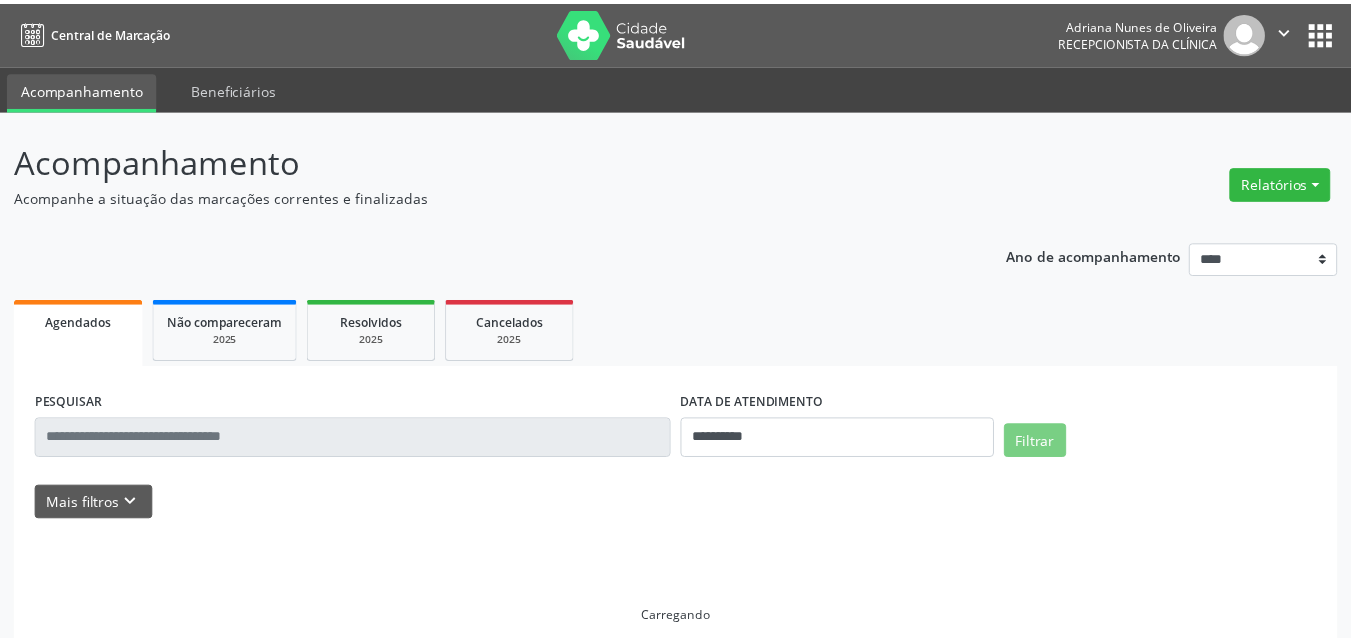 scroll, scrollTop: 0, scrollLeft: 0, axis: both 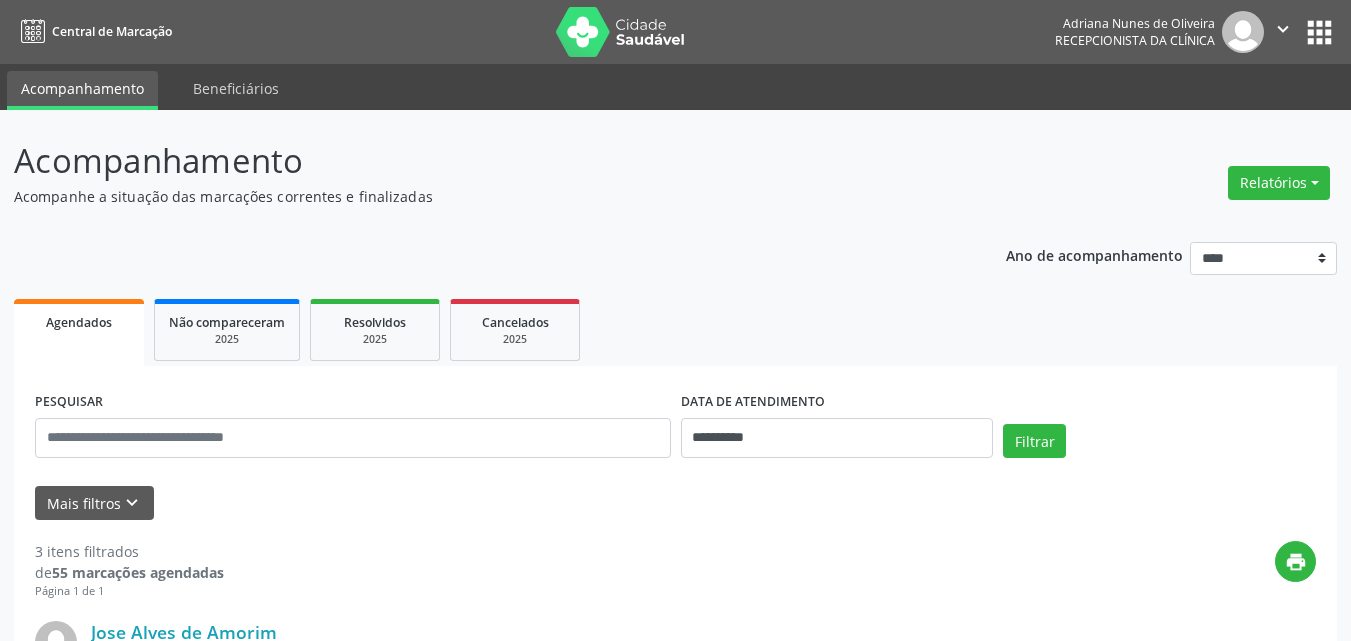 click on "**********" at bounding box center (675, 882) 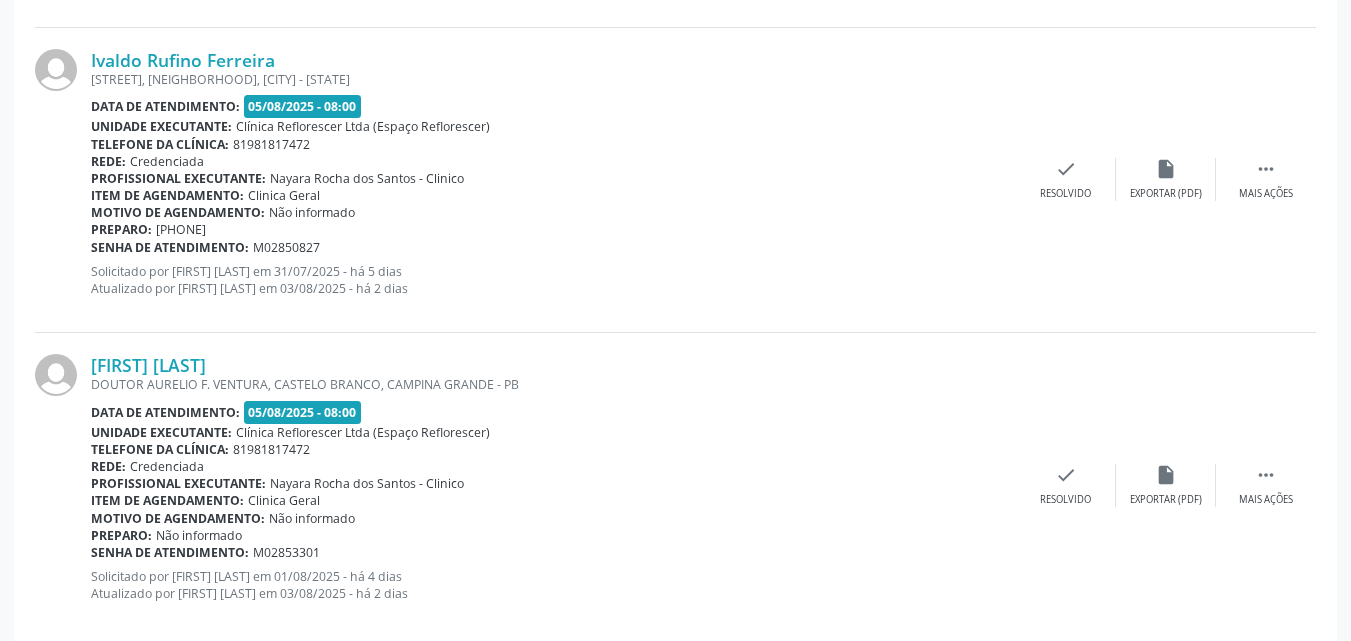 scroll, scrollTop: 909, scrollLeft: 0, axis: vertical 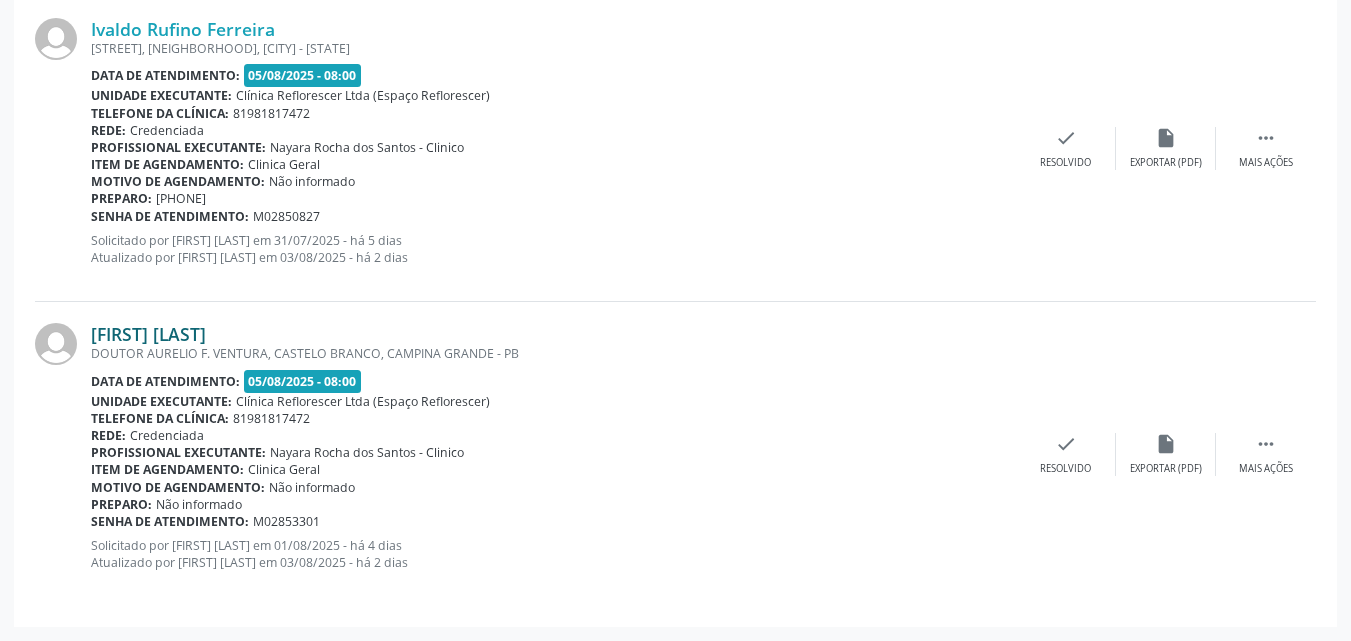 click on "[FIRST] [LAST]" at bounding box center [148, 334] 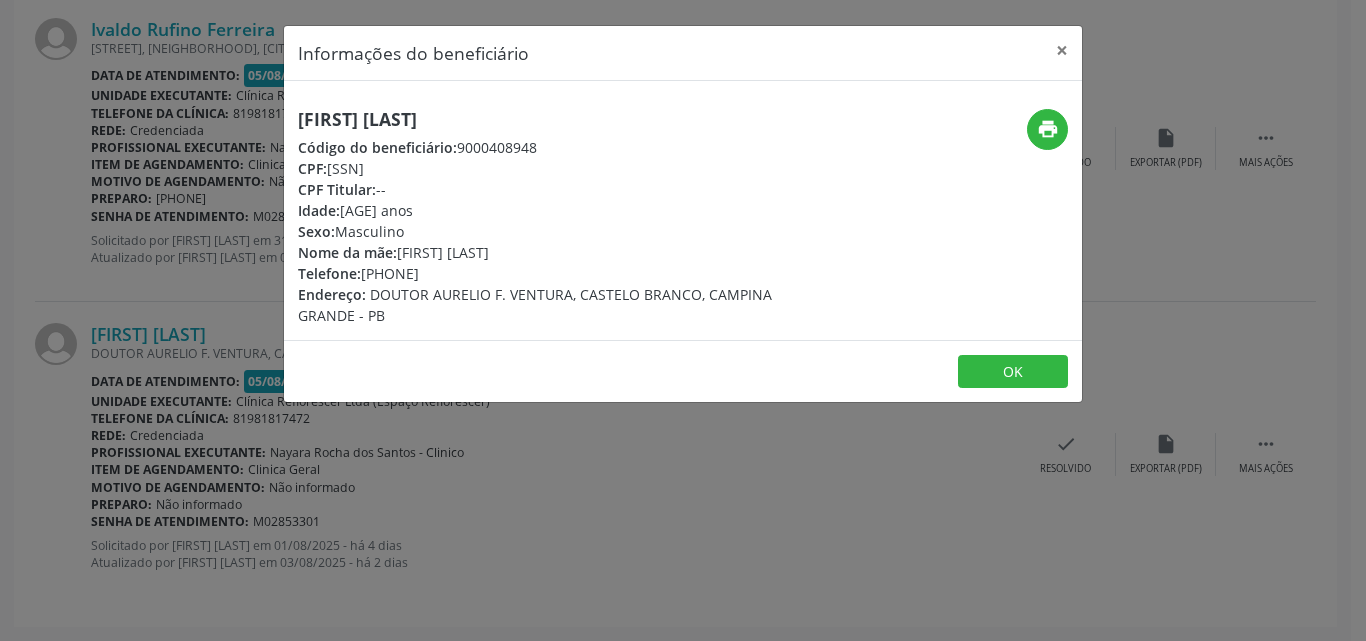 drag, startPoint x: 394, startPoint y: 256, endPoint x: 615, endPoint y: 248, distance: 221.14474 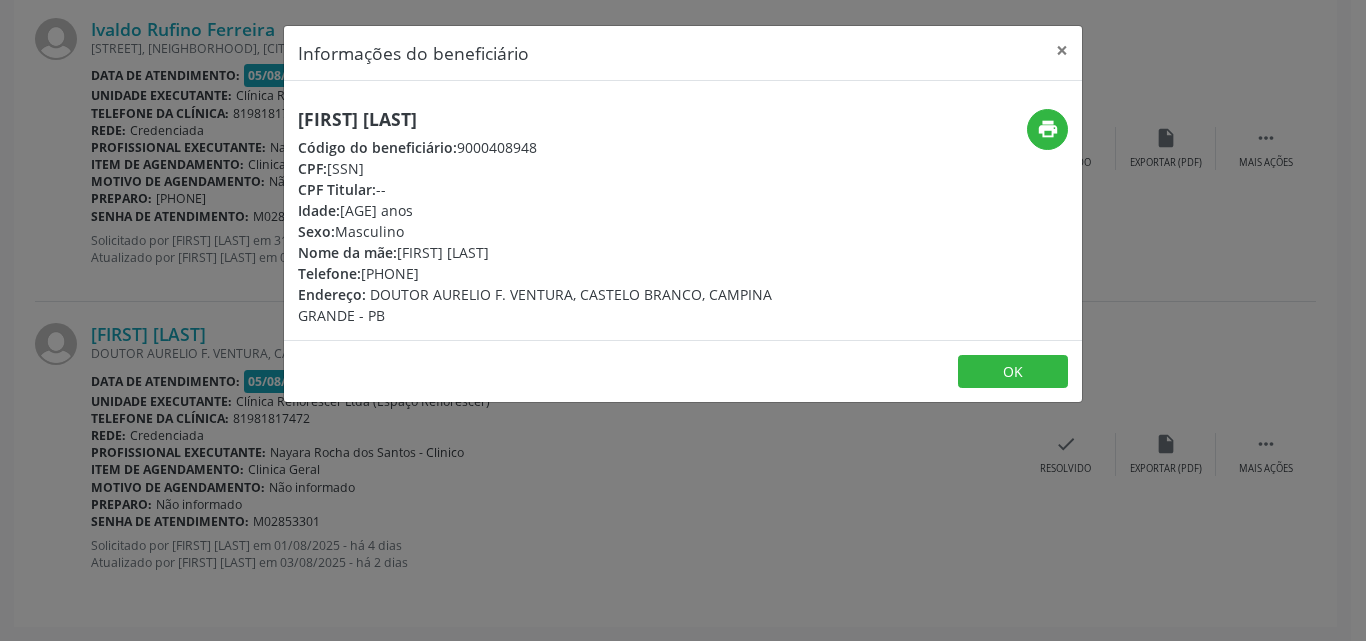 copy on ":
Josenilda Sarmento Gonzaga" 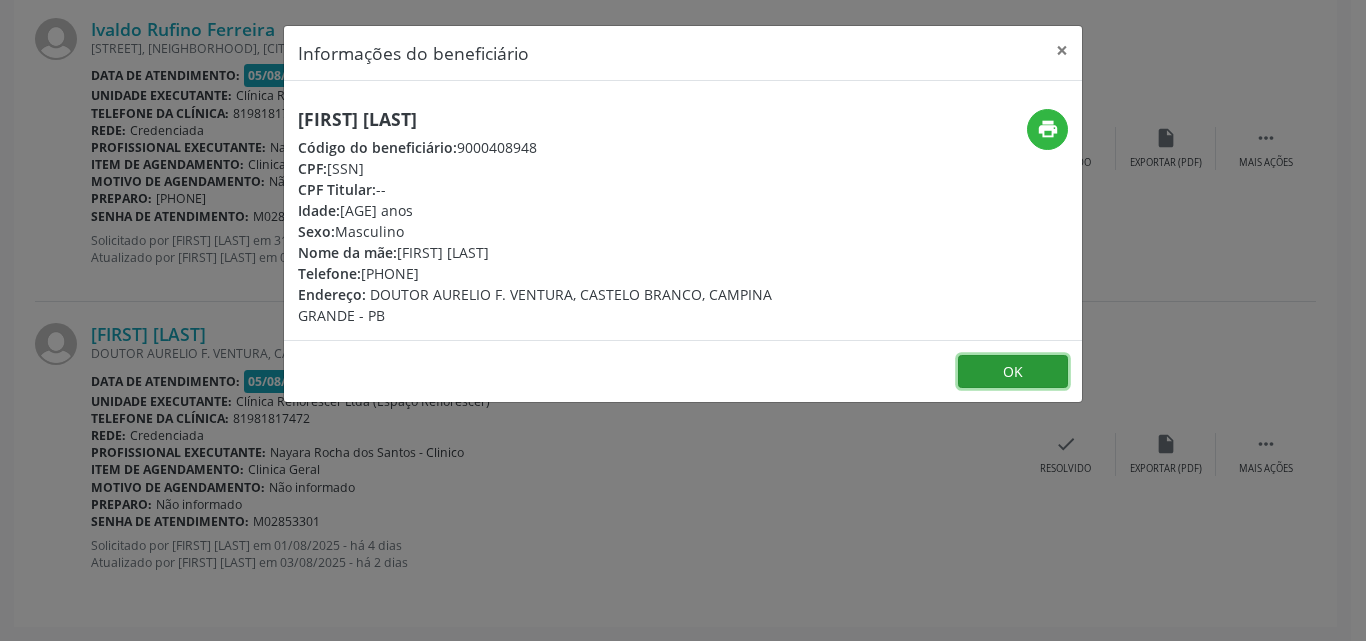 click on "OK" at bounding box center [1013, 372] 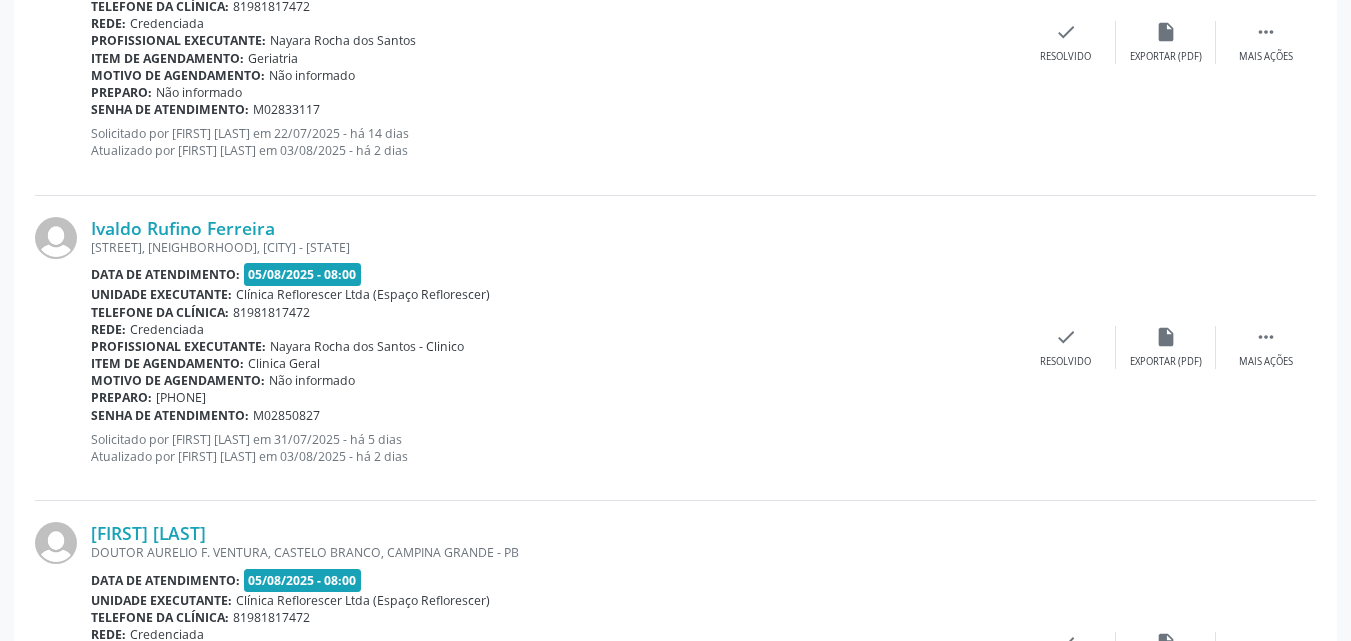 scroll, scrollTop: 909, scrollLeft: 0, axis: vertical 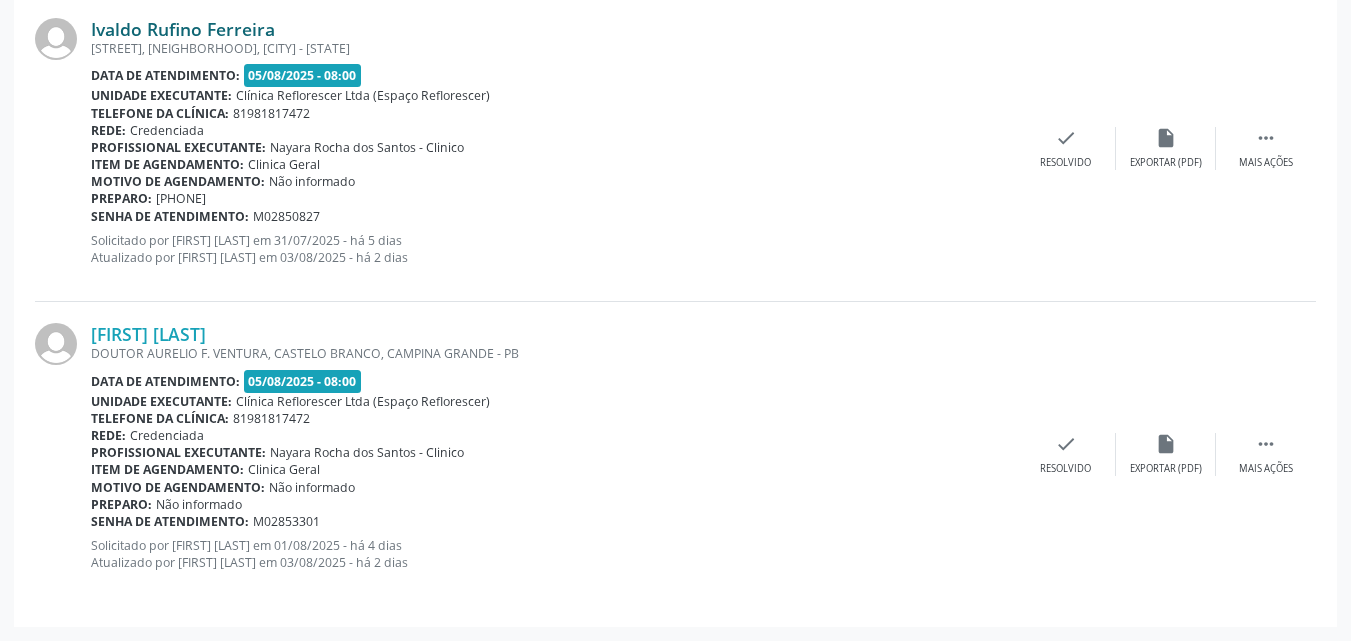 click on "Ivaldo Rufino Ferreira" at bounding box center (183, 29) 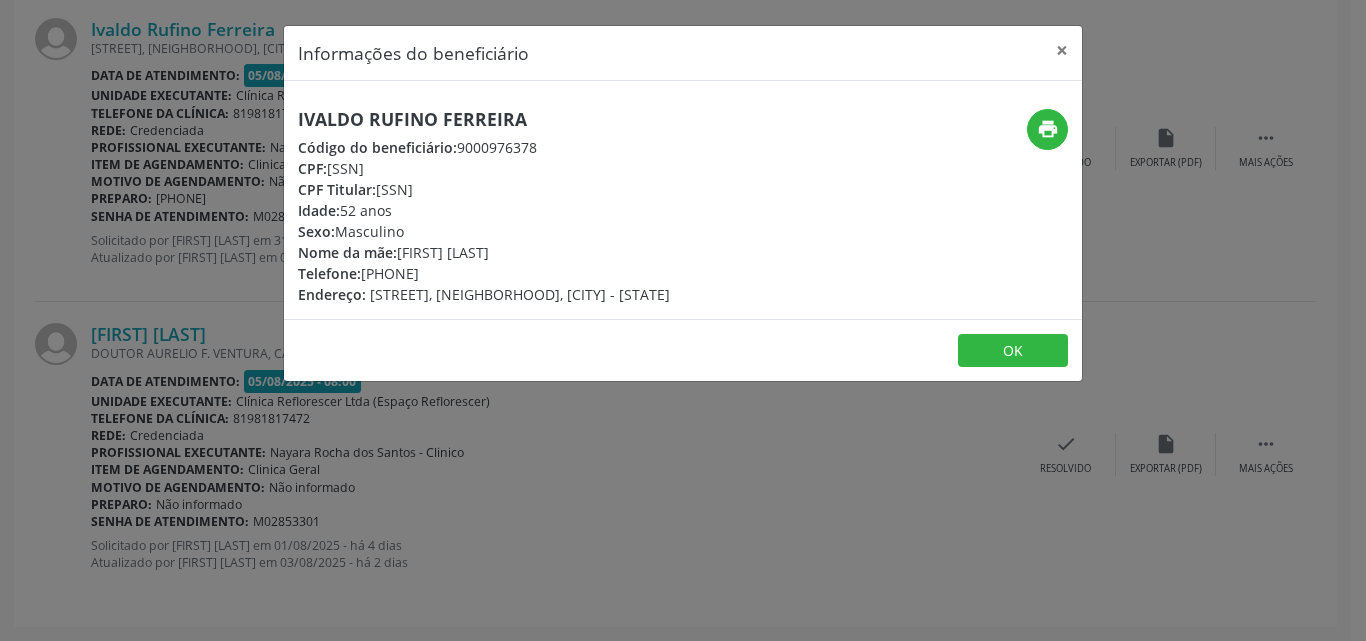 drag, startPoint x: 379, startPoint y: 189, endPoint x: 495, endPoint y: 188, distance: 116.00431 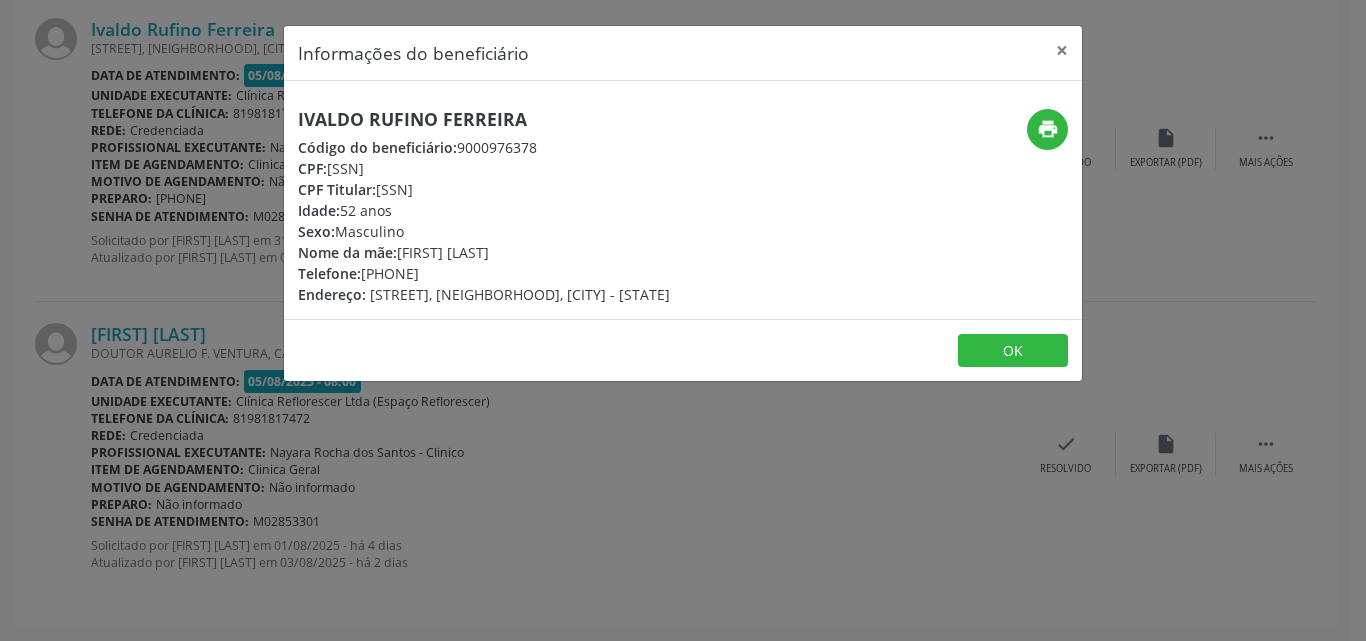 copy on "687.654.444-34" 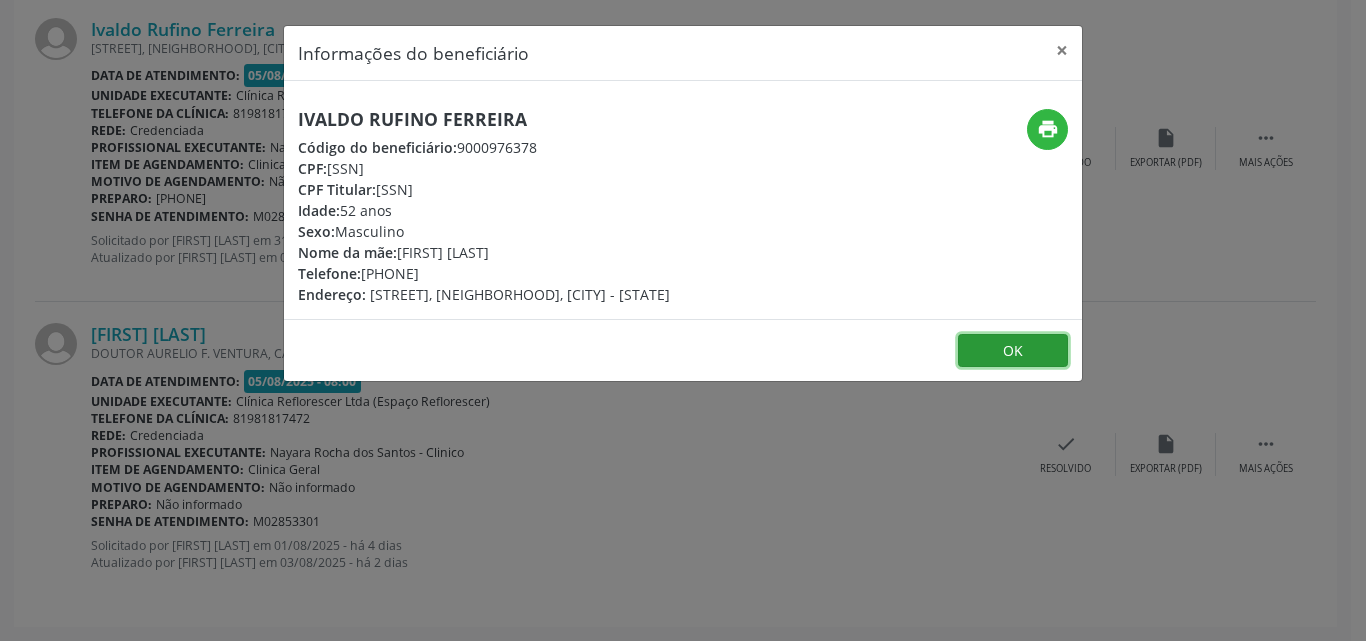 click on "OK" at bounding box center (1013, 351) 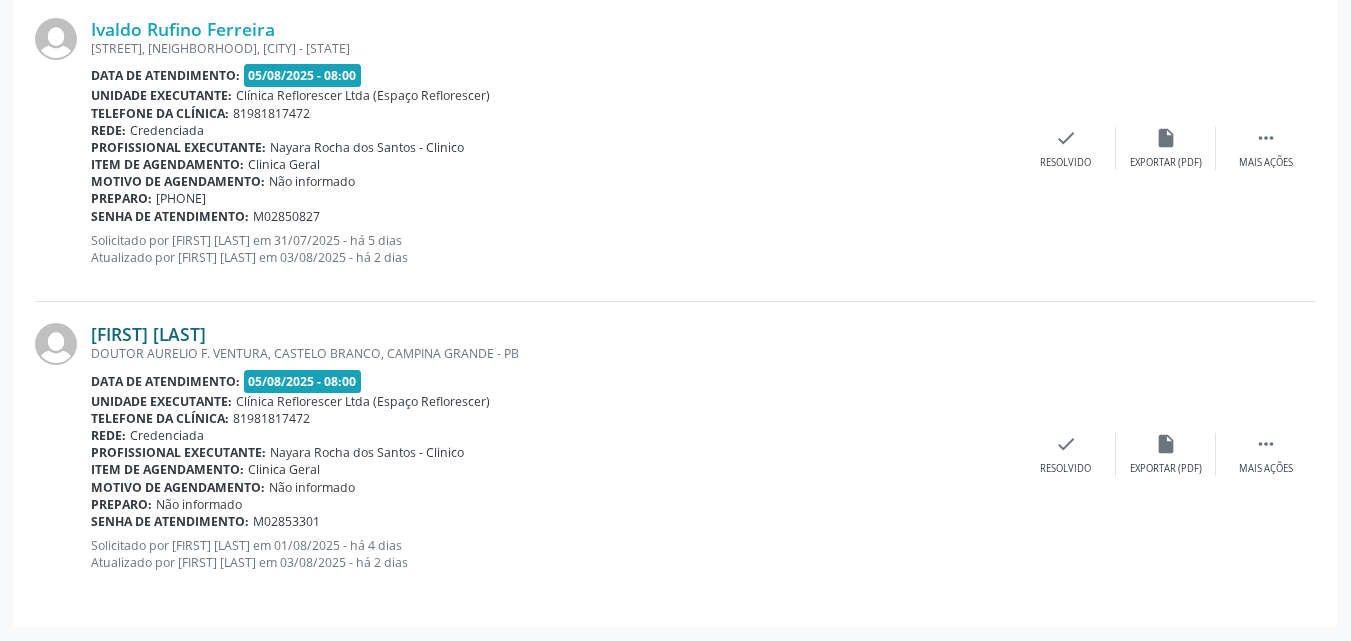 click on "[FIRST] [LAST]" at bounding box center [148, 334] 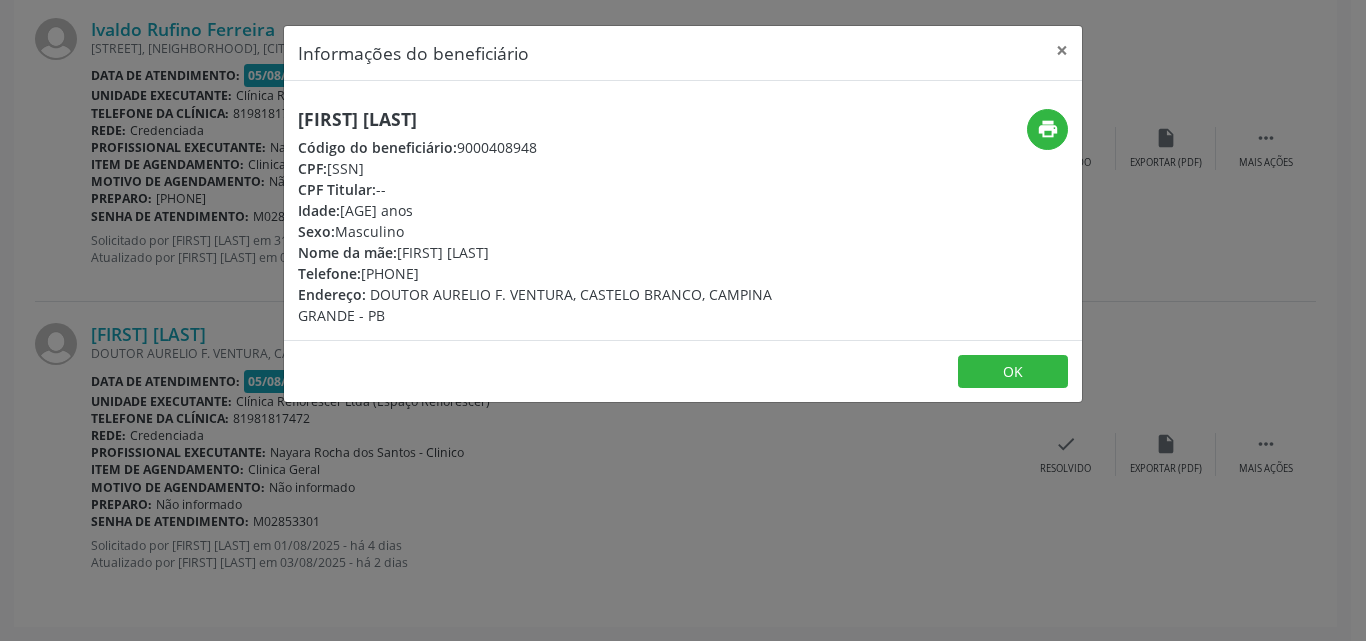 drag, startPoint x: 326, startPoint y: 168, endPoint x: 442, endPoint y: 176, distance: 116.275536 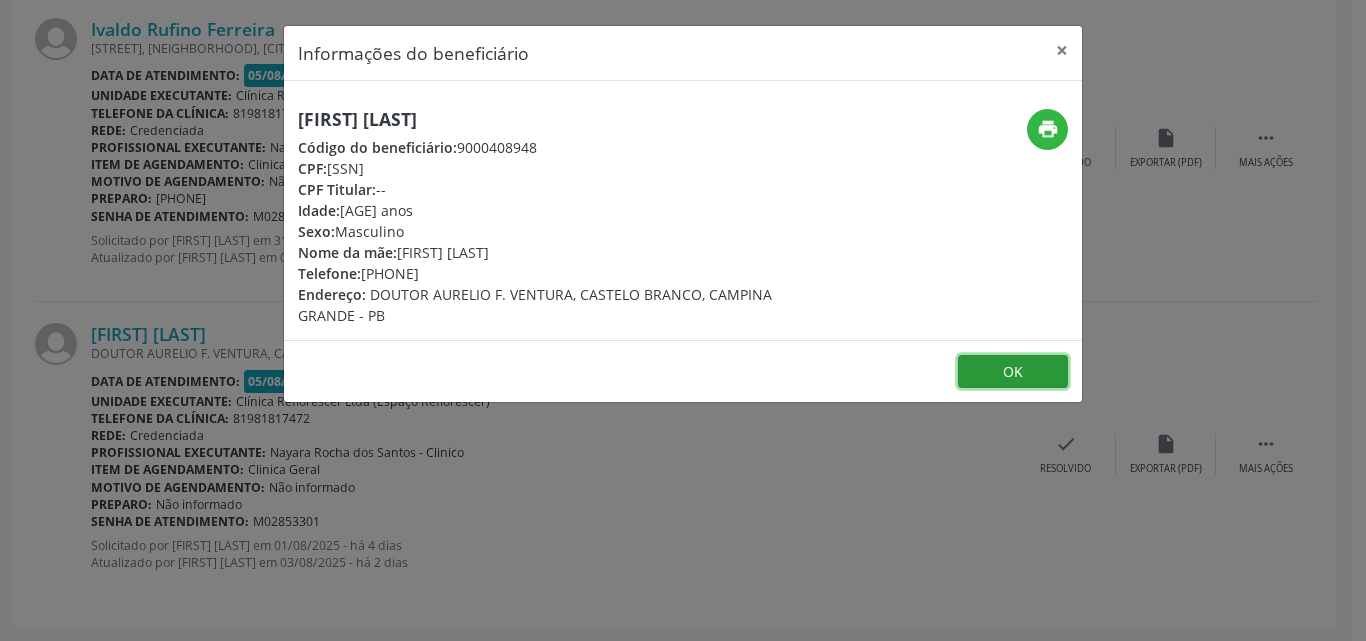 drag, startPoint x: 974, startPoint y: 368, endPoint x: 961, endPoint y: 371, distance: 13.341664 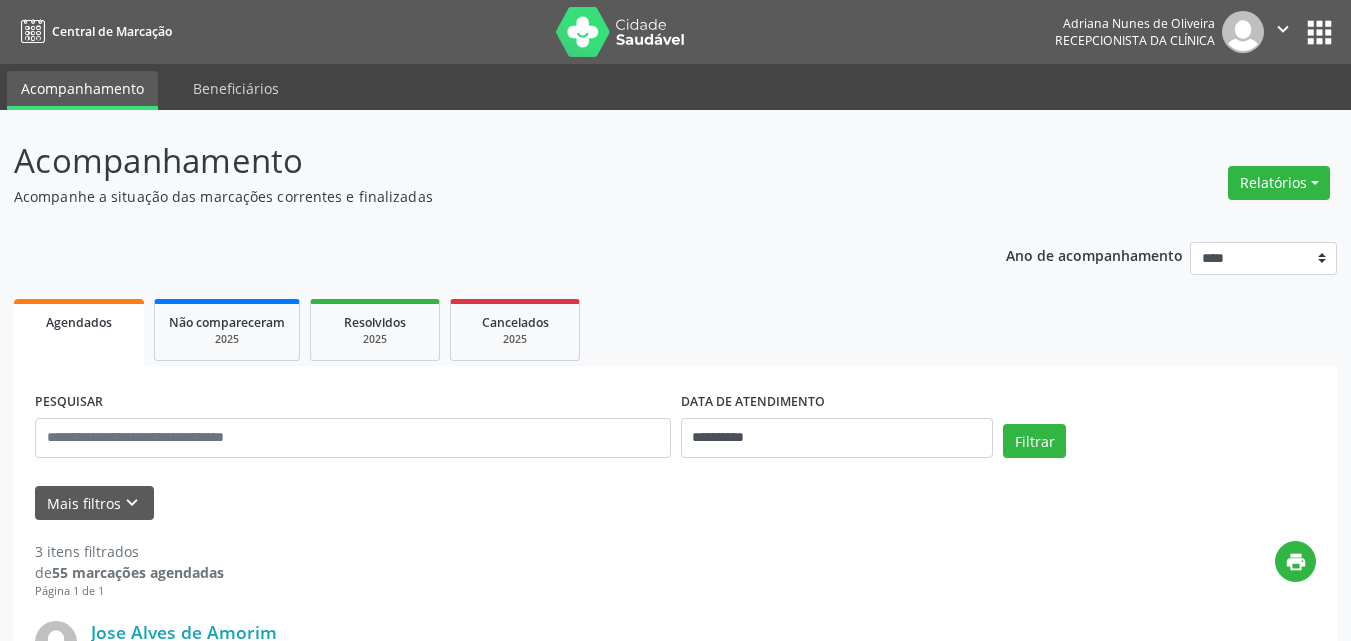 scroll, scrollTop: 0, scrollLeft: 0, axis: both 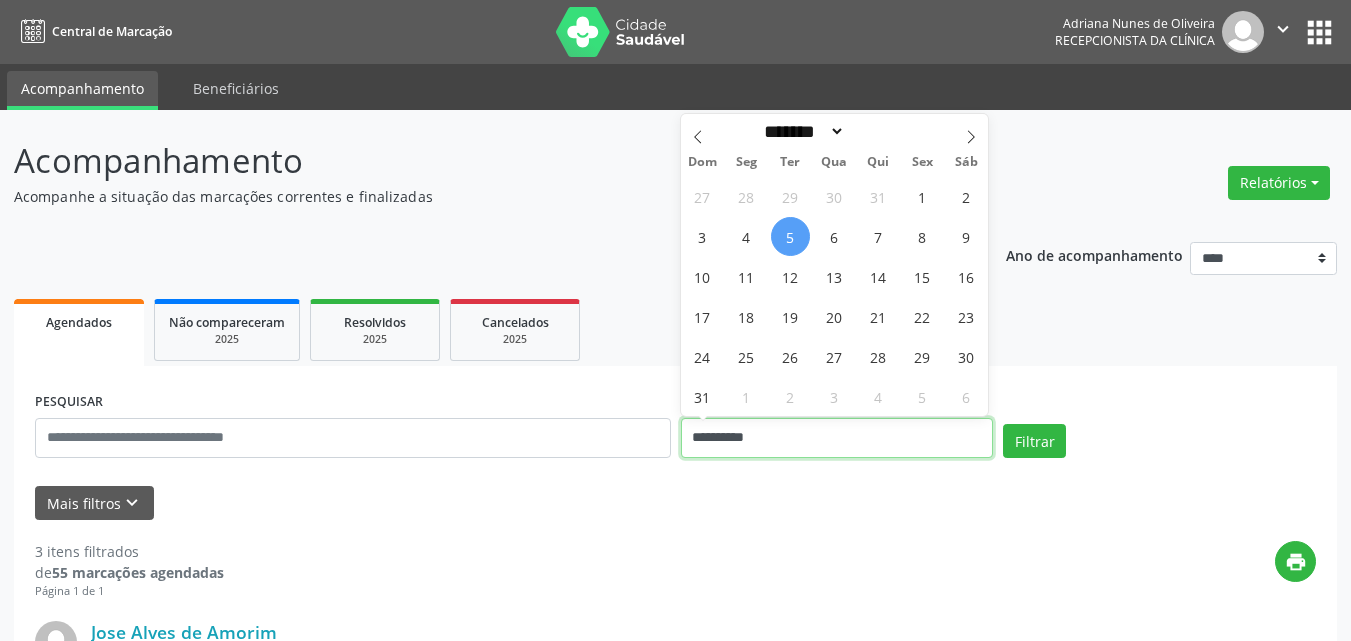 click on "**********" at bounding box center (837, 438) 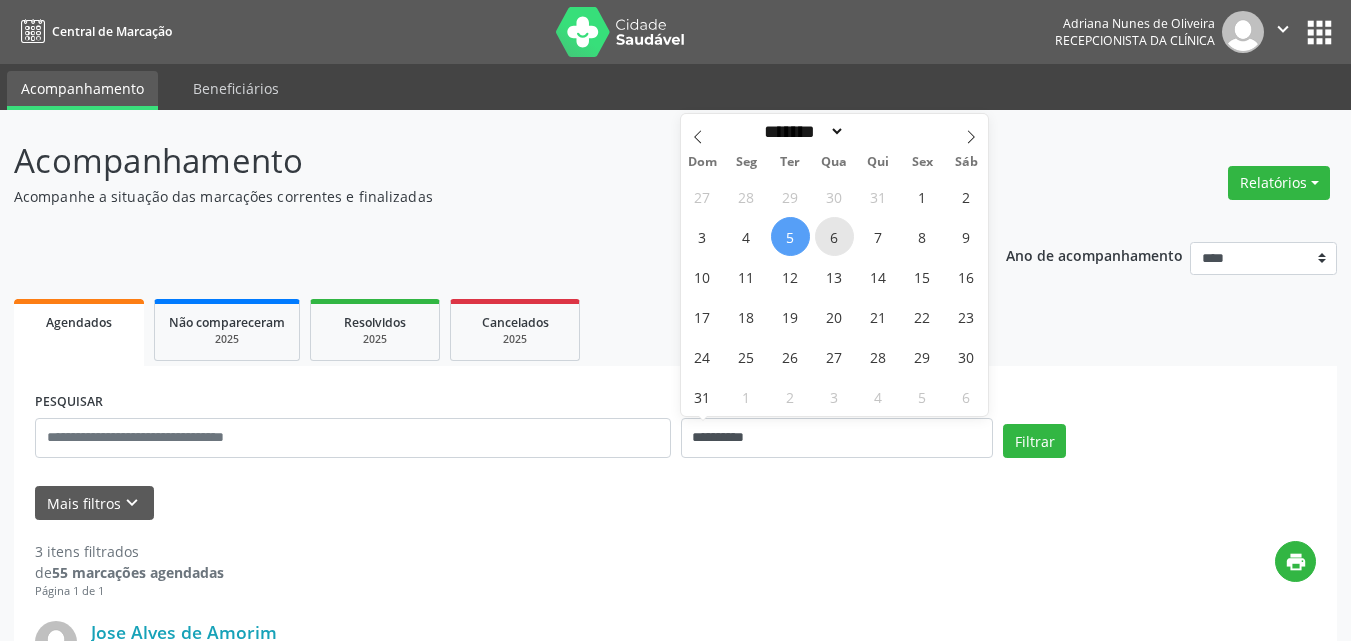 click on "6" at bounding box center (834, 236) 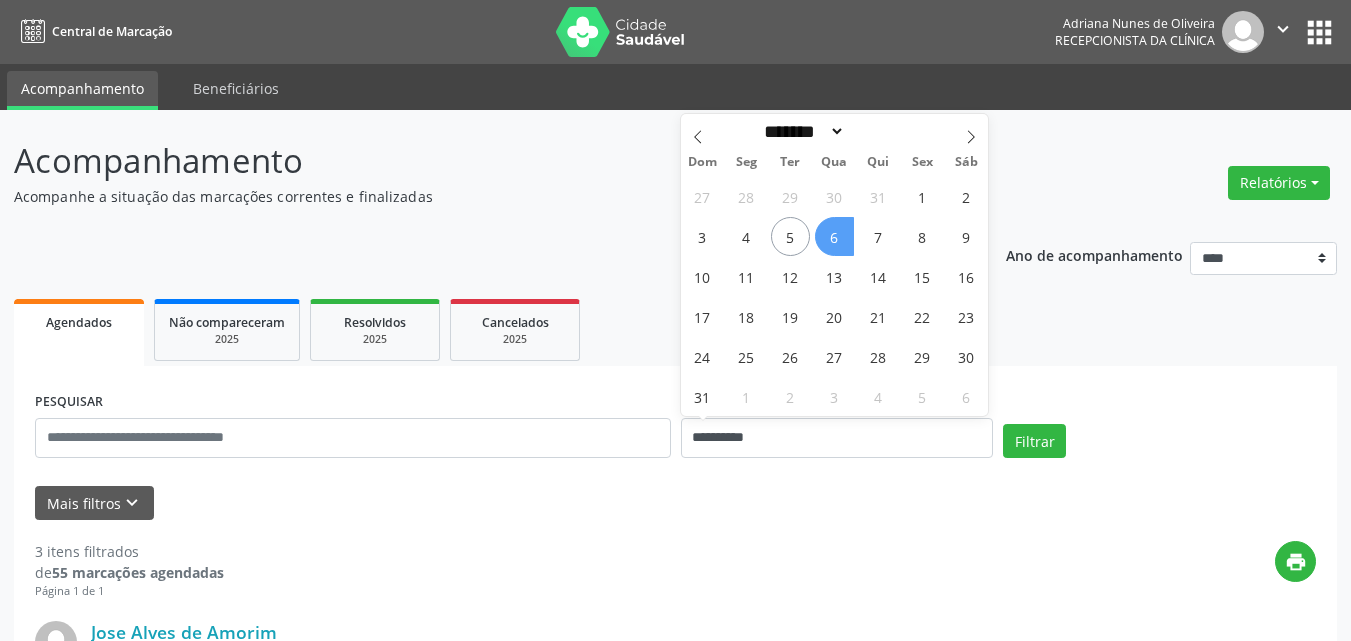 click on "6" at bounding box center [834, 236] 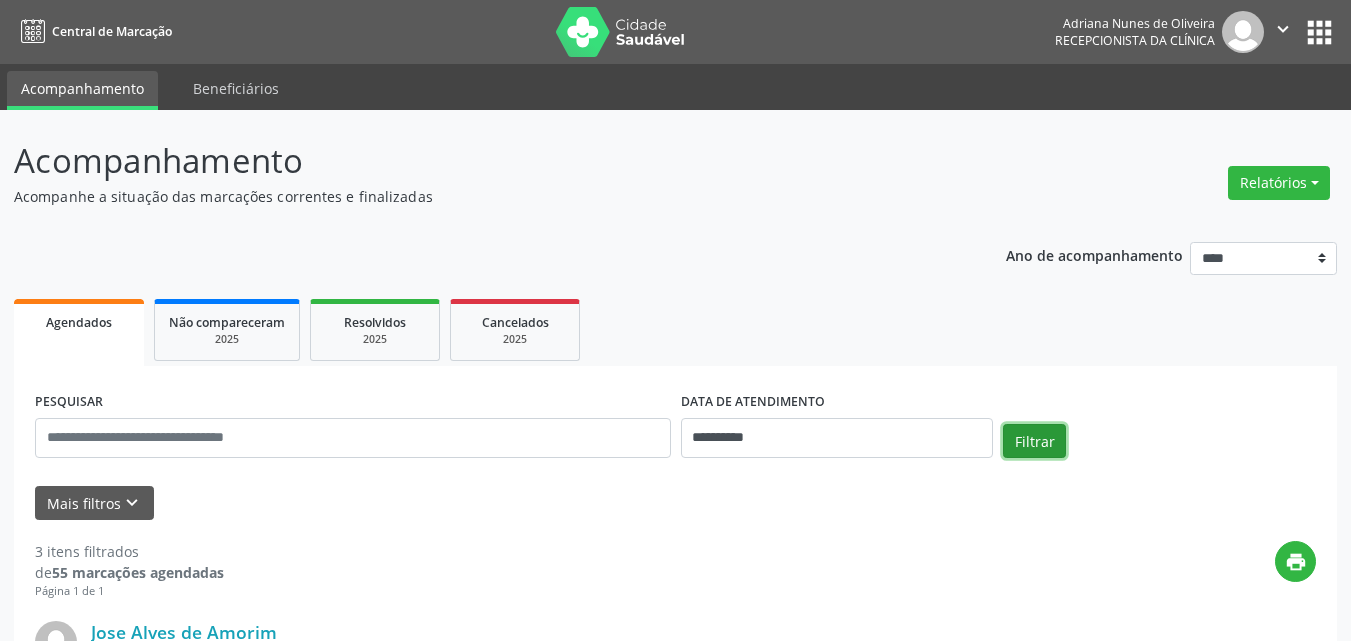 click on "Filtrar" at bounding box center (1034, 441) 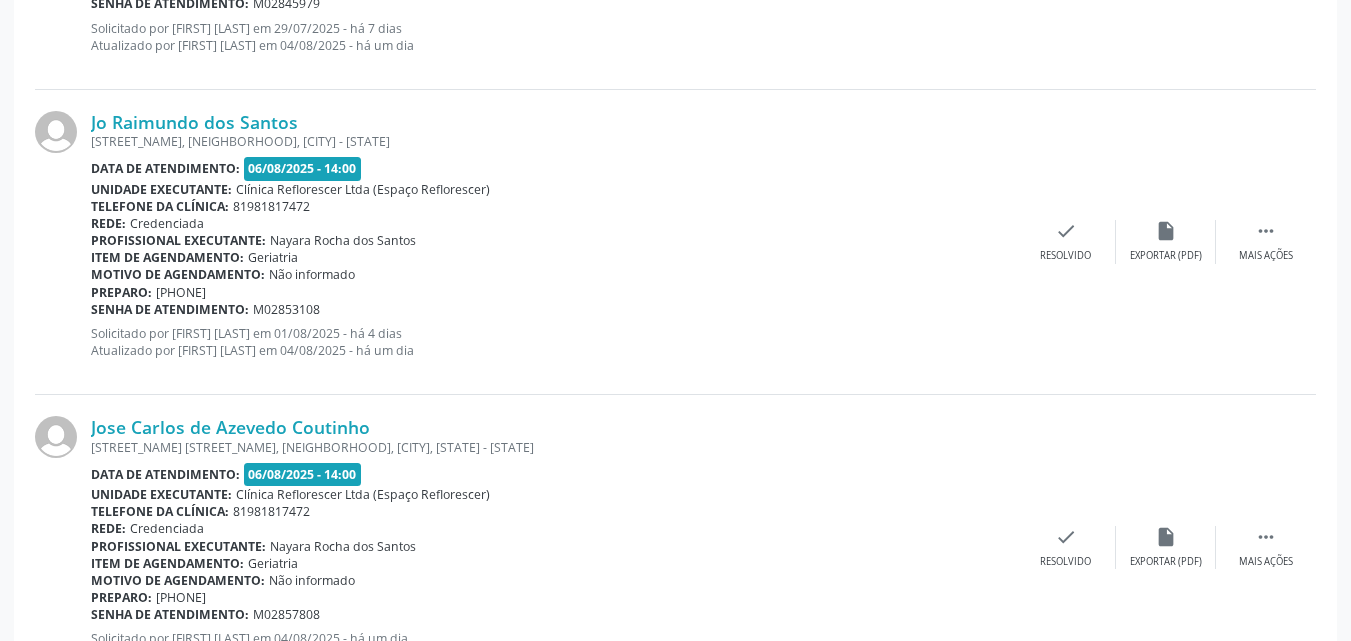 scroll, scrollTop: 3353, scrollLeft: 0, axis: vertical 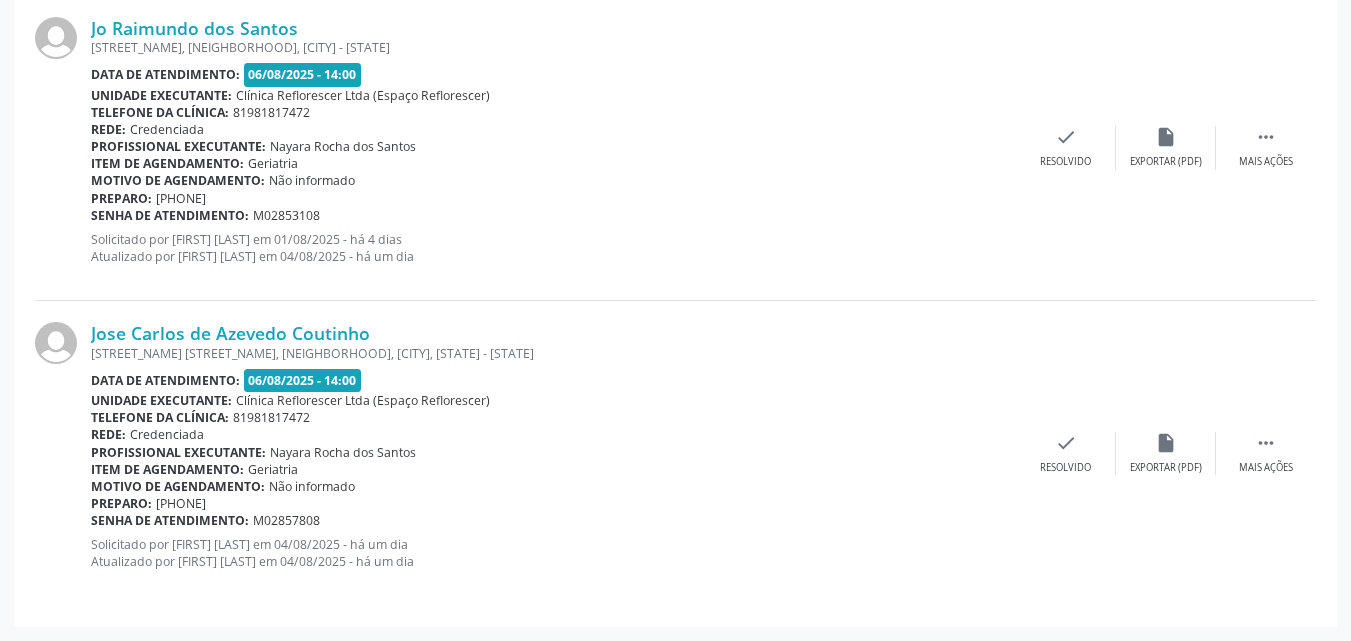 click on "Preparo:
[PHONE]" at bounding box center (553, 198) 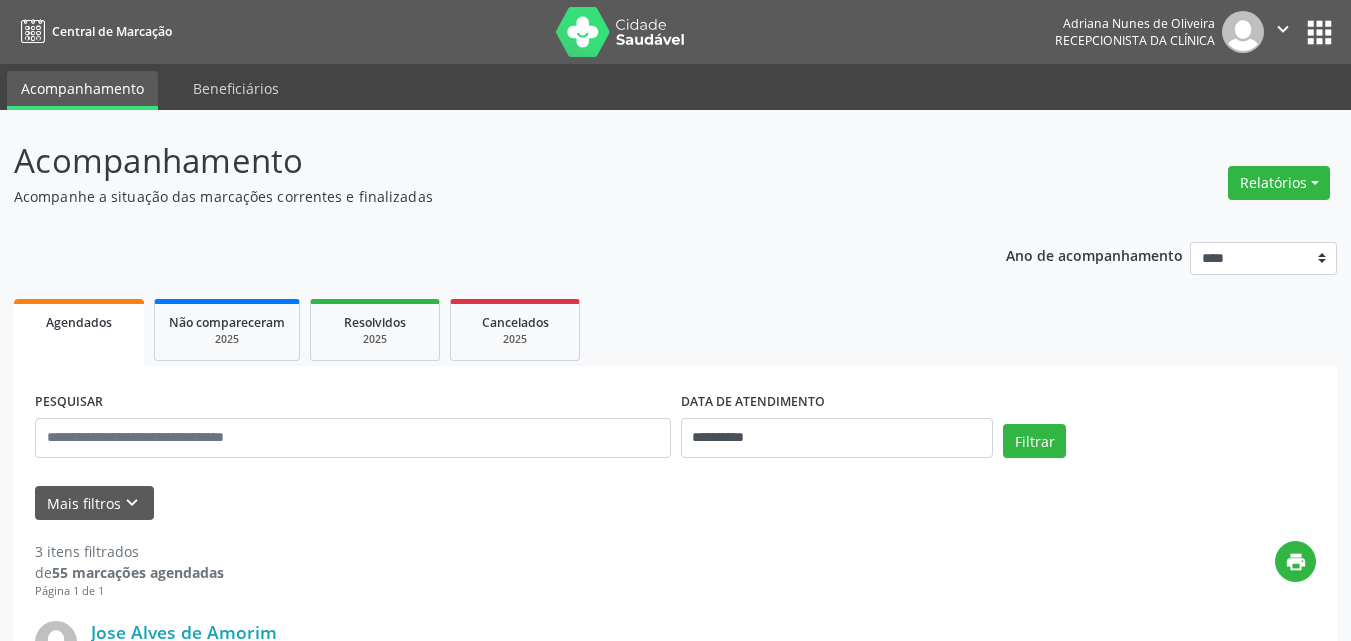 scroll, scrollTop: 0, scrollLeft: 0, axis: both 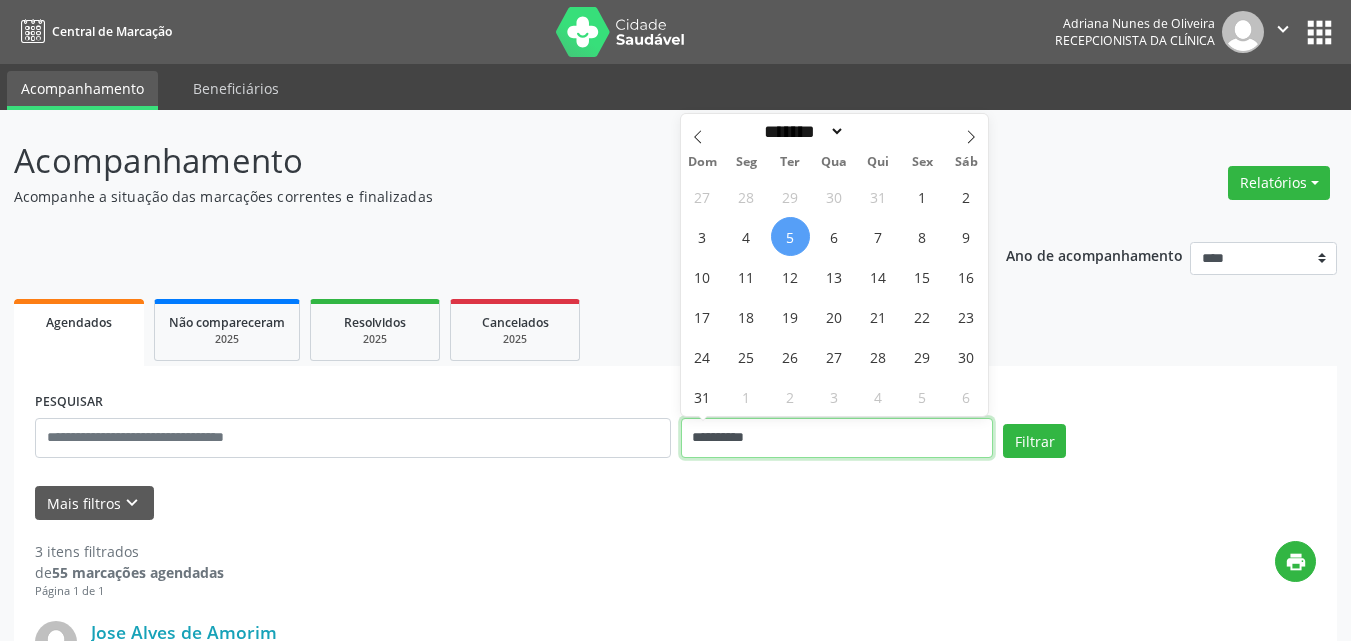 click on "**********" at bounding box center [837, 438] 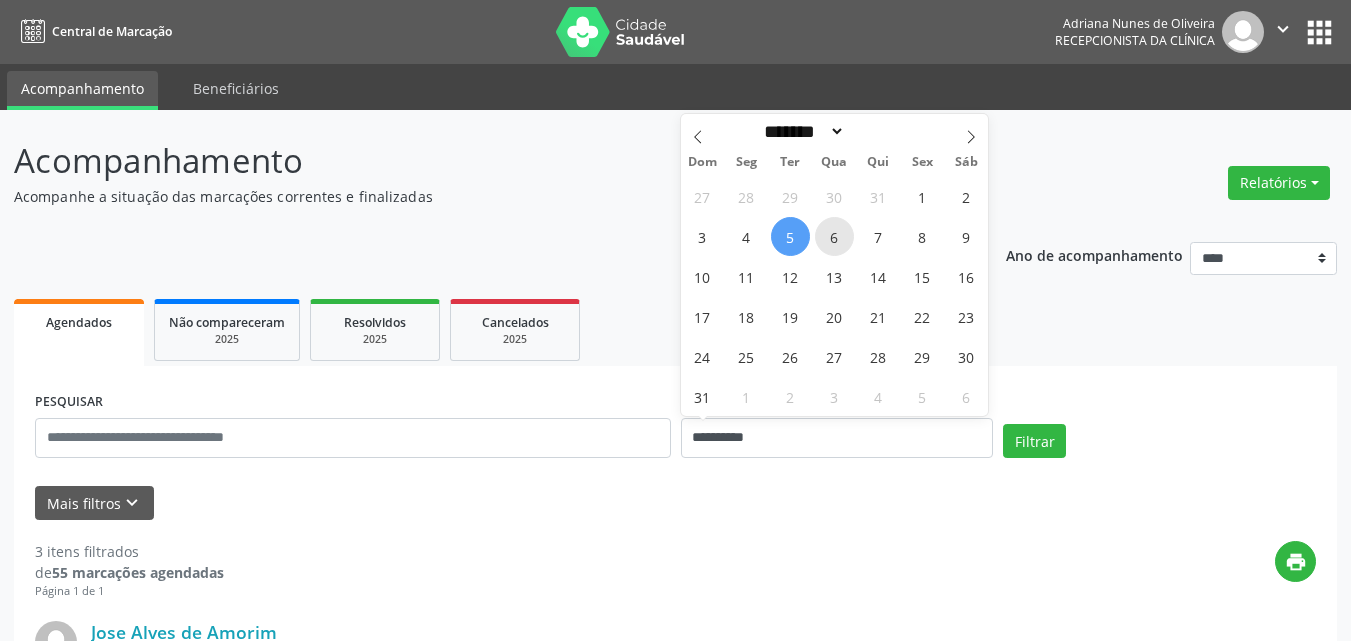 click on "6" at bounding box center [834, 236] 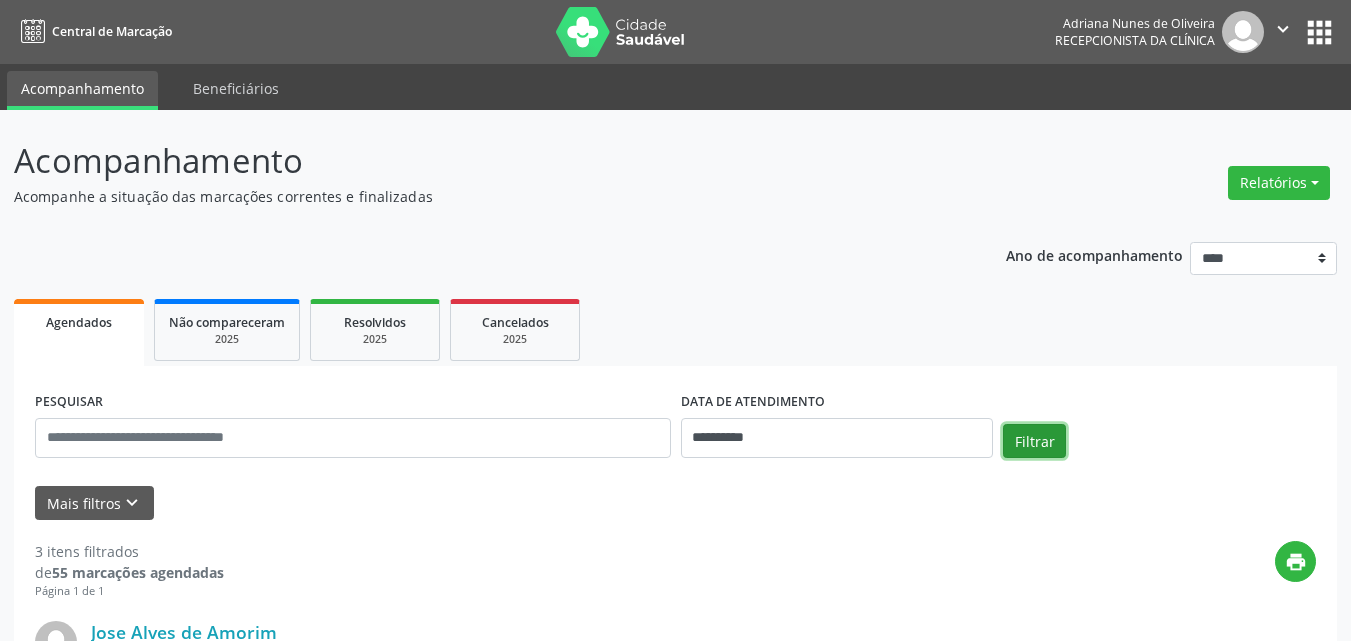 click on "Filtrar" at bounding box center (1034, 441) 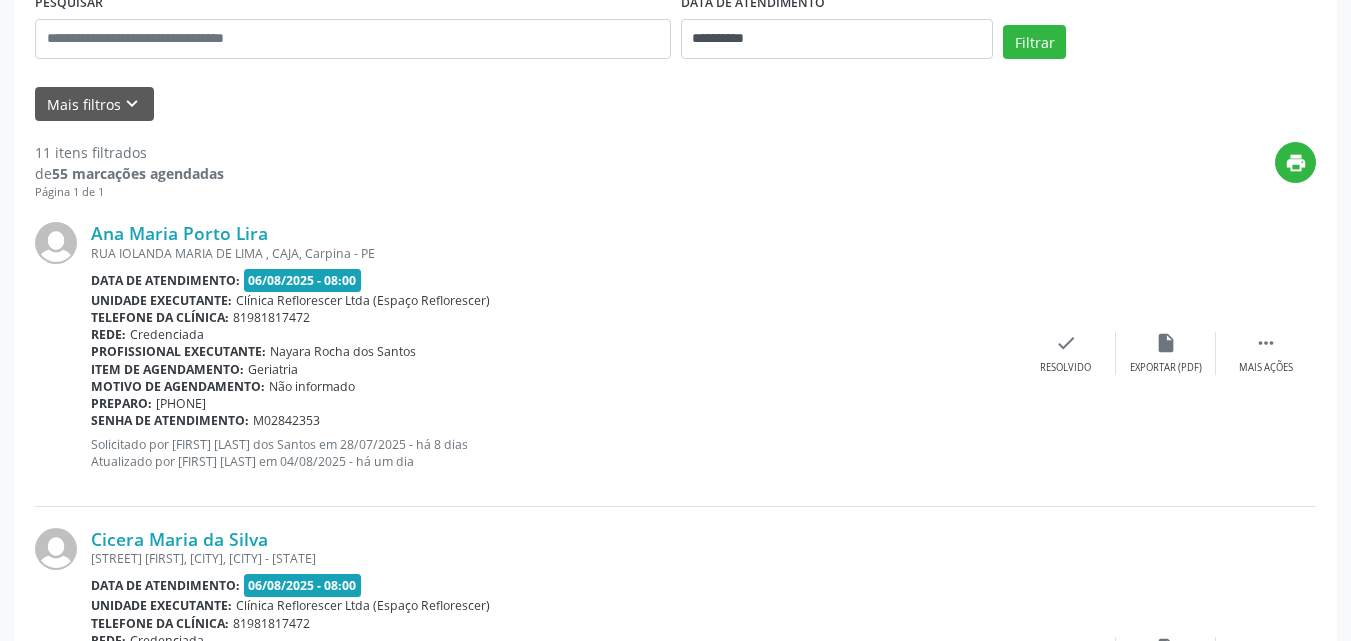 scroll, scrollTop: 400, scrollLeft: 0, axis: vertical 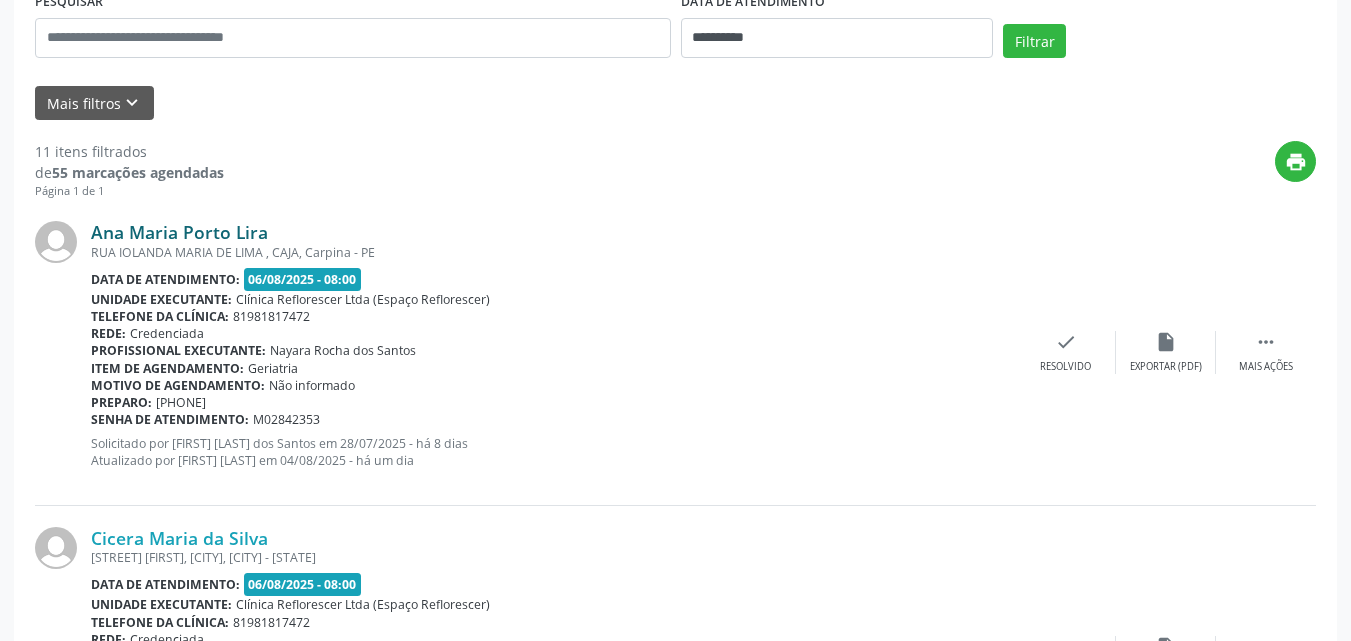 click on "Ana Maria Porto Lira" at bounding box center (179, 232) 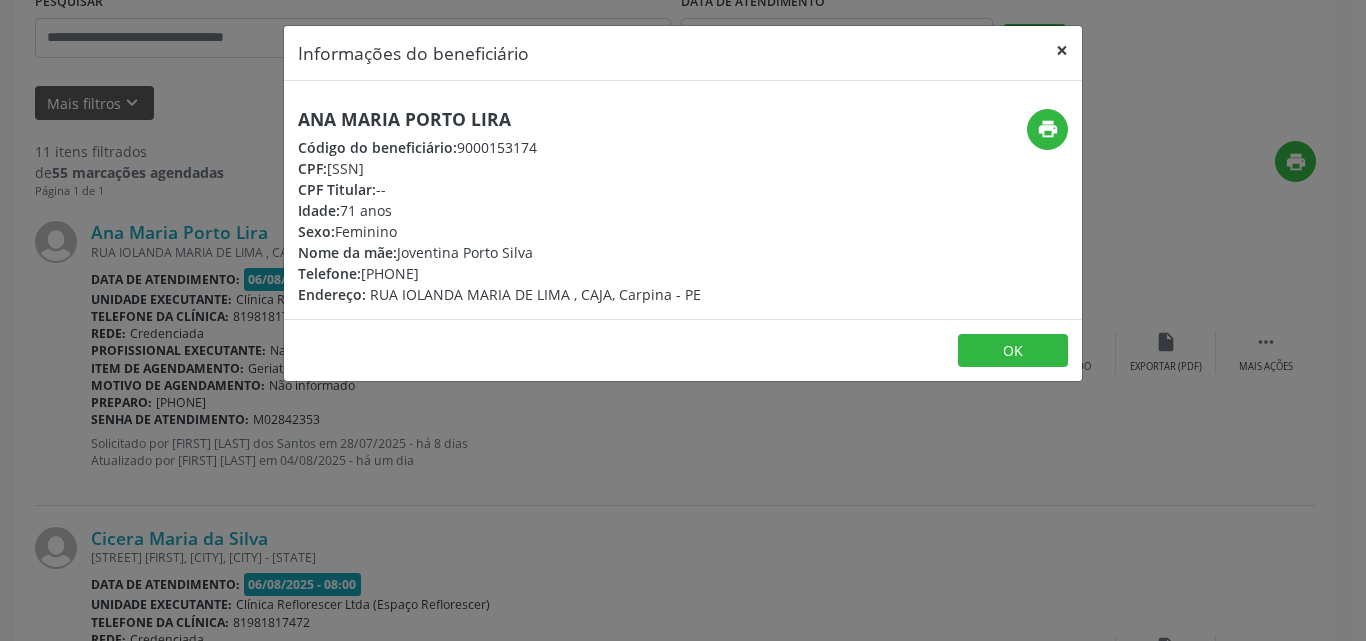 click on "×" at bounding box center [1062, 50] 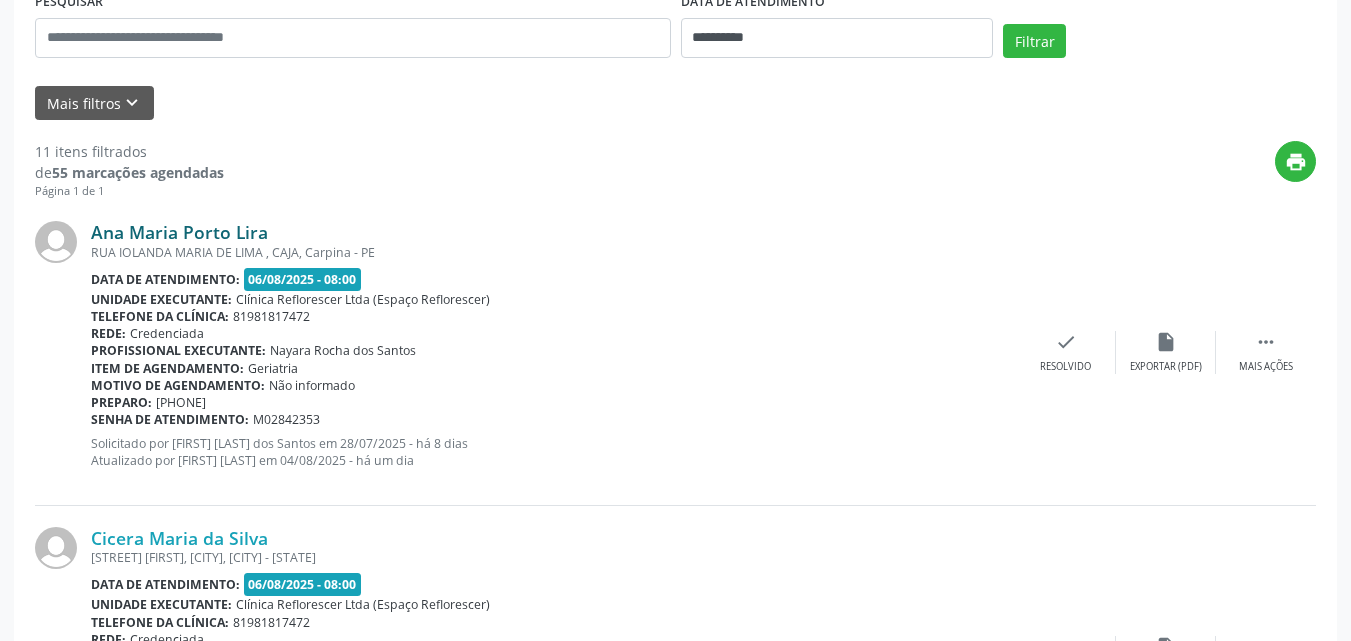 click on "Ana Maria Porto Lira" at bounding box center [179, 232] 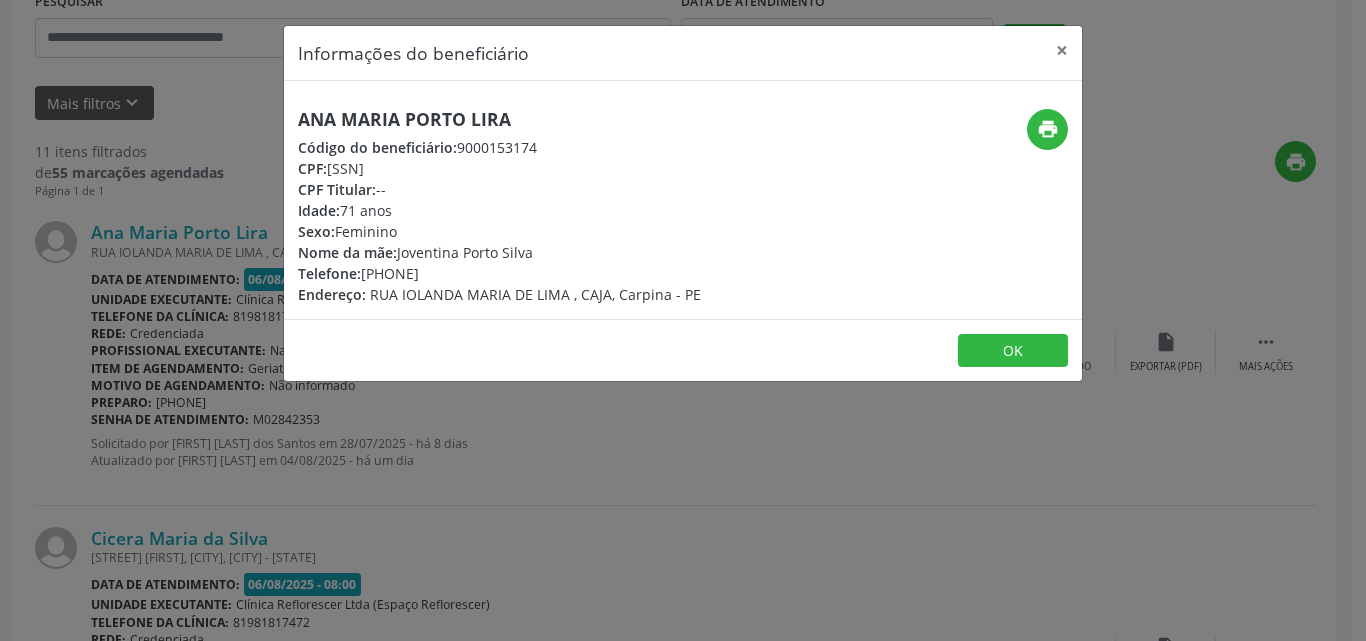 drag, startPoint x: 323, startPoint y: 163, endPoint x: 412, endPoint y: 178, distance: 90.255196 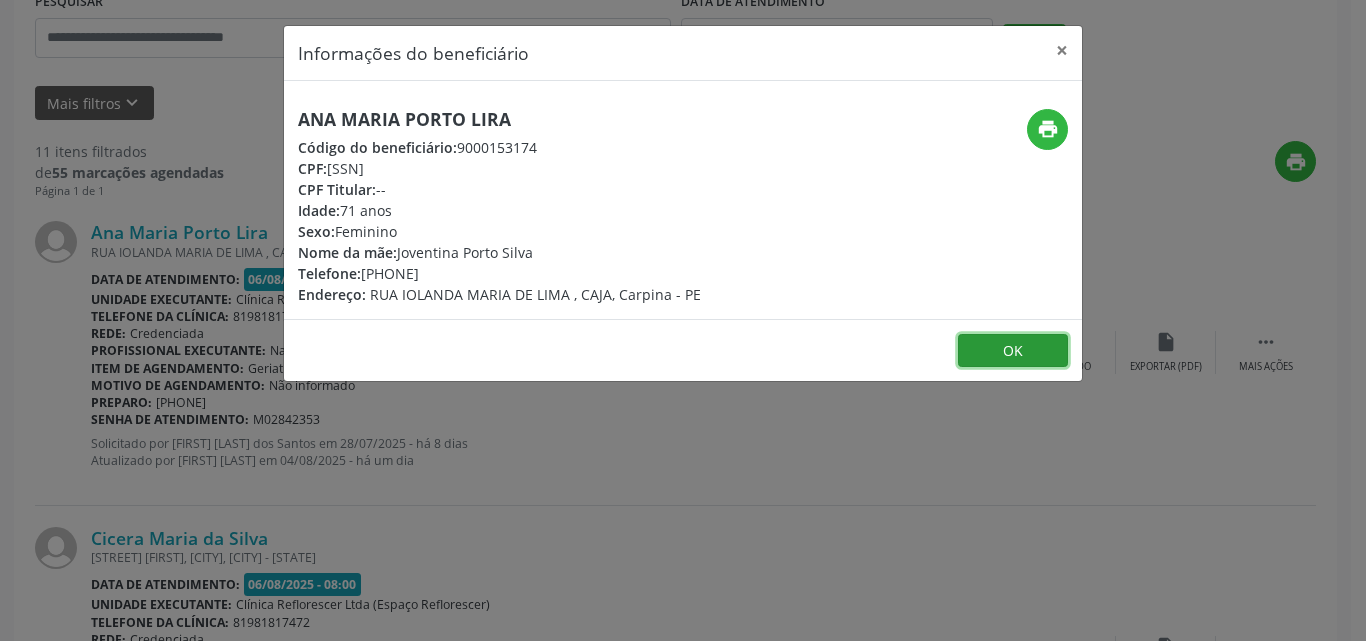 click on "OK" at bounding box center [1013, 351] 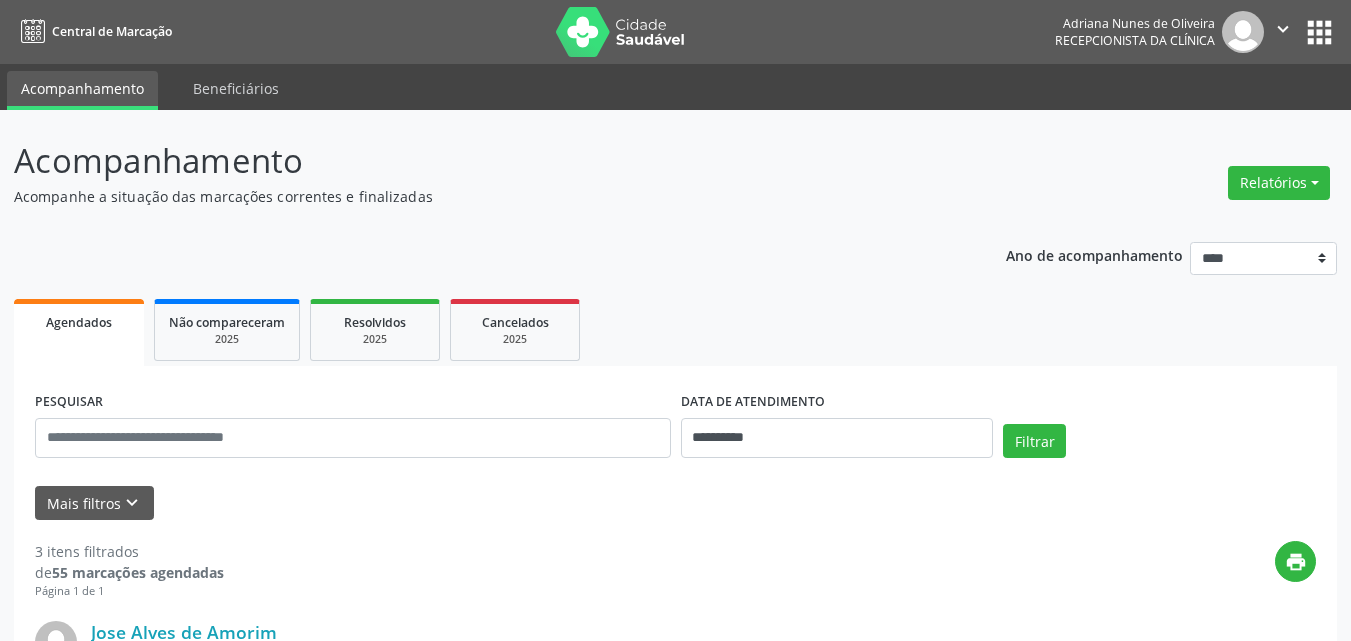 scroll, scrollTop: 0, scrollLeft: 0, axis: both 